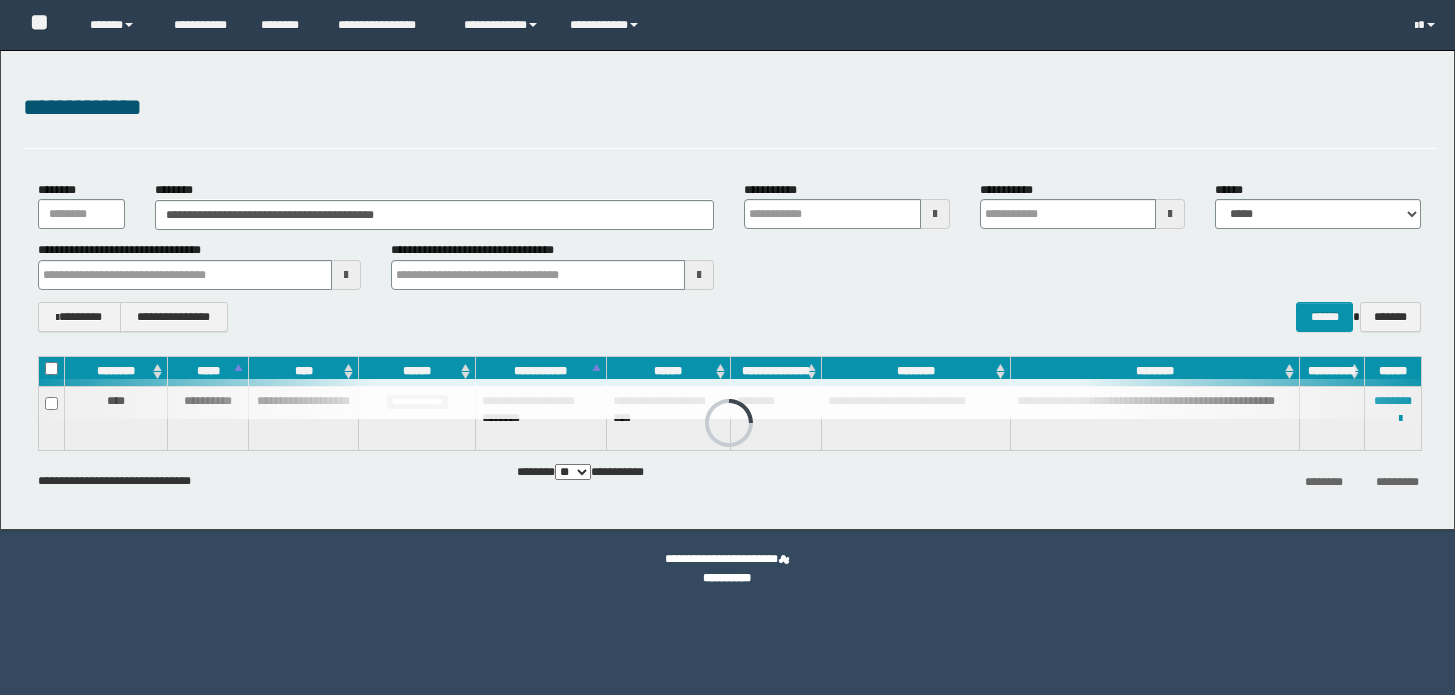 scroll, scrollTop: 0, scrollLeft: 0, axis: both 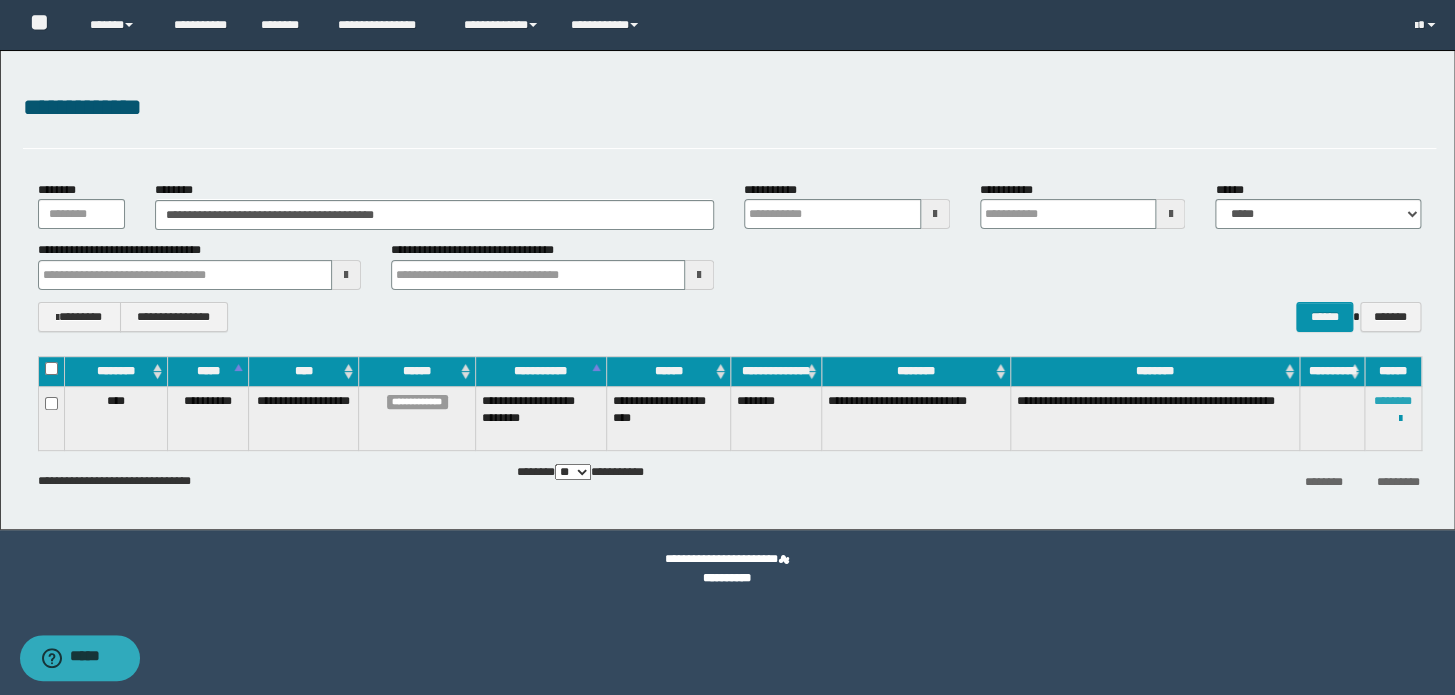 click on "********" at bounding box center (1393, 401) 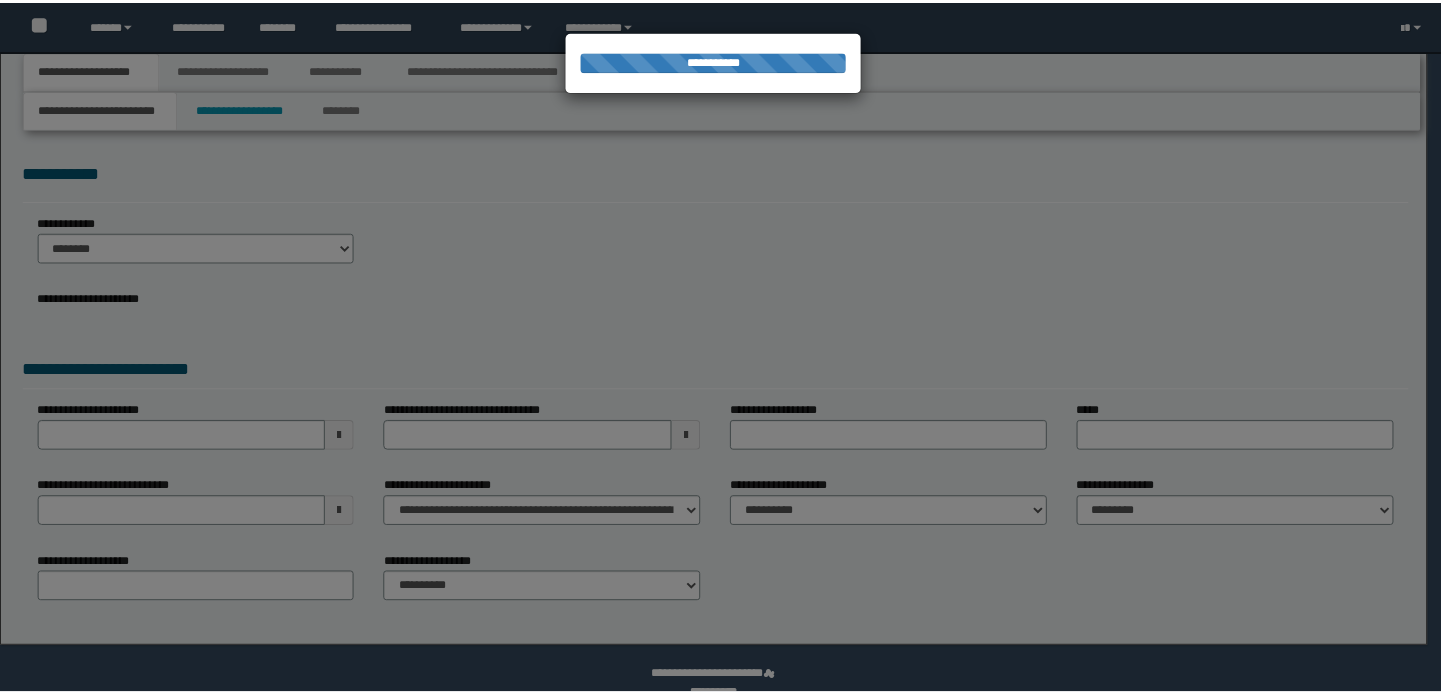 scroll, scrollTop: 0, scrollLeft: 0, axis: both 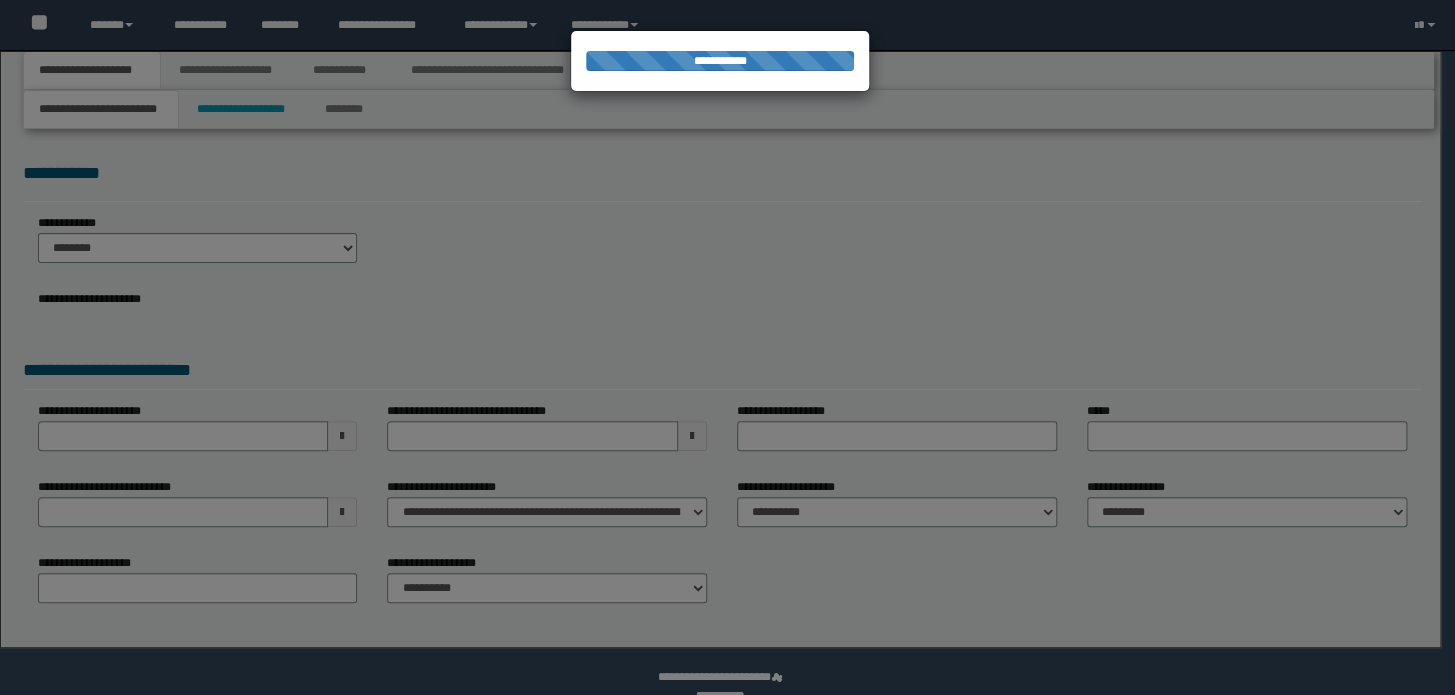 type on "**********" 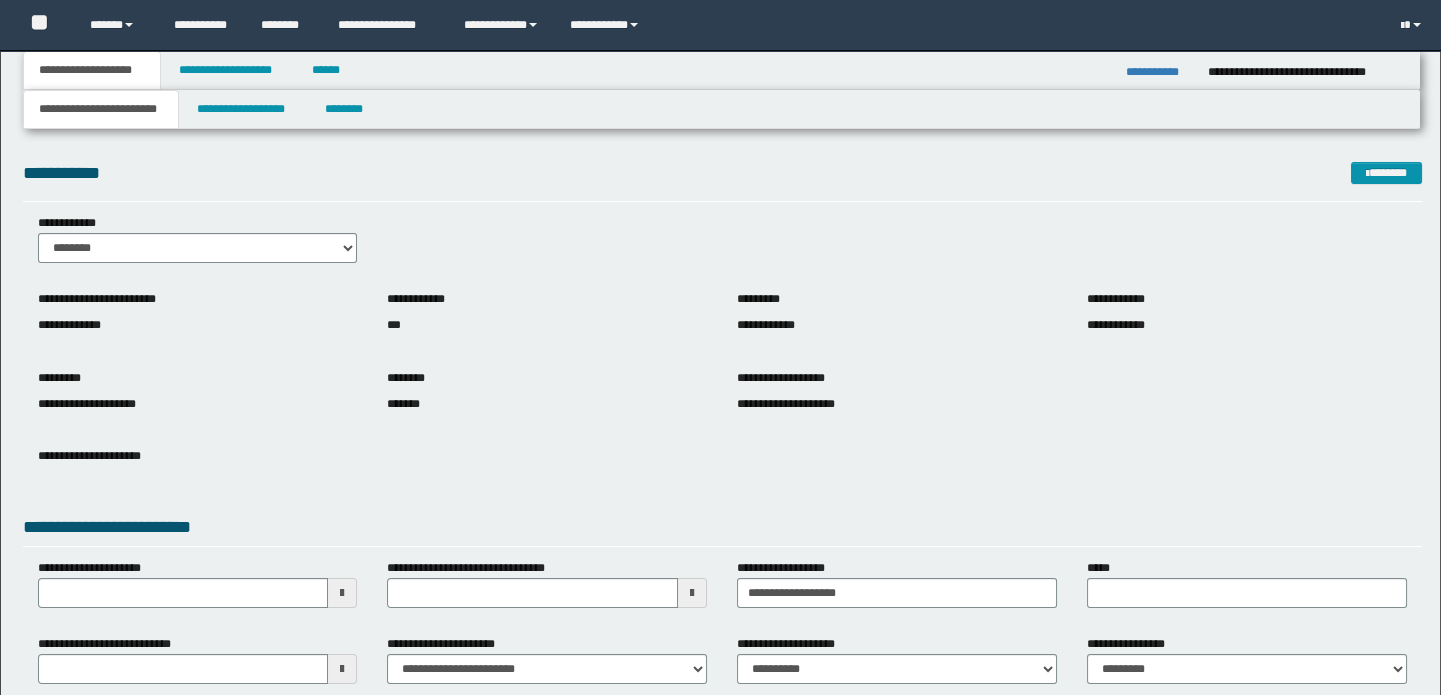 scroll, scrollTop: 0, scrollLeft: 0, axis: both 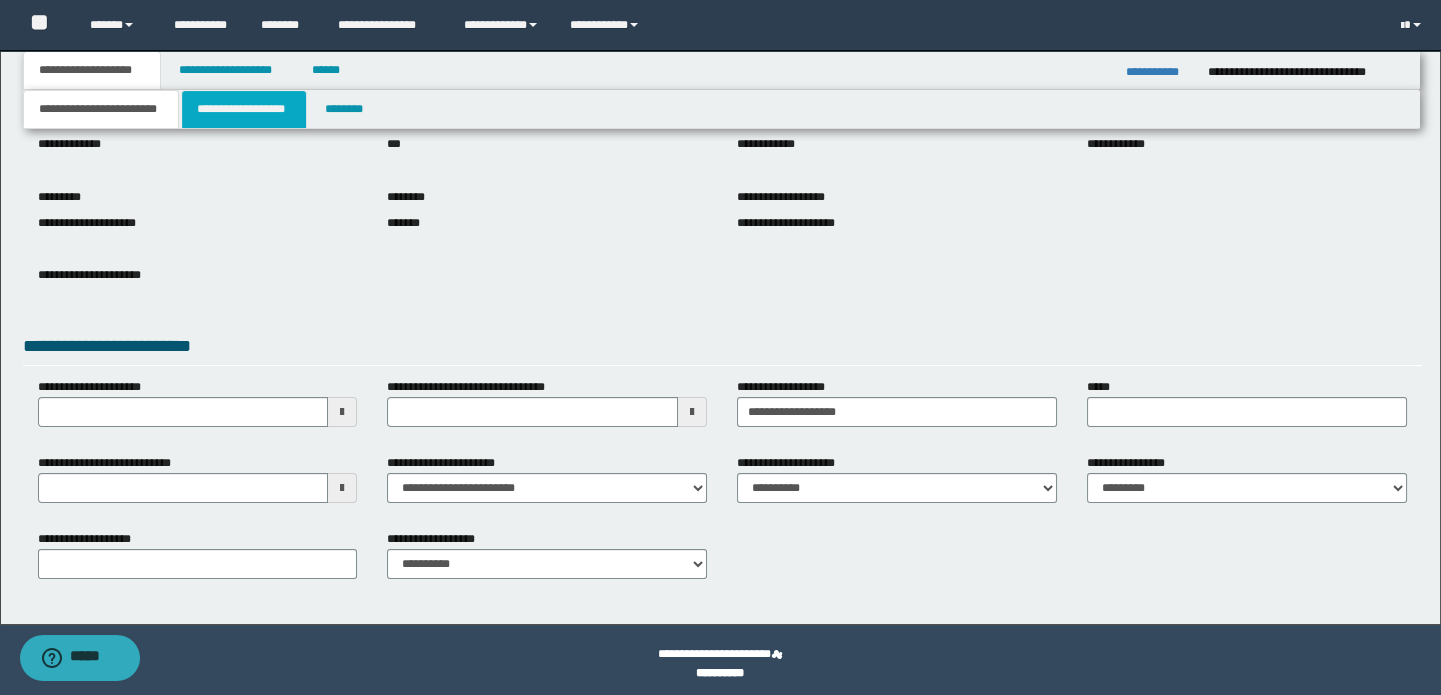 click on "**********" at bounding box center (244, 109) 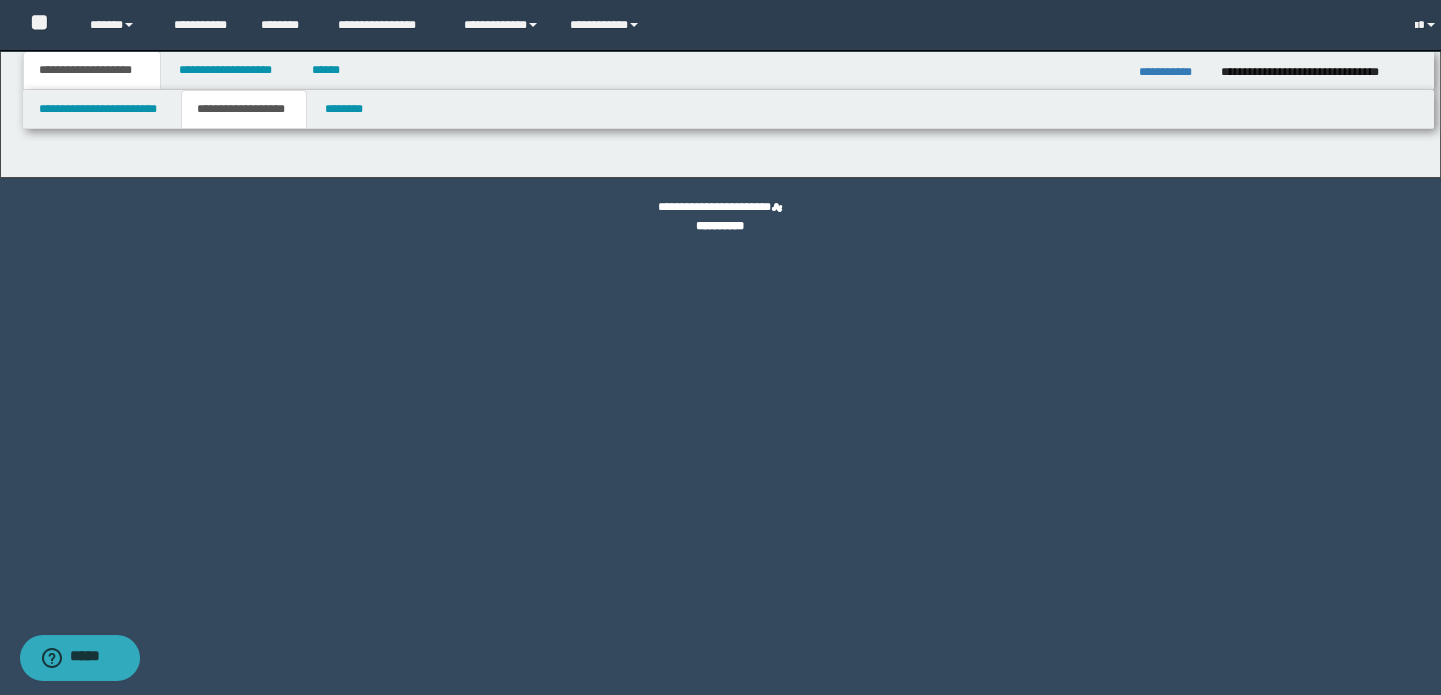 scroll, scrollTop: 0, scrollLeft: 0, axis: both 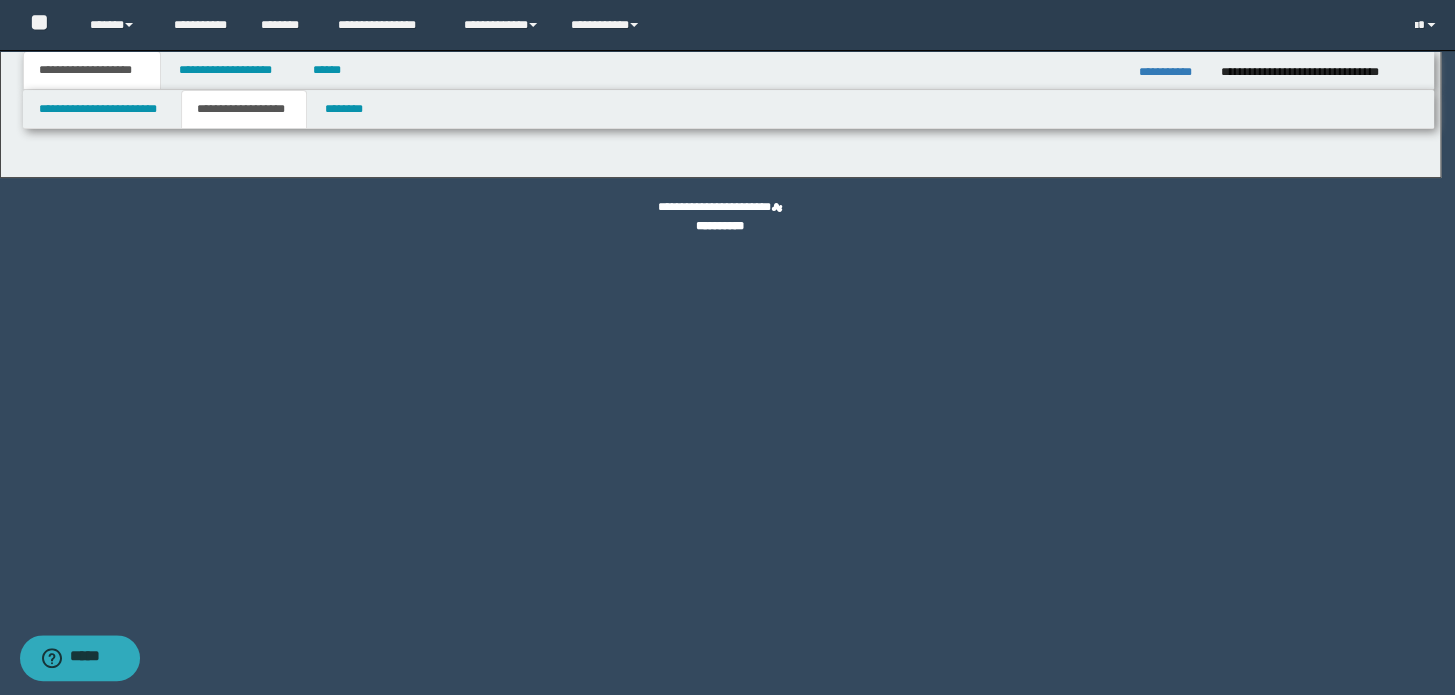 type on "********" 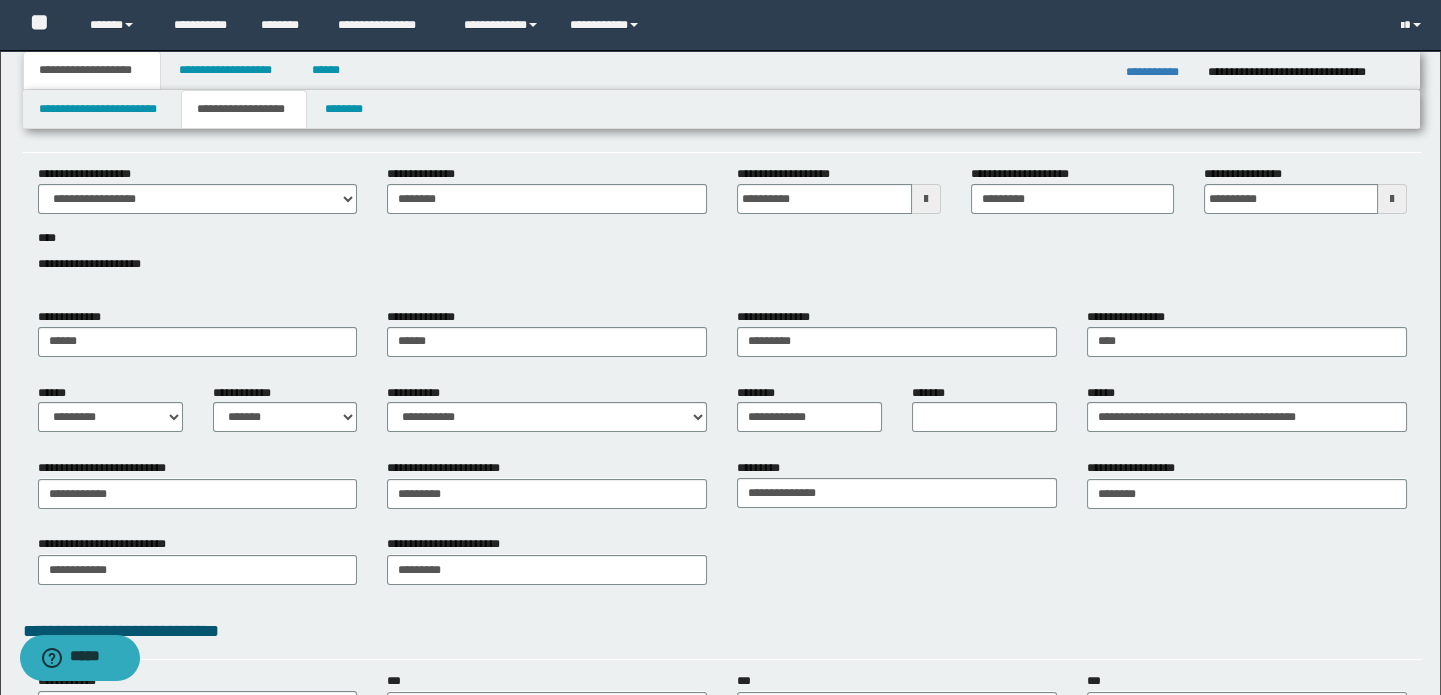 scroll, scrollTop: 47, scrollLeft: 0, axis: vertical 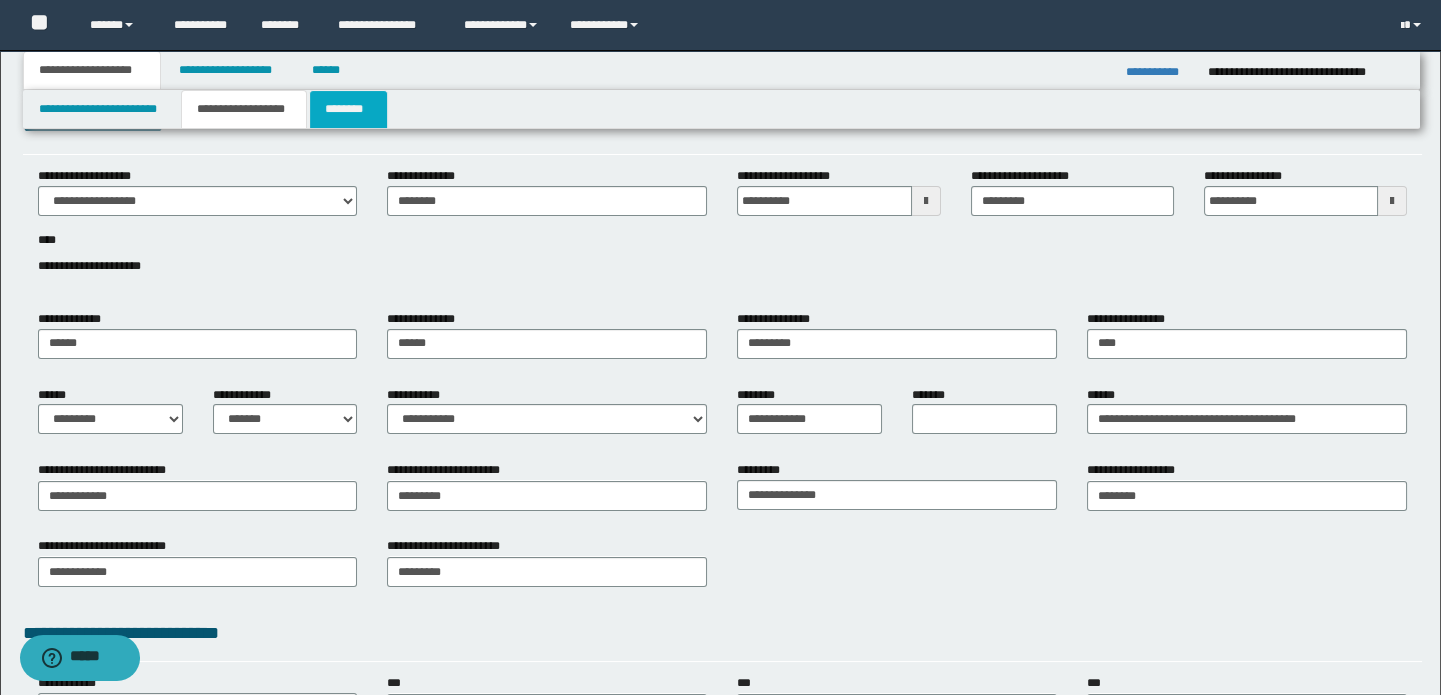 click on "********" at bounding box center [348, 109] 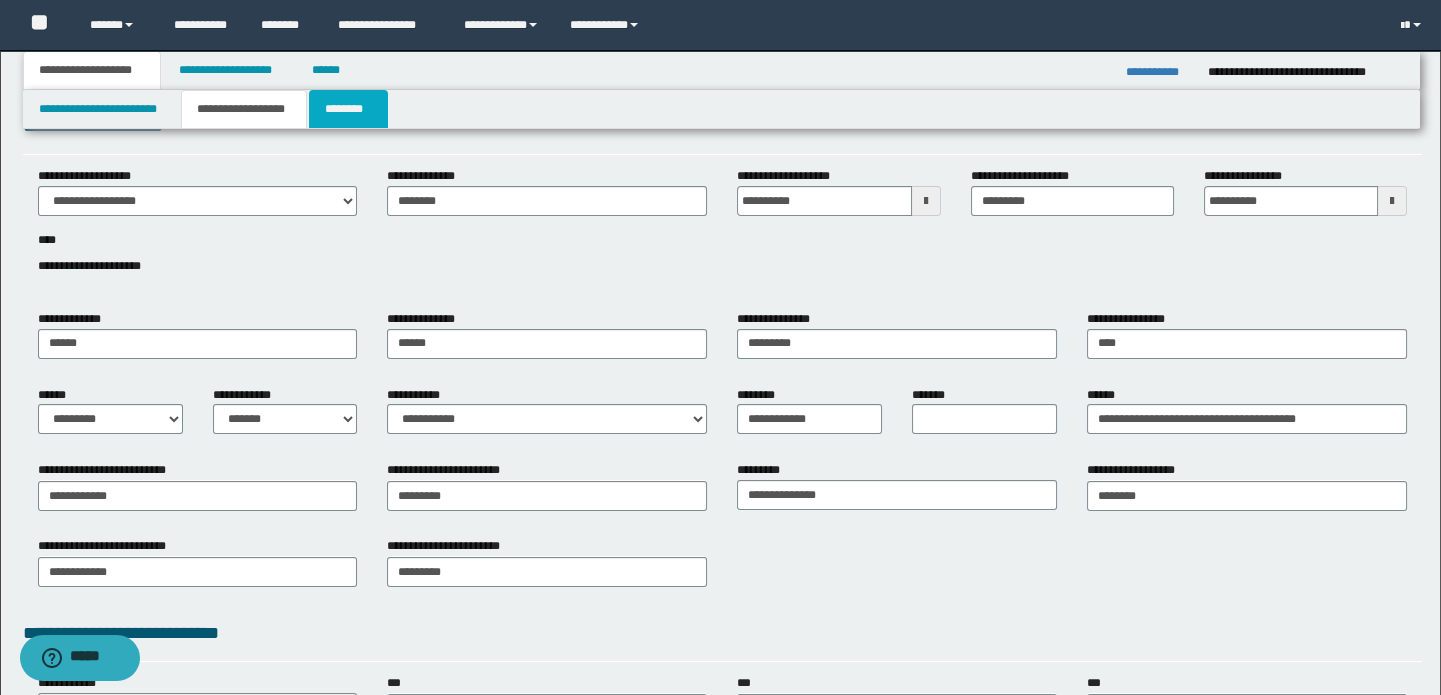 scroll, scrollTop: 0, scrollLeft: 0, axis: both 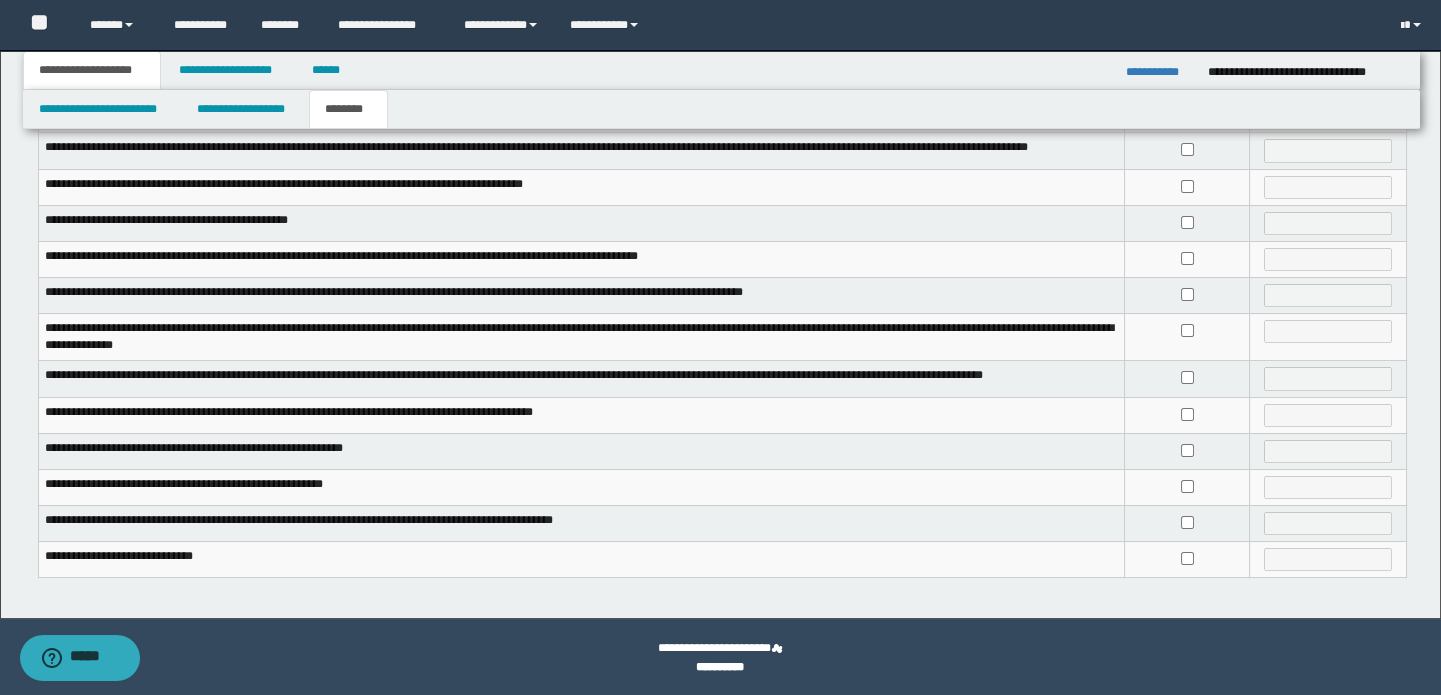 click at bounding box center [1187, 379] 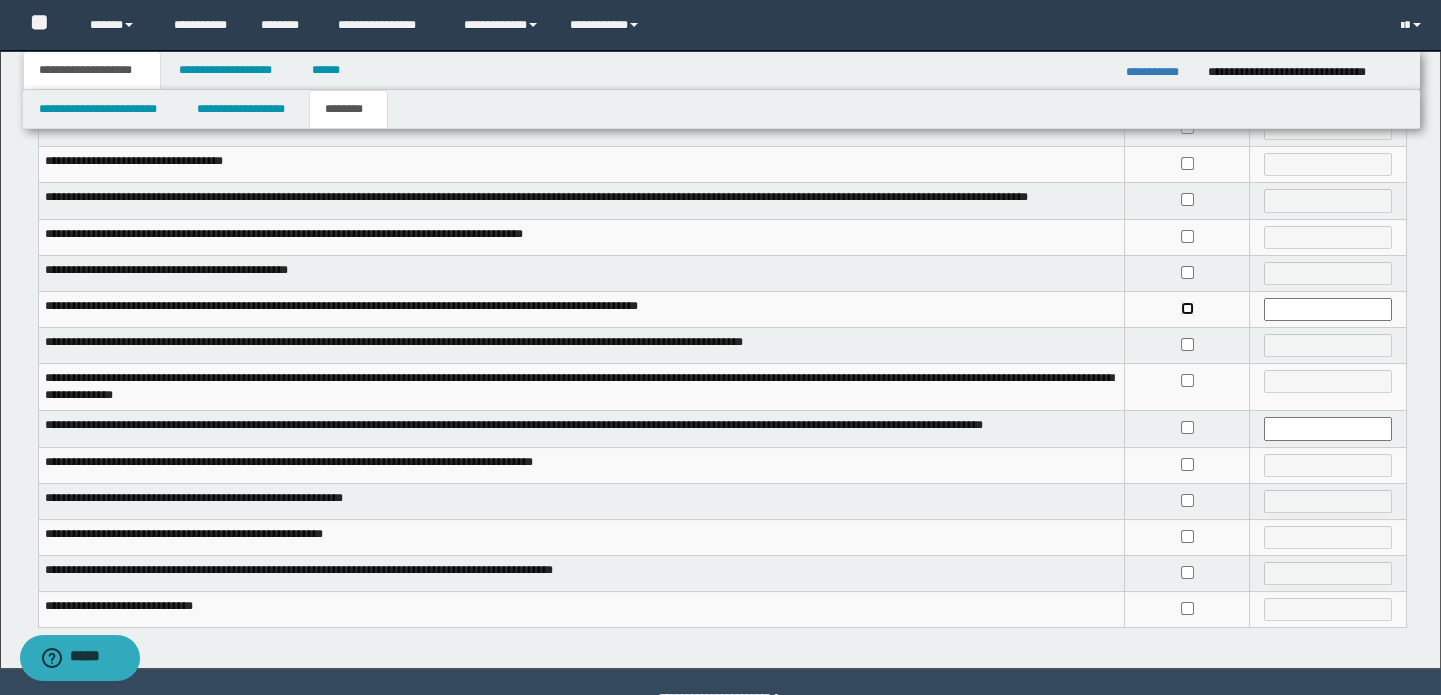 scroll, scrollTop: 333, scrollLeft: 0, axis: vertical 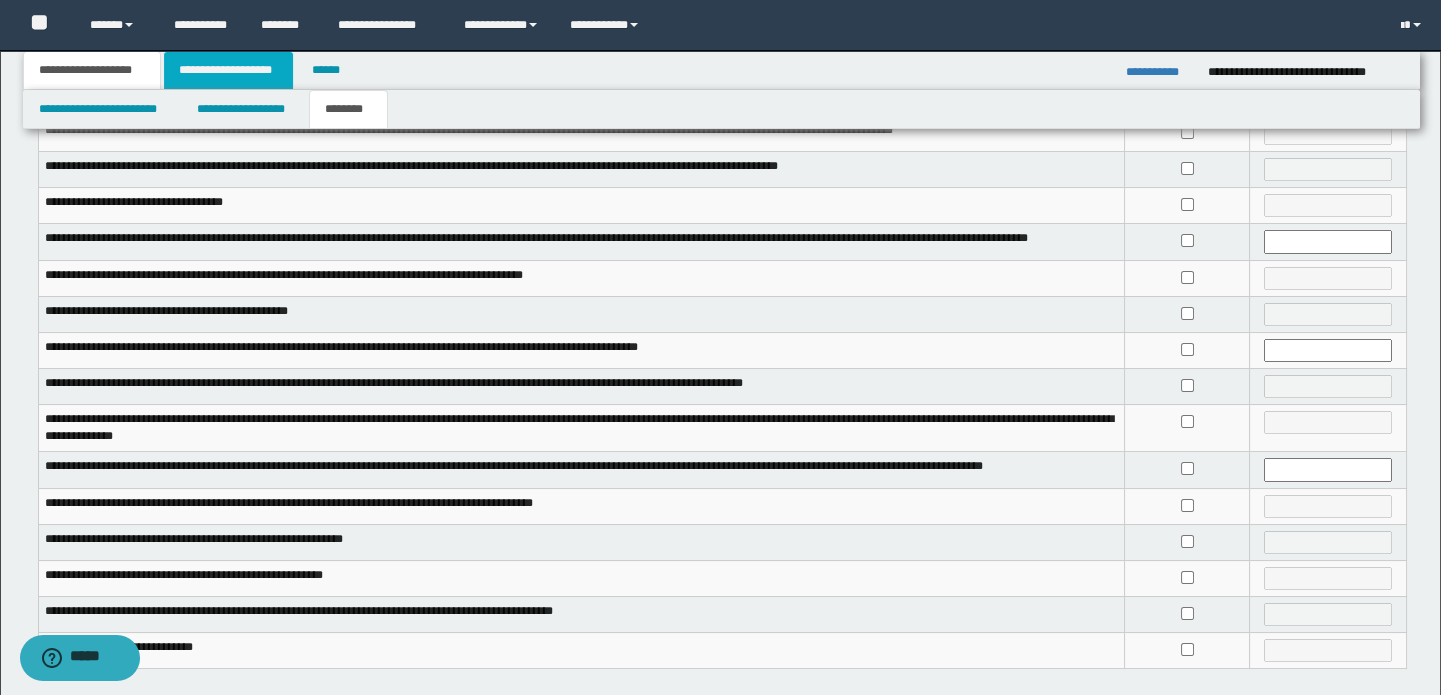 click on "**********" at bounding box center (228, 70) 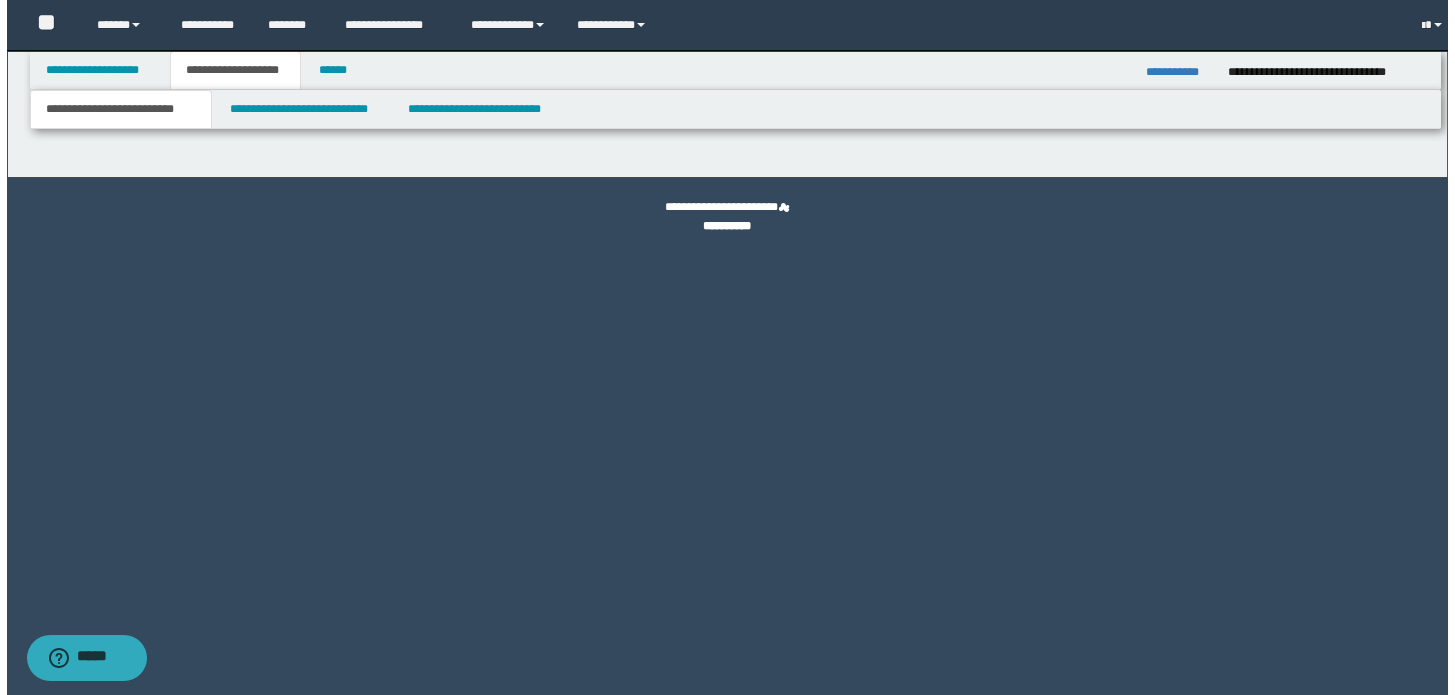 scroll, scrollTop: 0, scrollLeft: 0, axis: both 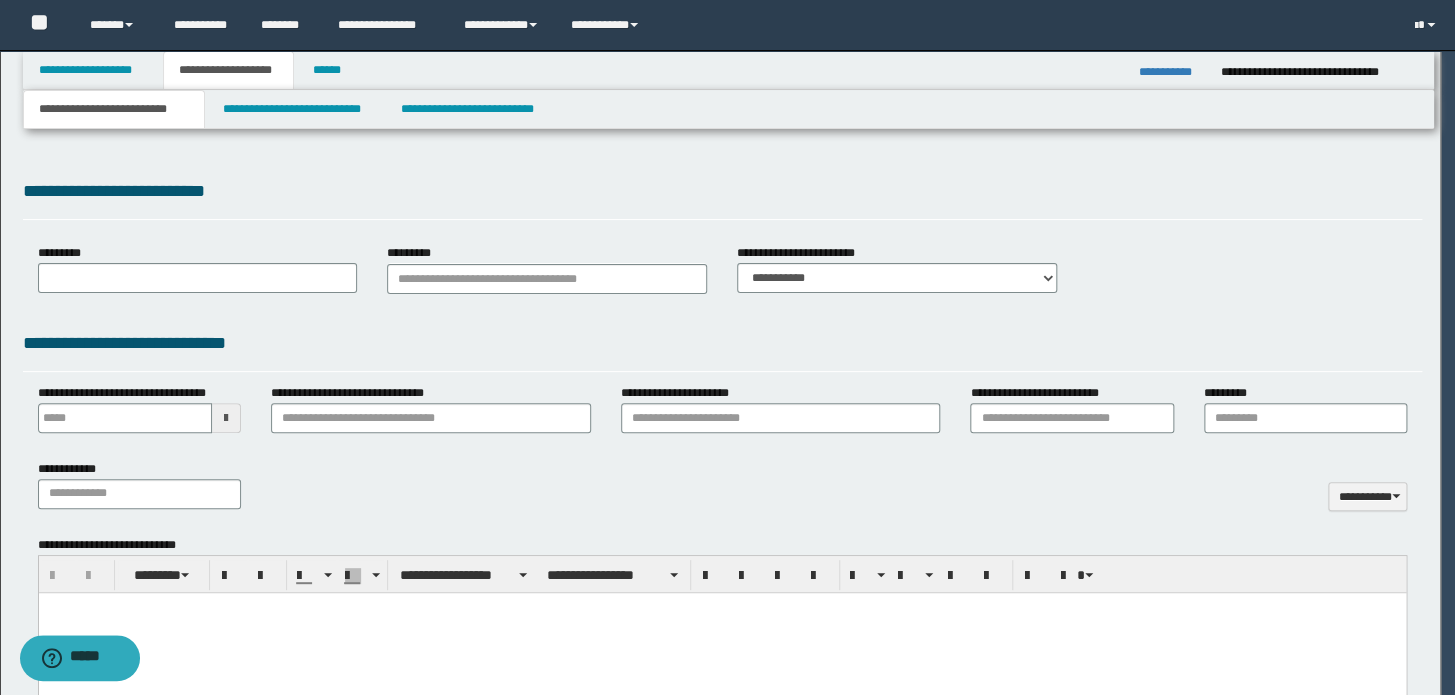 type on "**********" 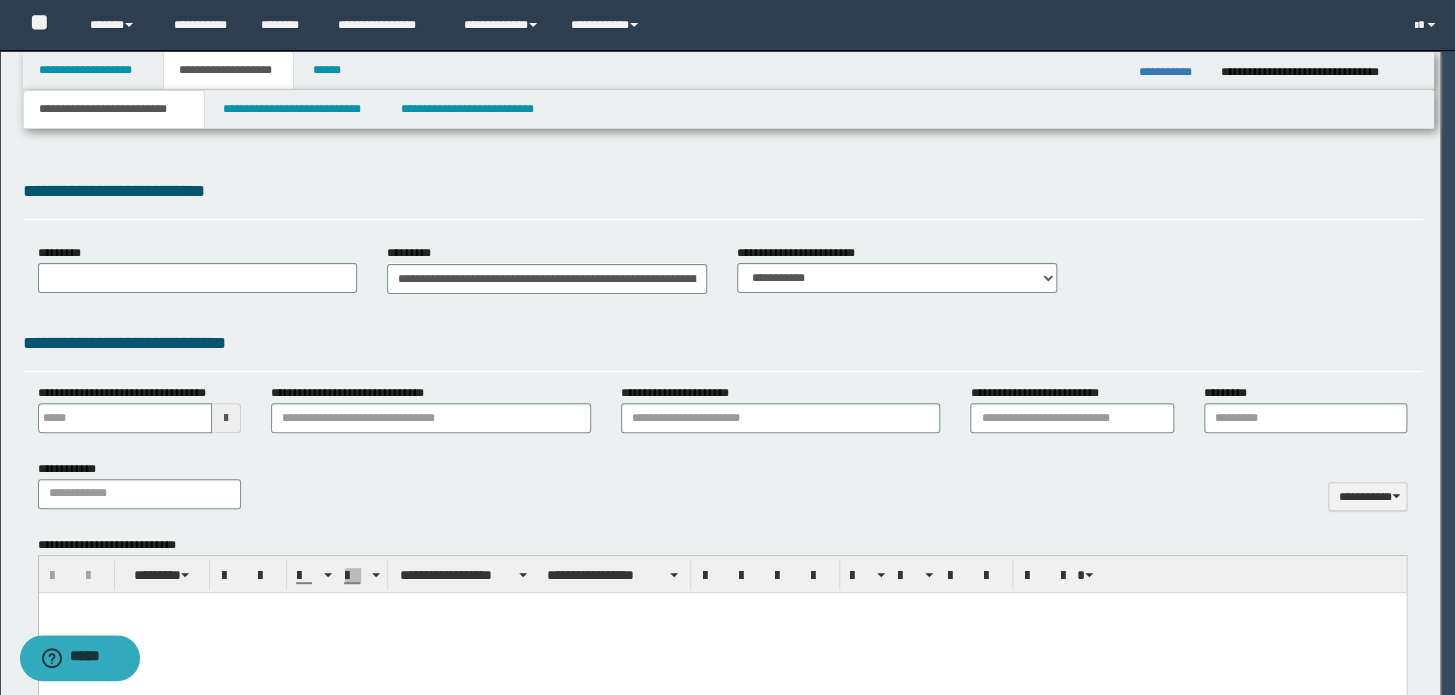 scroll, scrollTop: 0, scrollLeft: 0, axis: both 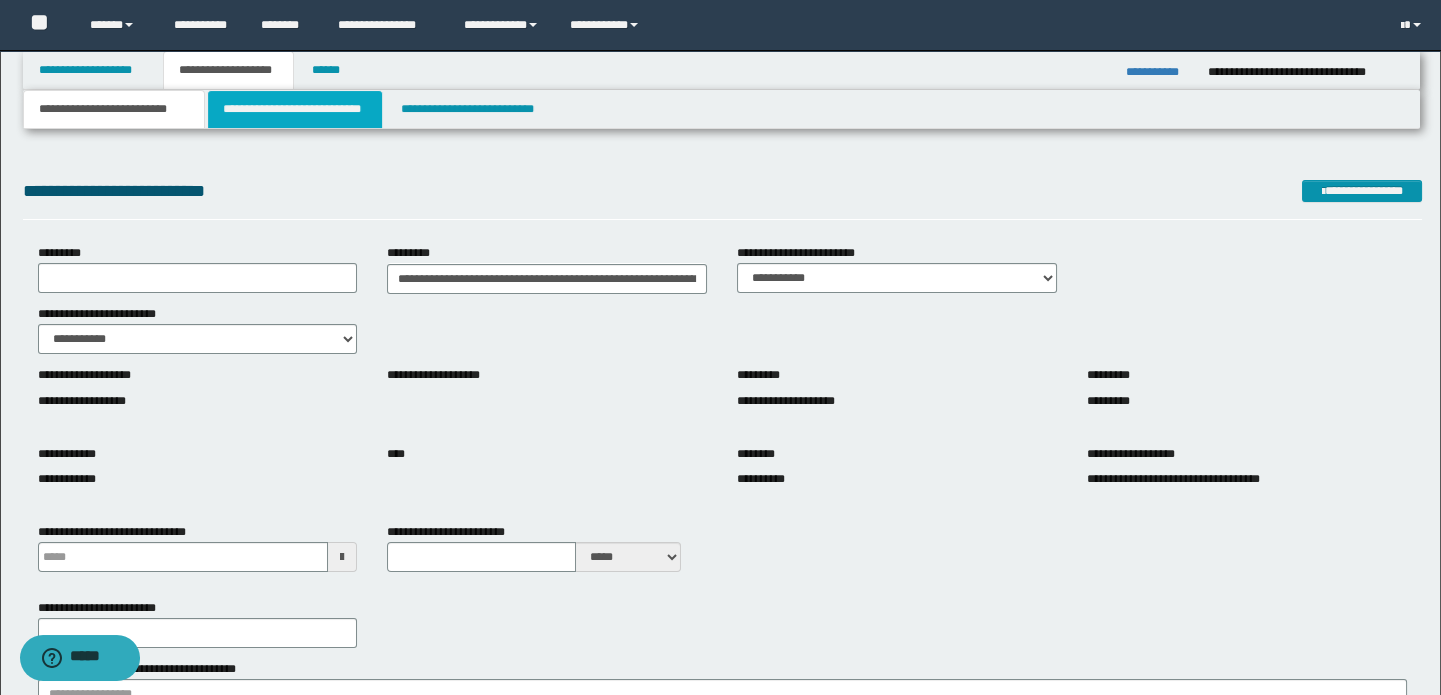 click on "**********" at bounding box center [294, 109] 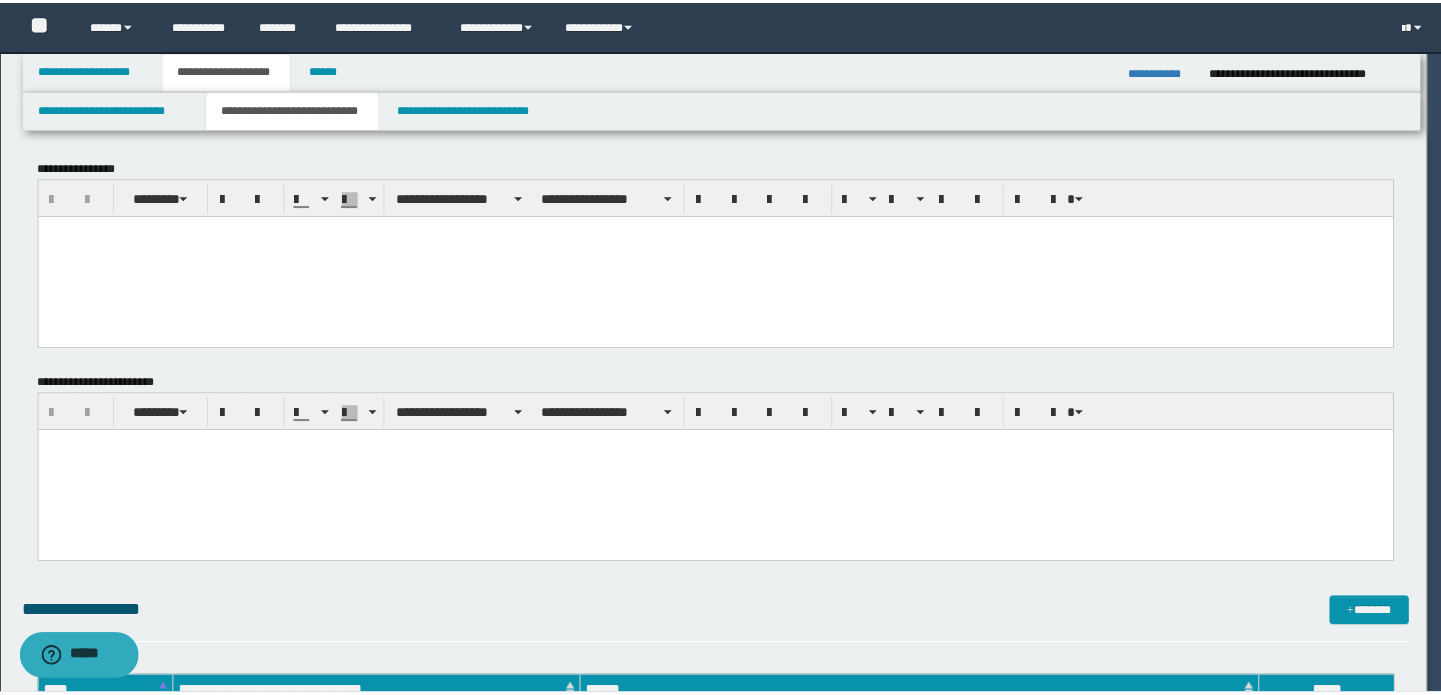 scroll, scrollTop: 0, scrollLeft: 0, axis: both 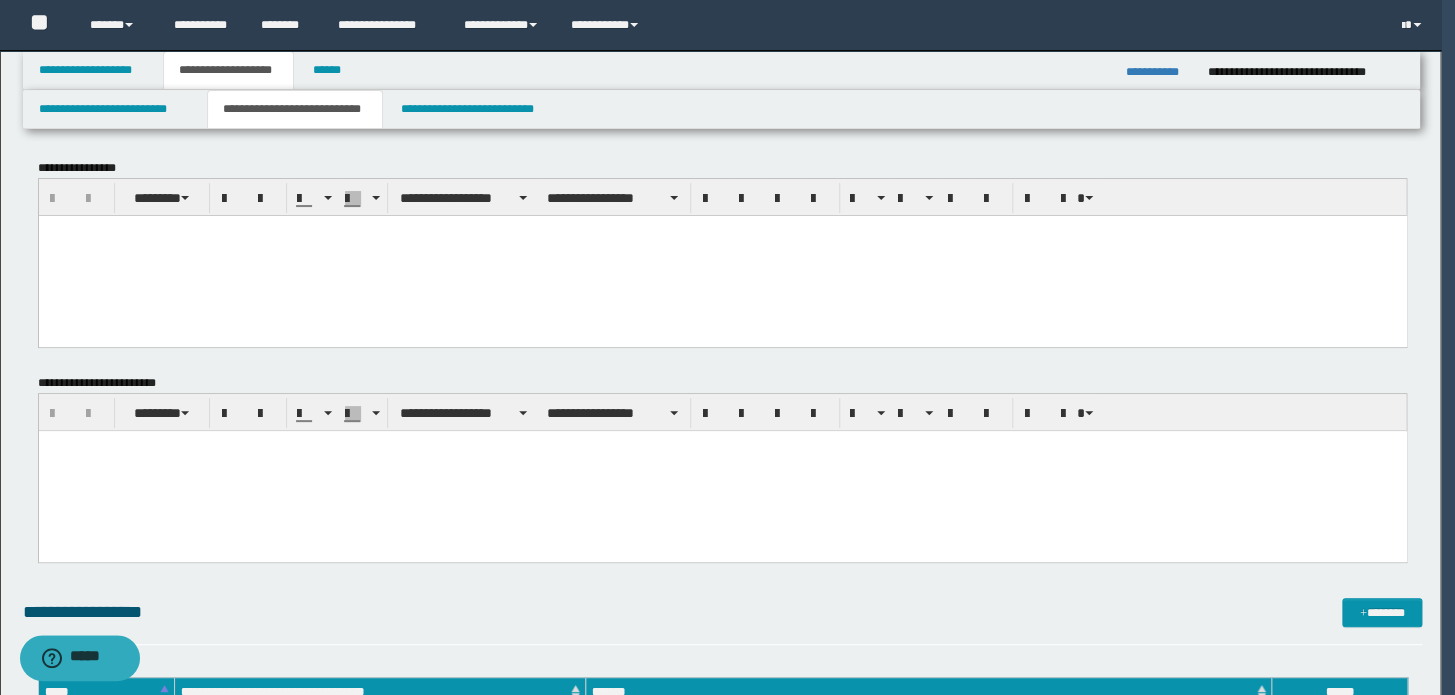 click at bounding box center (722, 255) 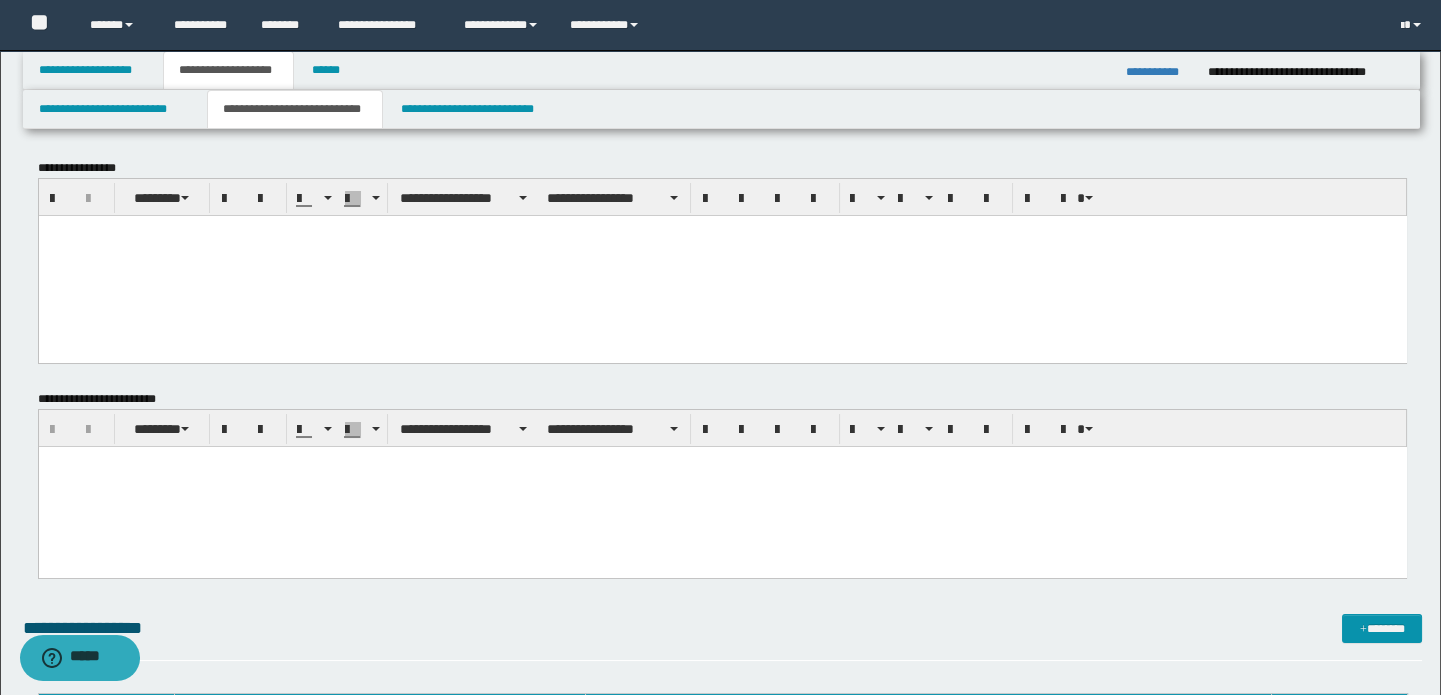 paste 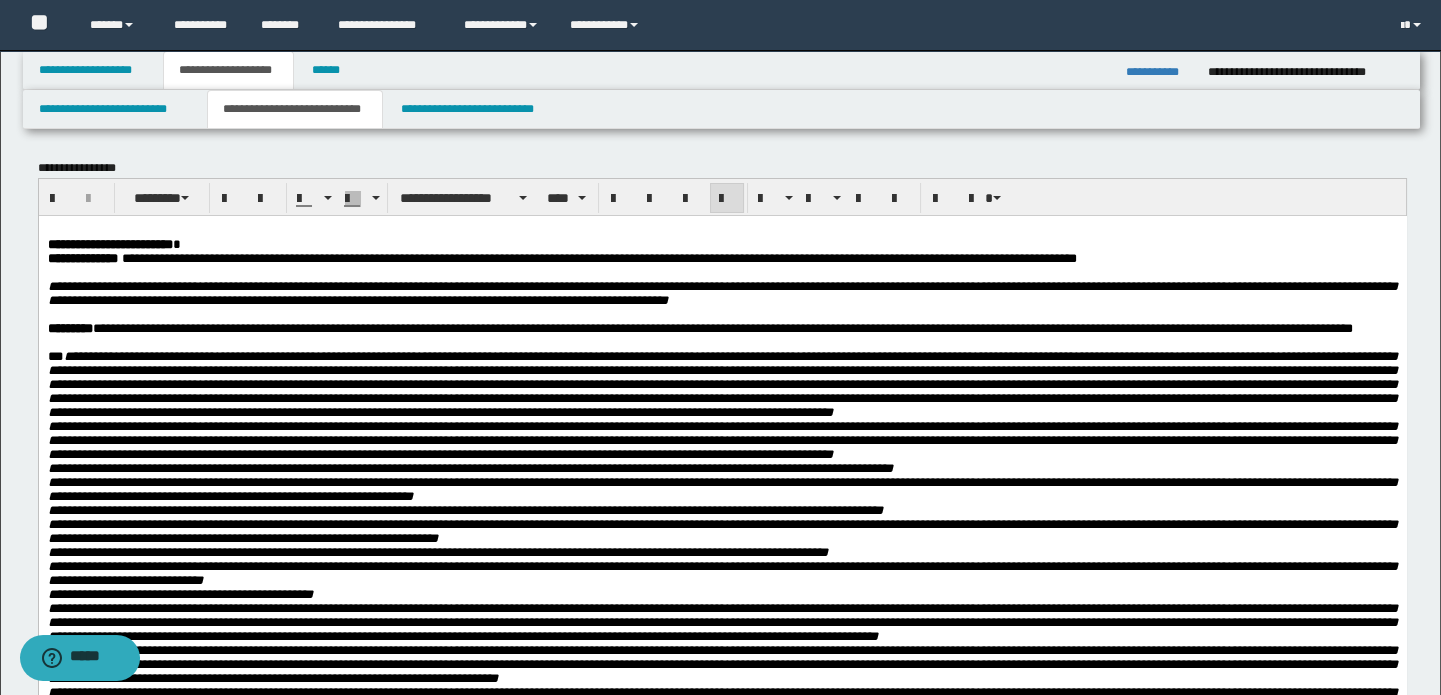 click on "**********" at bounding box center [722, 244] 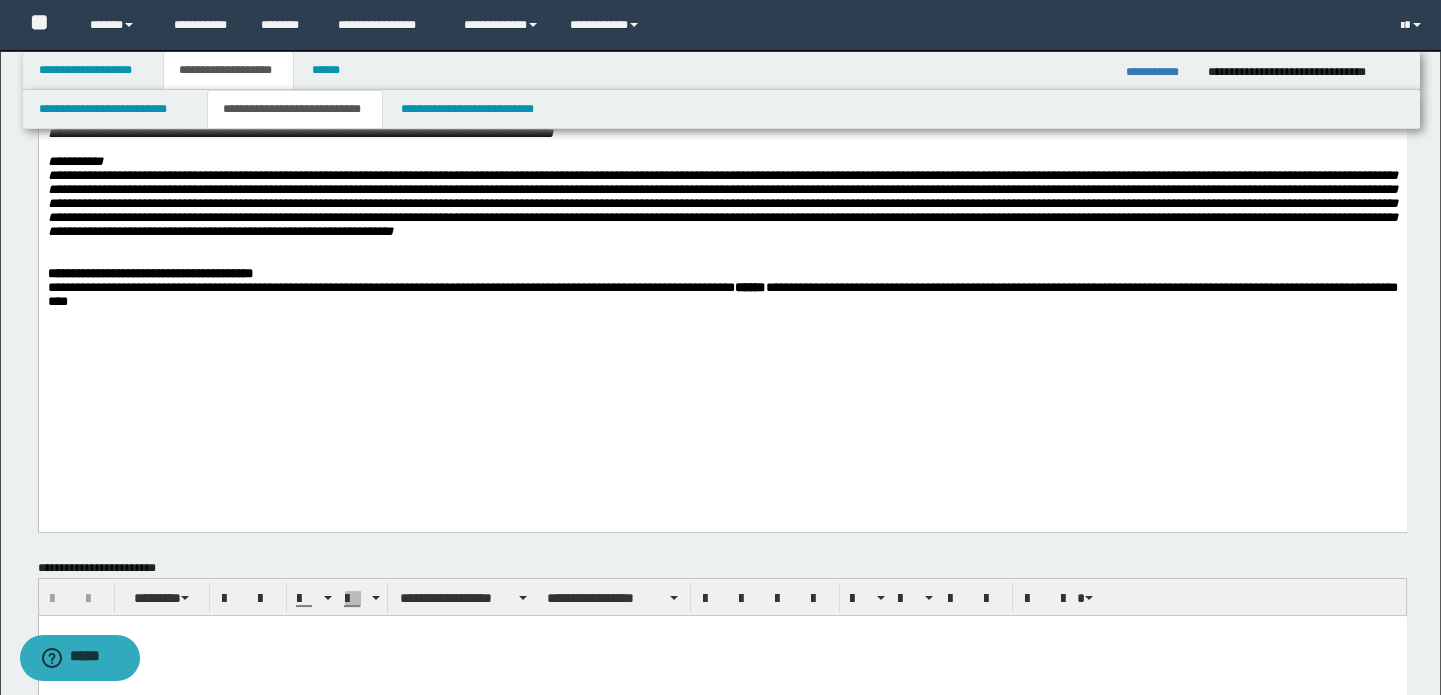 scroll, scrollTop: 909, scrollLeft: 0, axis: vertical 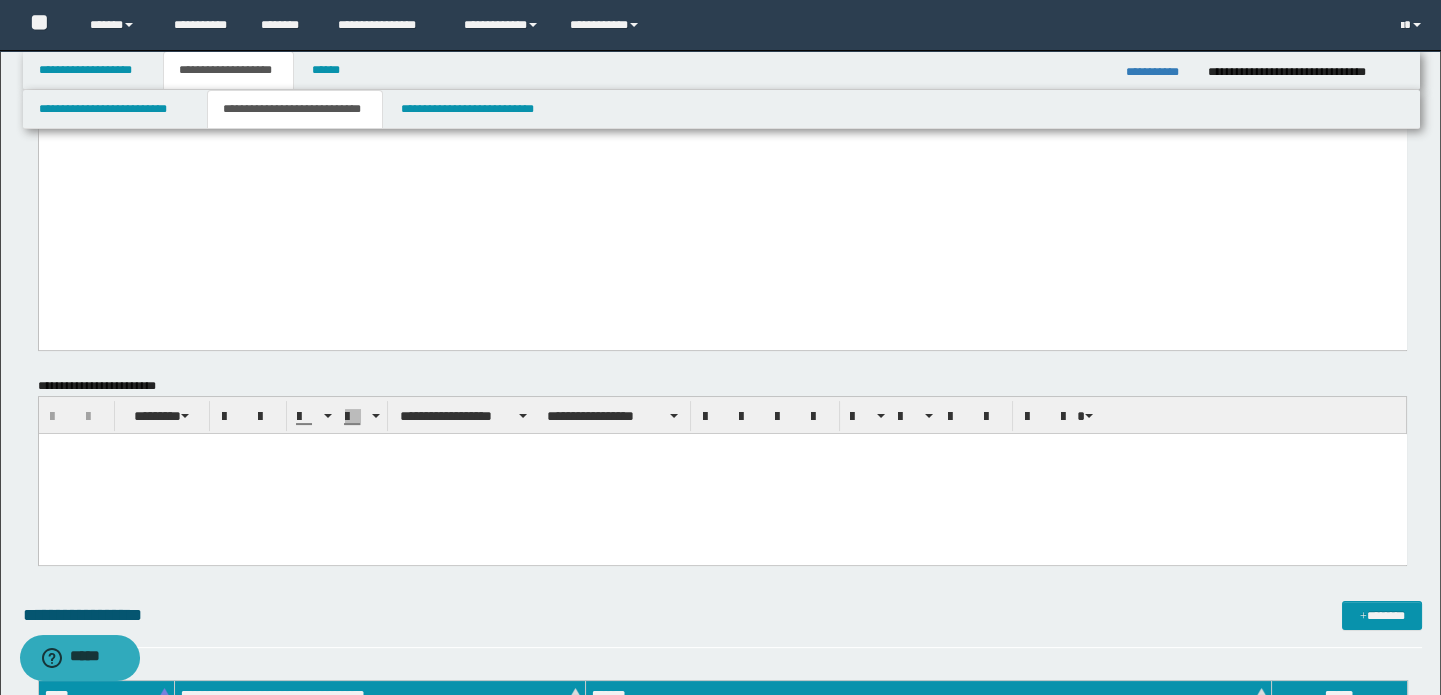 click on "**********" at bounding box center [722, 113] 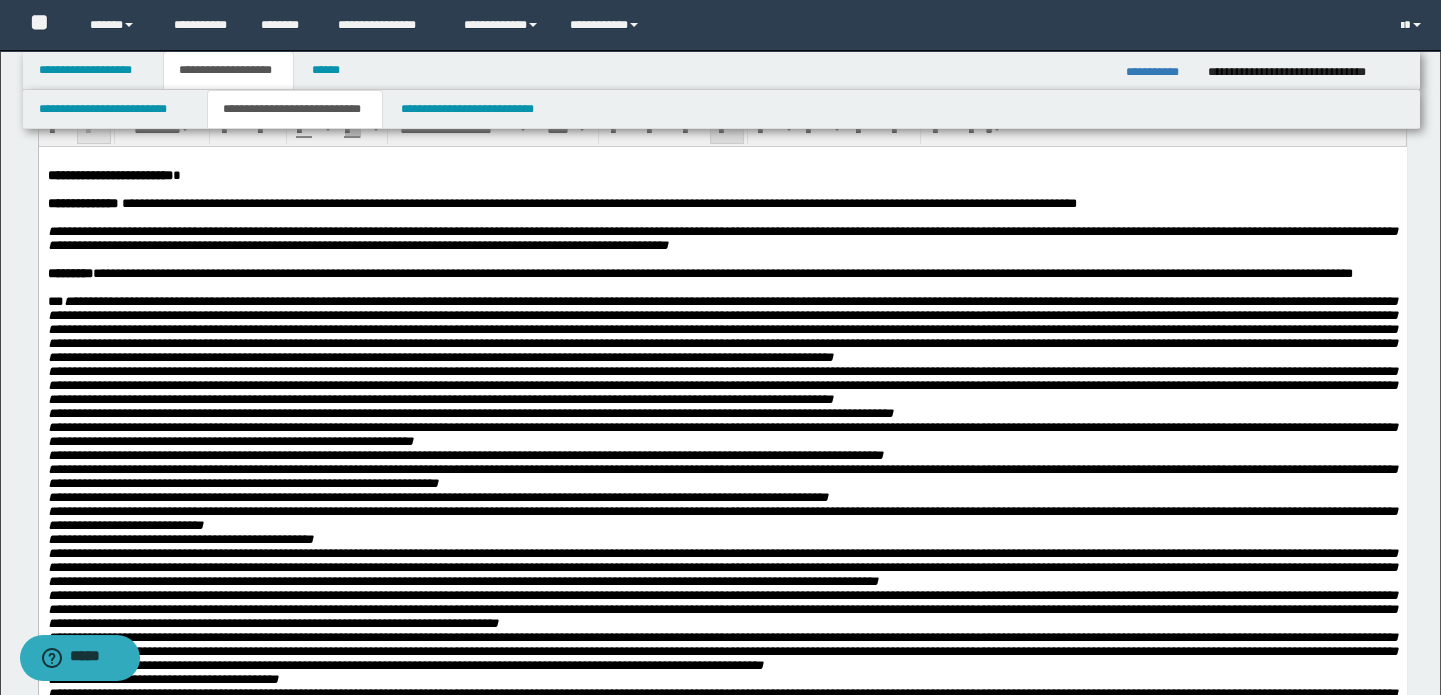 scroll, scrollTop: 0, scrollLeft: 0, axis: both 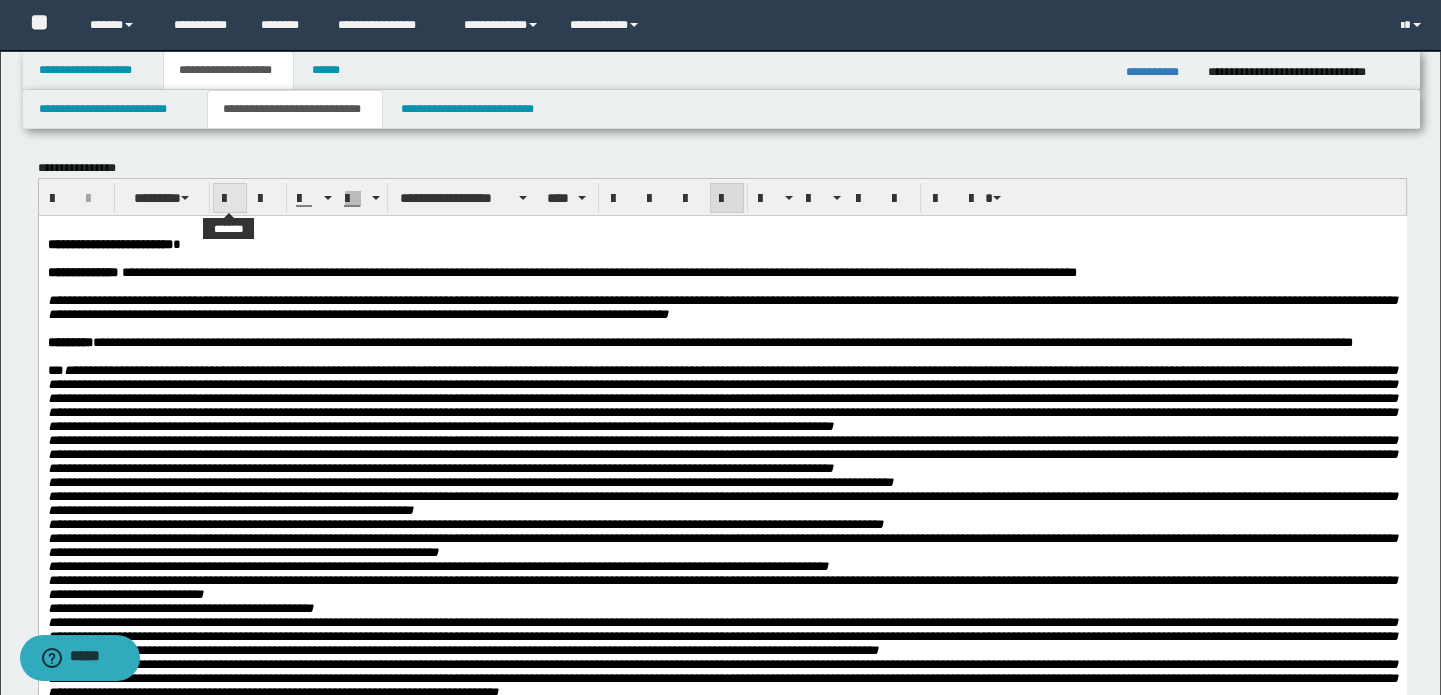 click at bounding box center [230, 199] 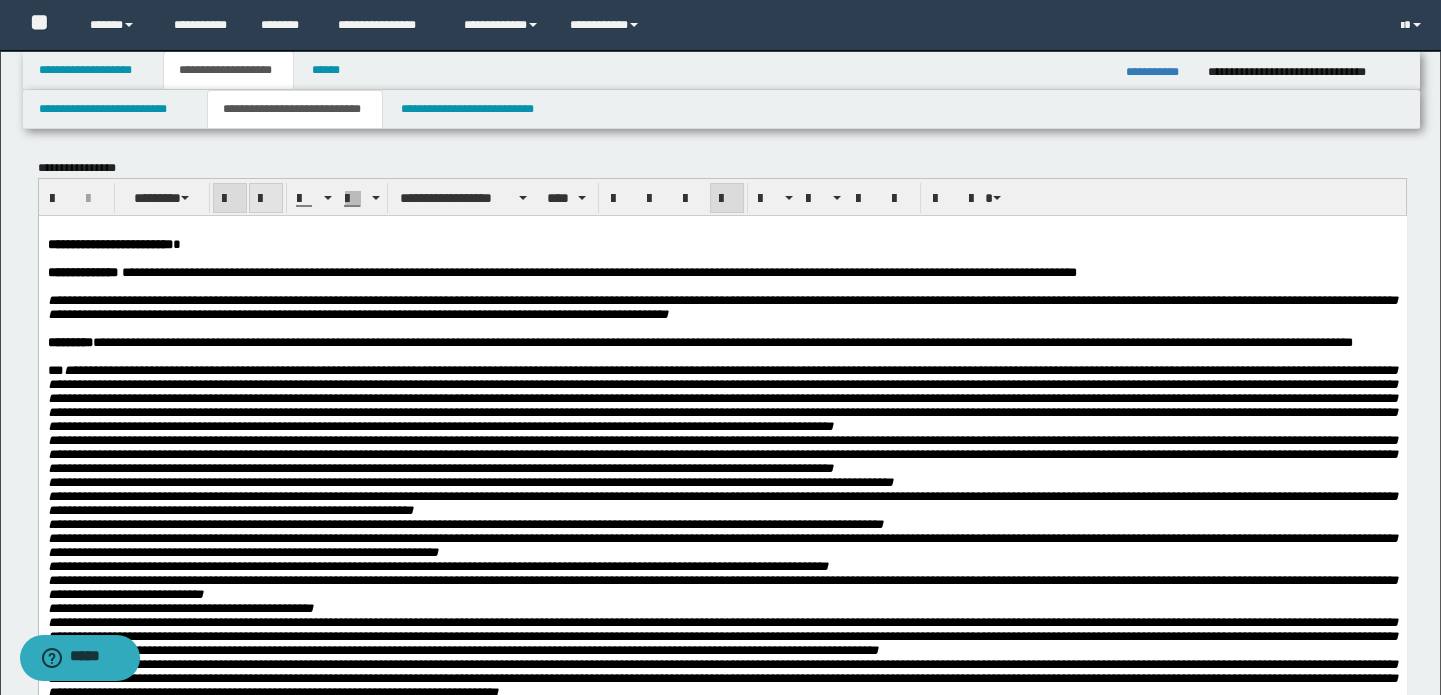 click at bounding box center [266, 199] 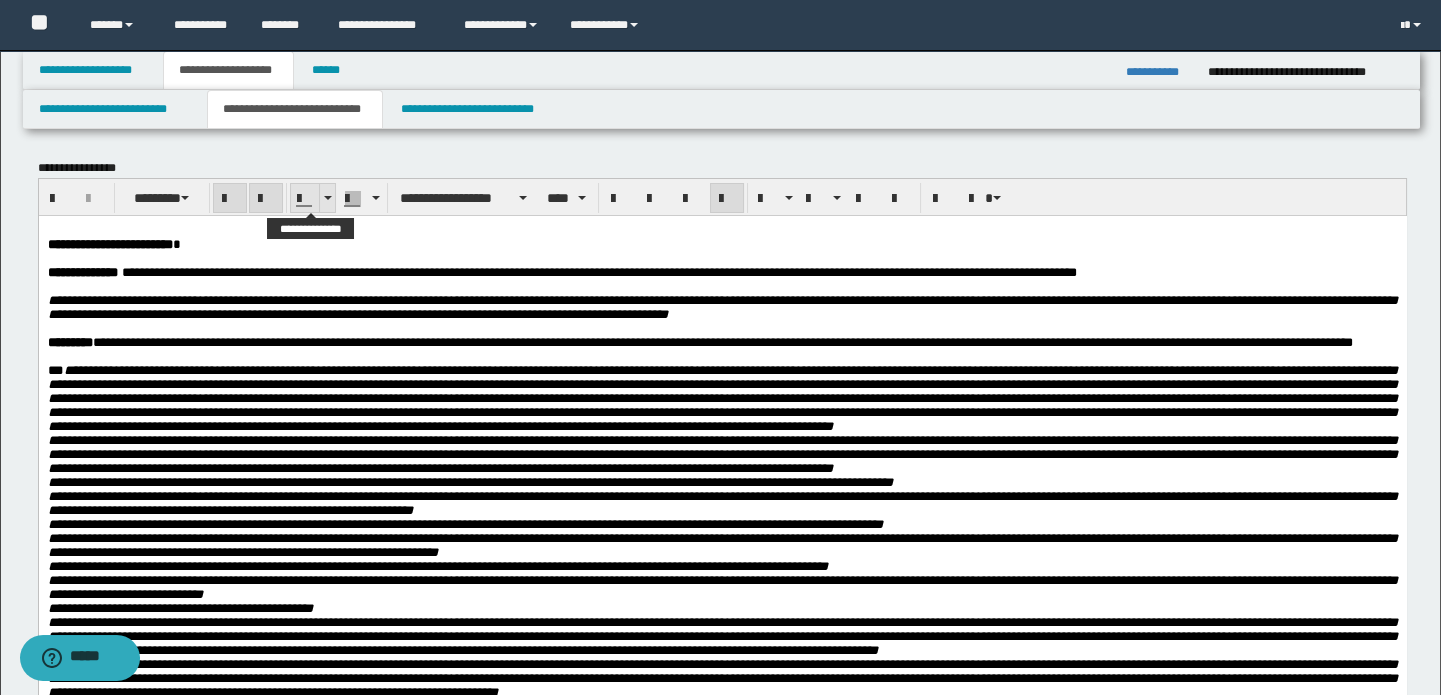 click at bounding box center [327, 198] 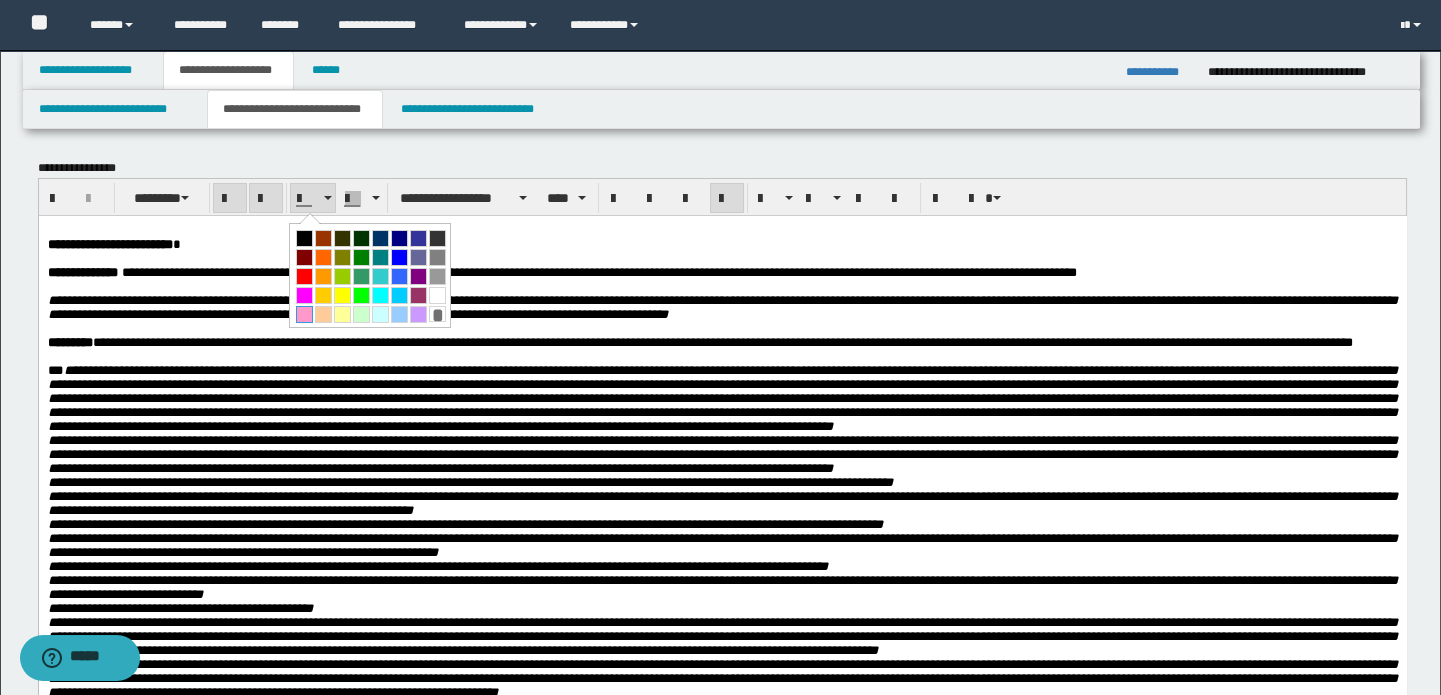 drag, startPoint x: 305, startPoint y: 314, endPoint x: 533, endPoint y: 7, distance: 382.40424 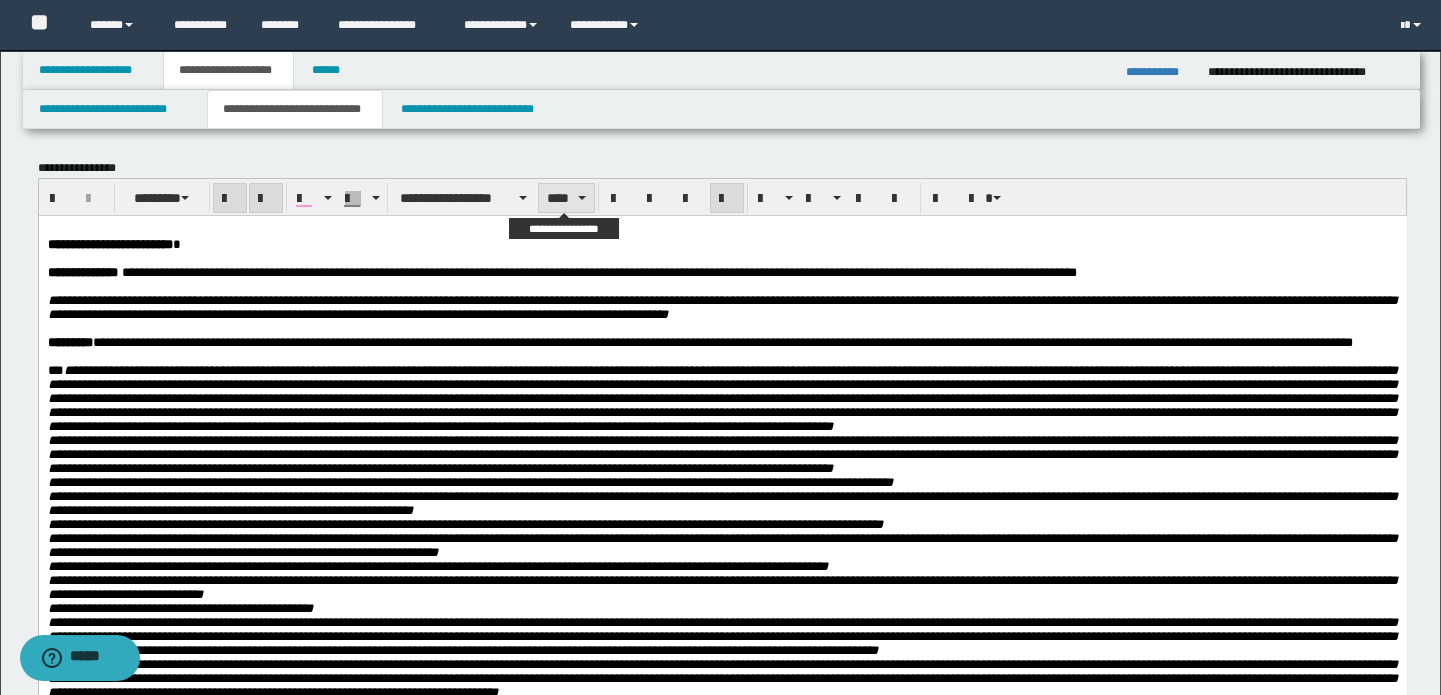 click on "****" at bounding box center (566, 198) 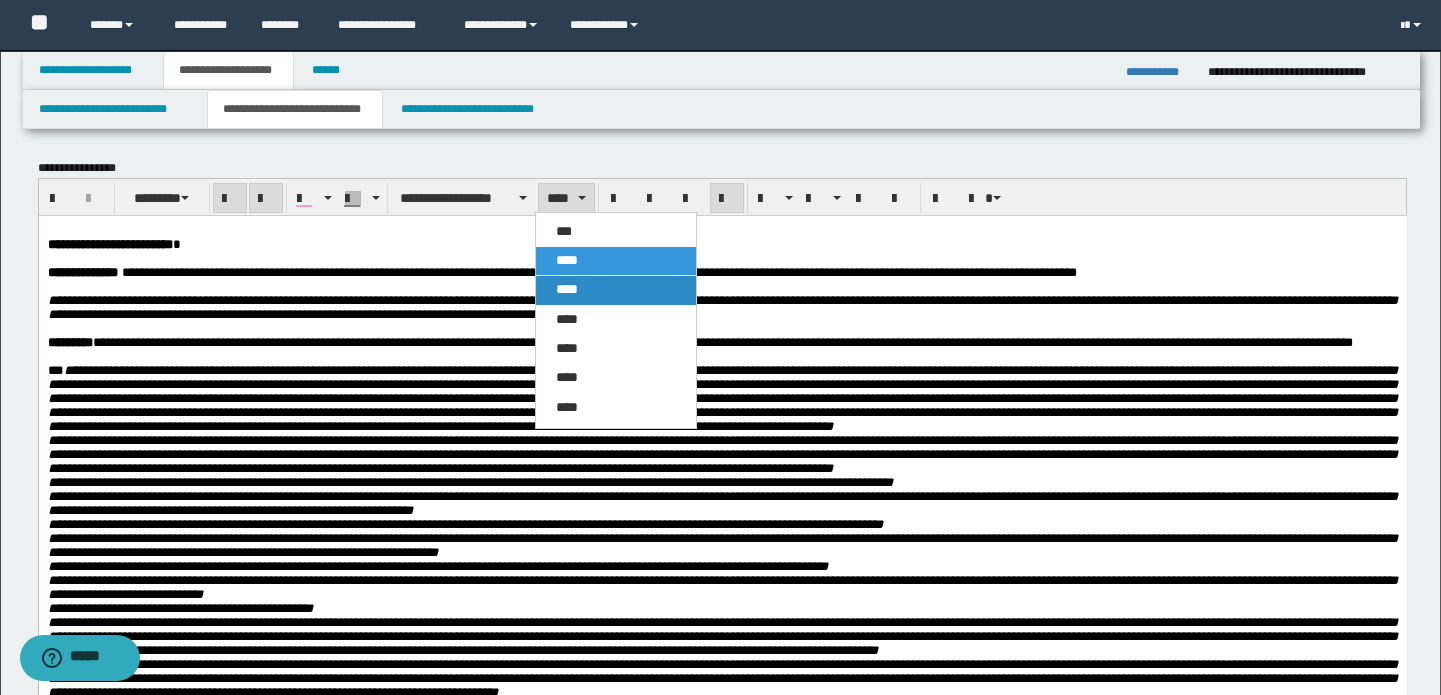 click on "****" at bounding box center (616, 290) 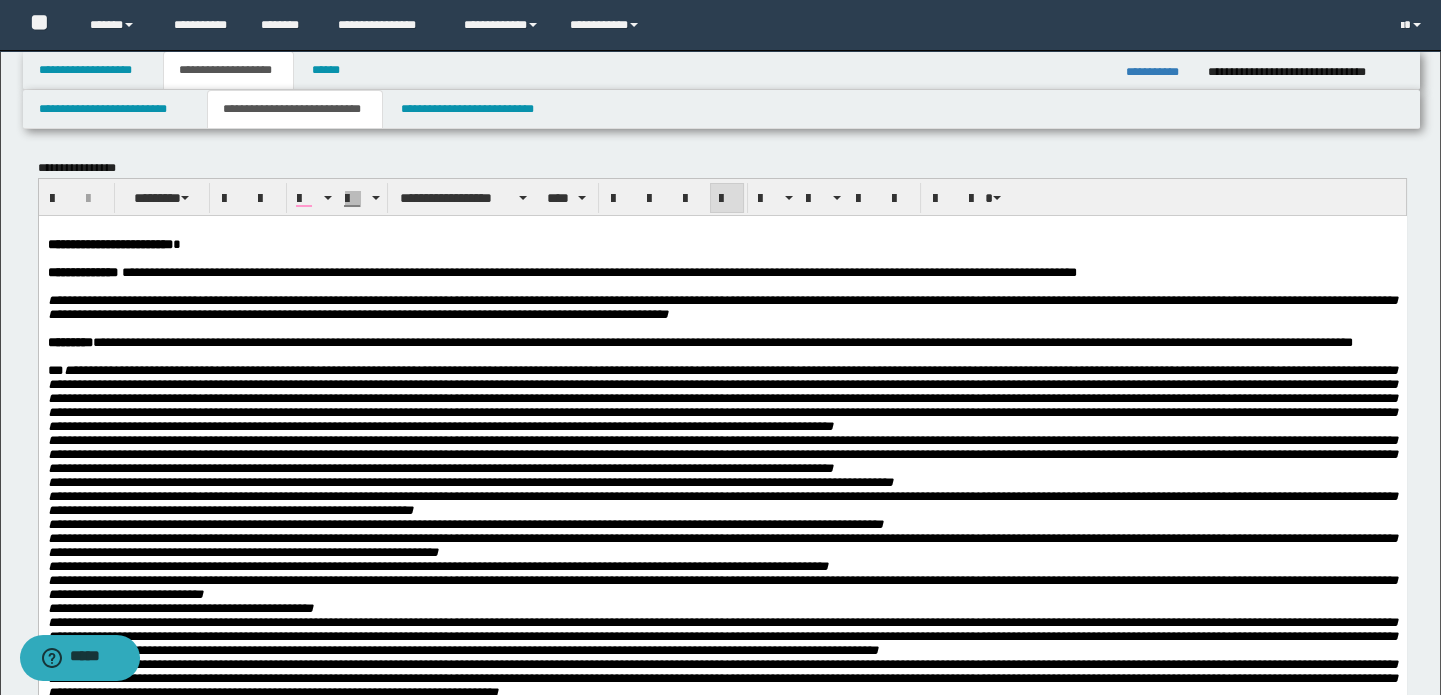 drag, startPoint x: 591, startPoint y: 255, endPoint x: 575, endPoint y: 253, distance: 16.124516 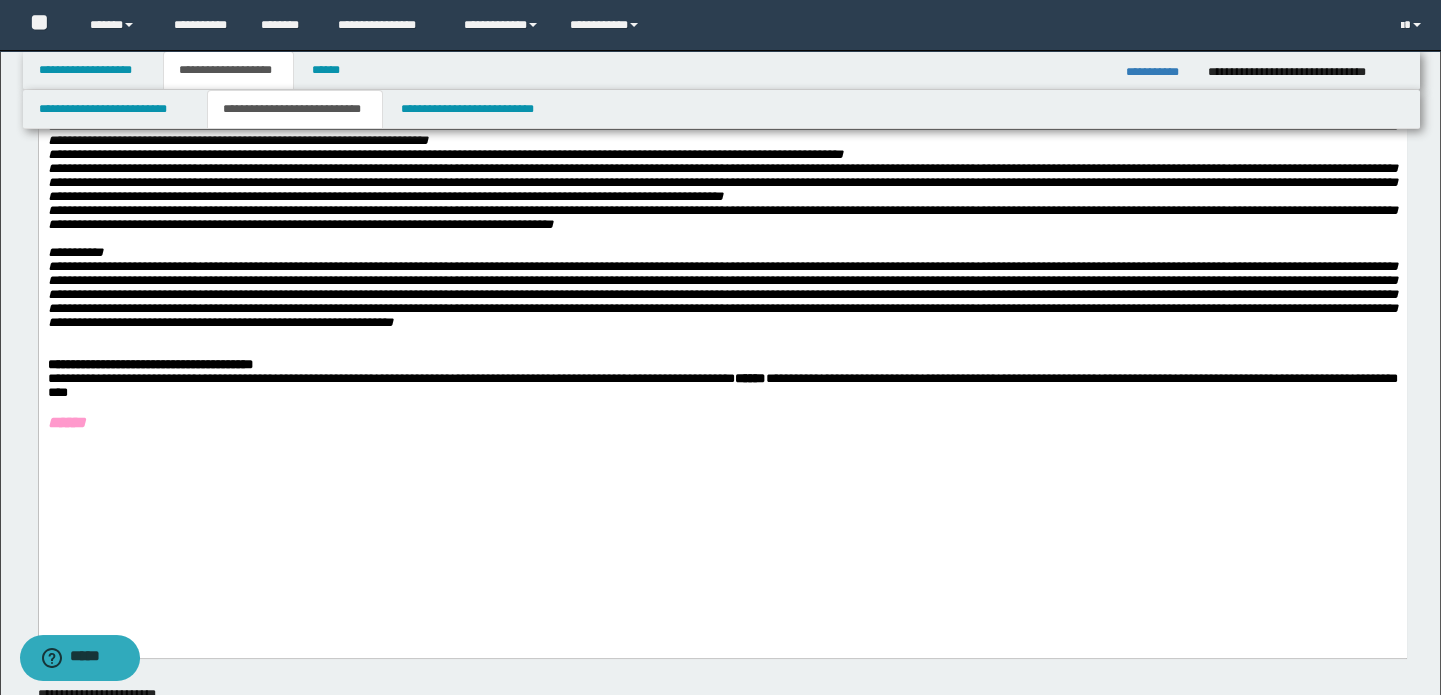 scroll, scrollTop: 1000, scrollLeft: 0, axis: vertical 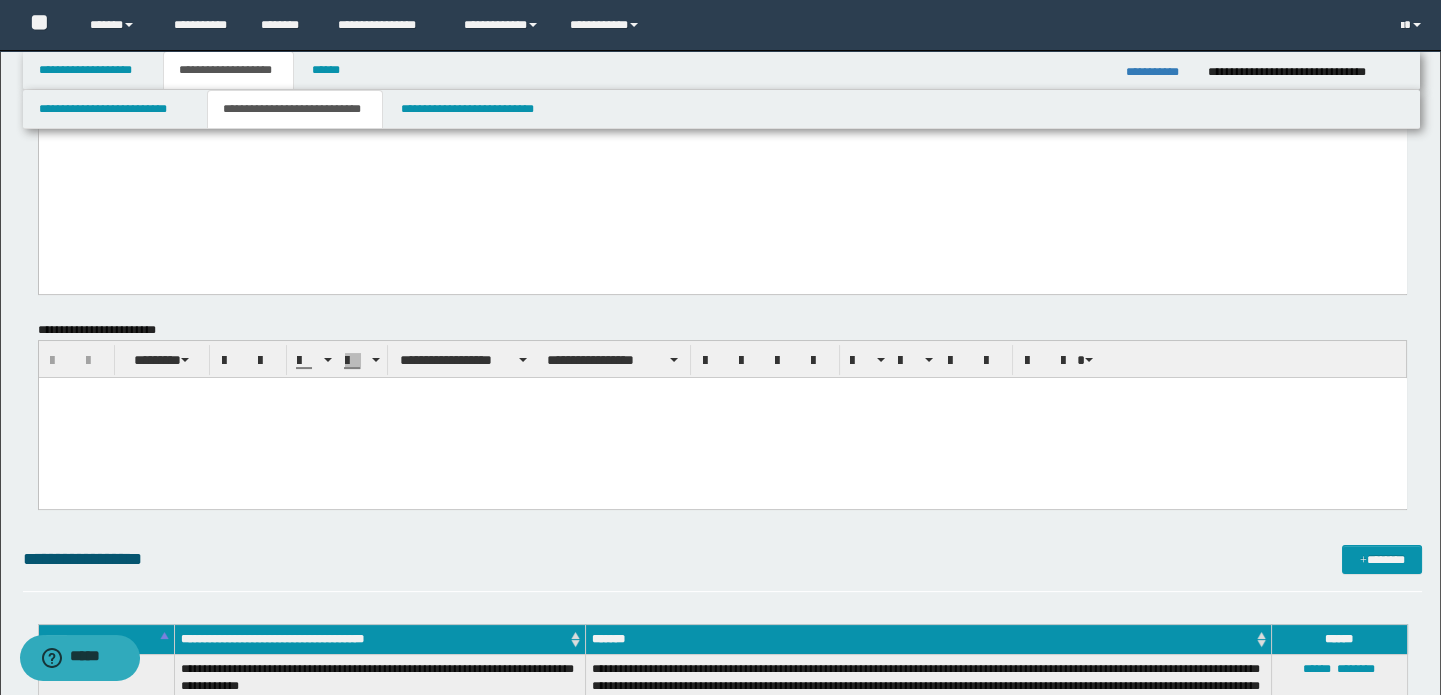 click on "**********" at bounding box center [722, -330] 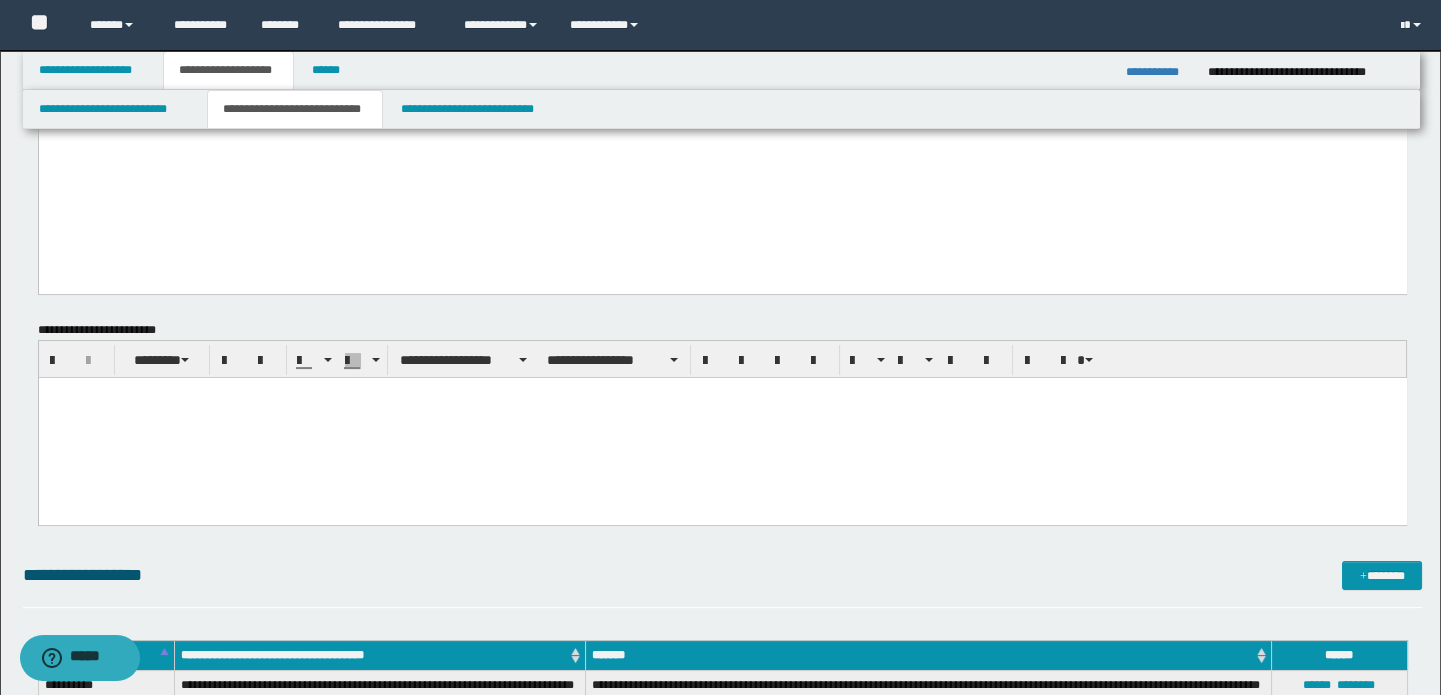 paste 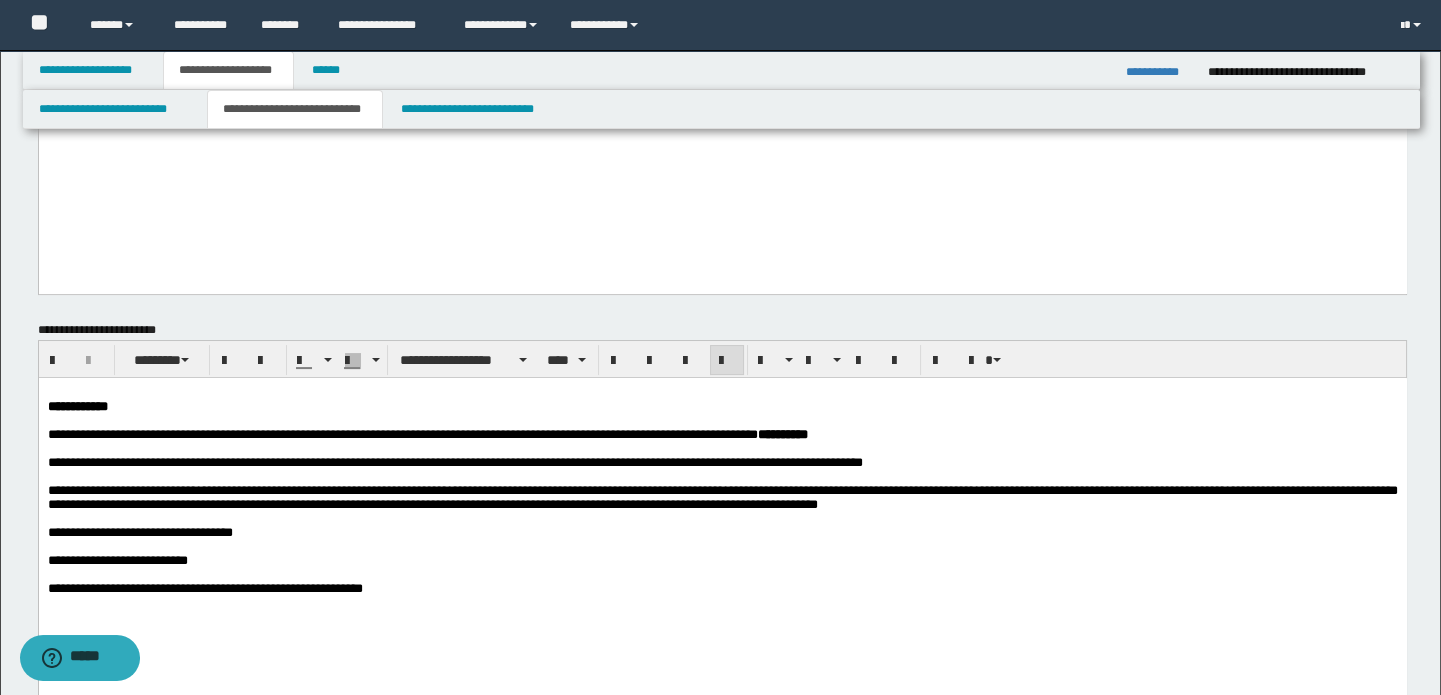 click at bounding box center [722, 421] 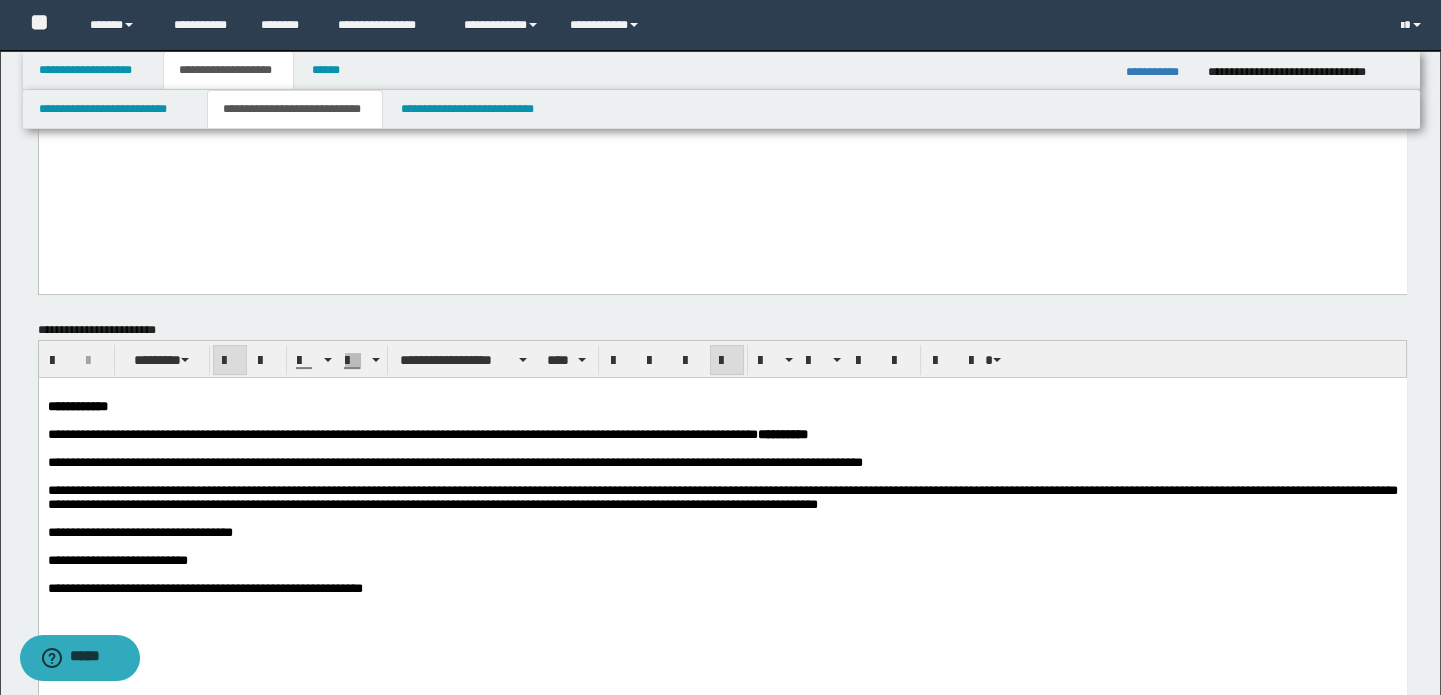 click on "**********" at bounding box center [722, 407] 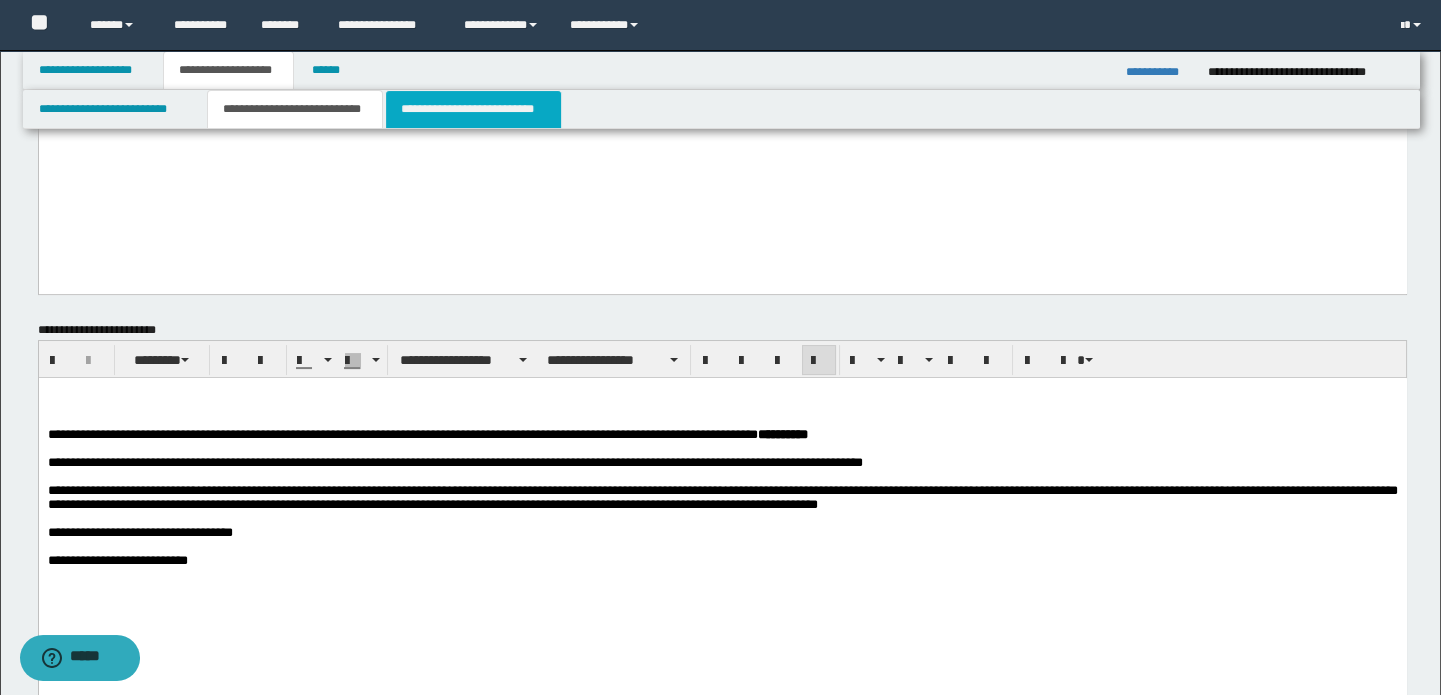 click on "**********" at bounding box center (473, 109) 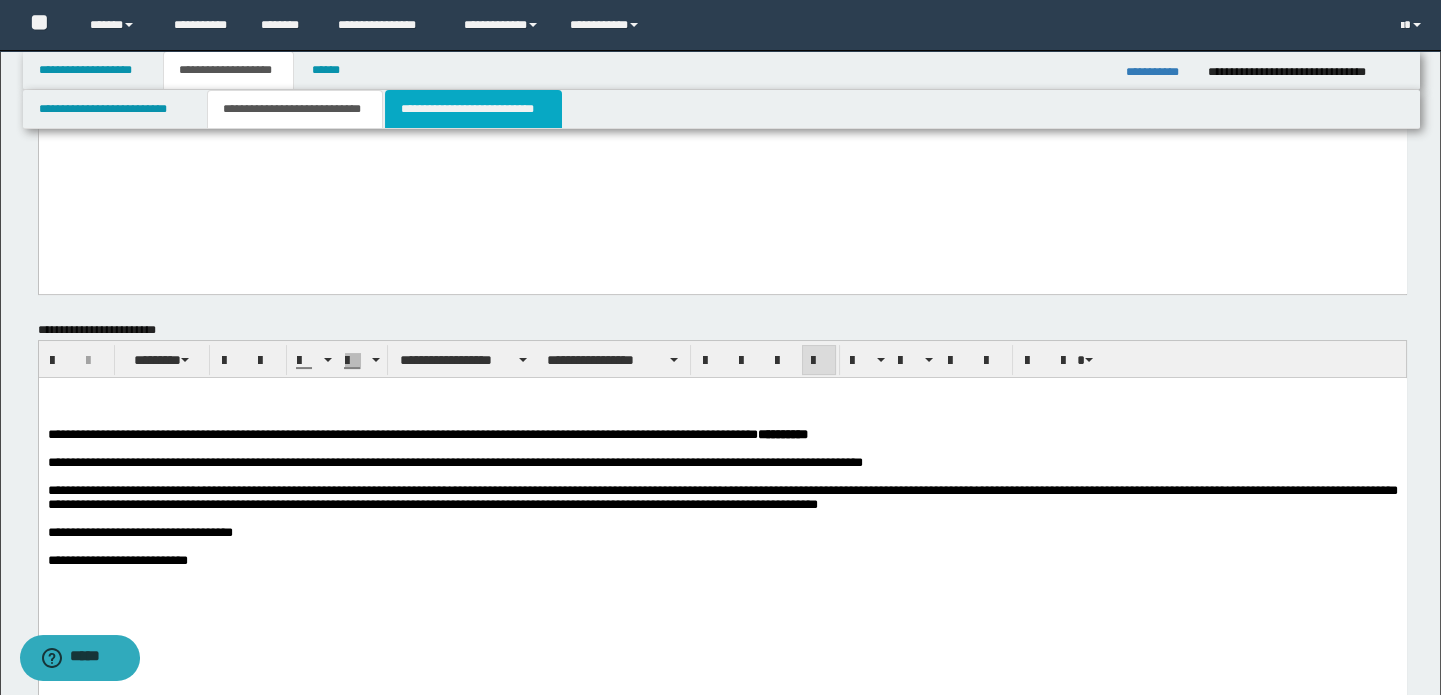 scroll, scrollTop: 0, scrollLeft: 0, axis: both 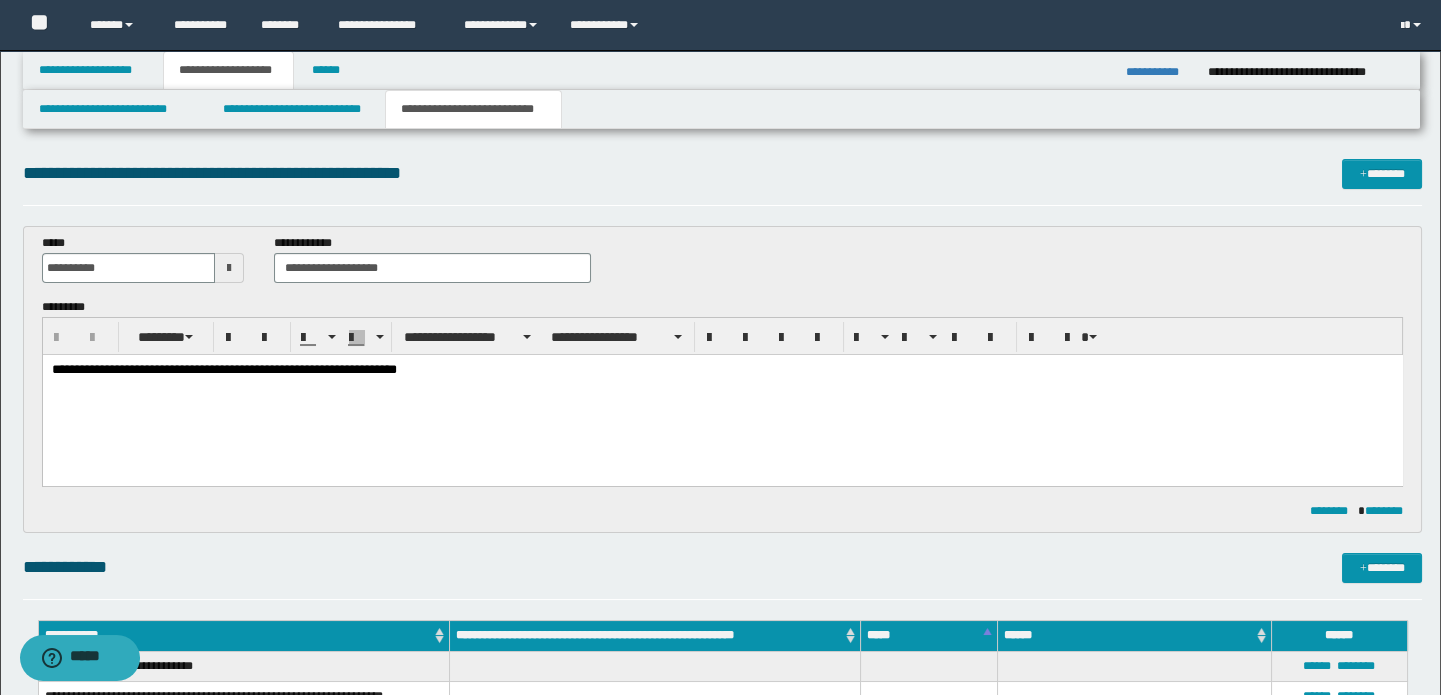 click on "**********" at bounding box center [722, 395] 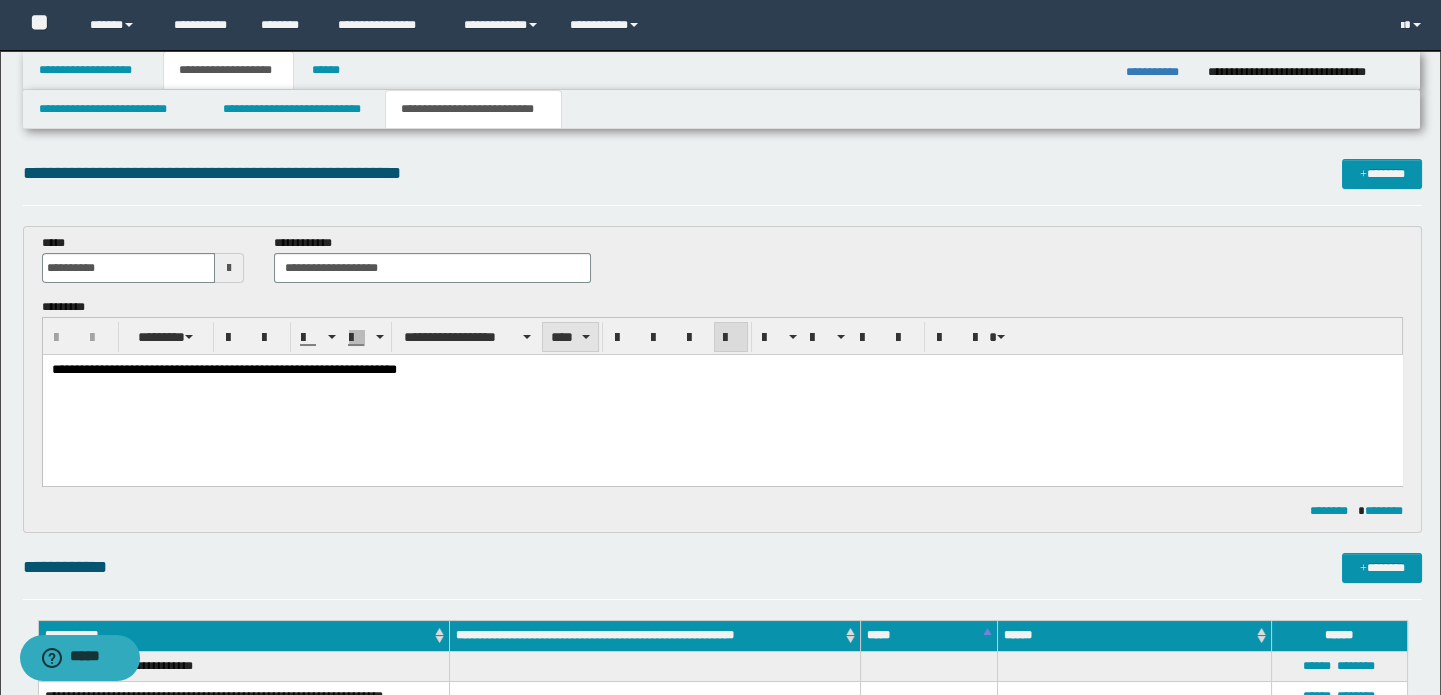 click on "****" at bounding box center (570, 337) 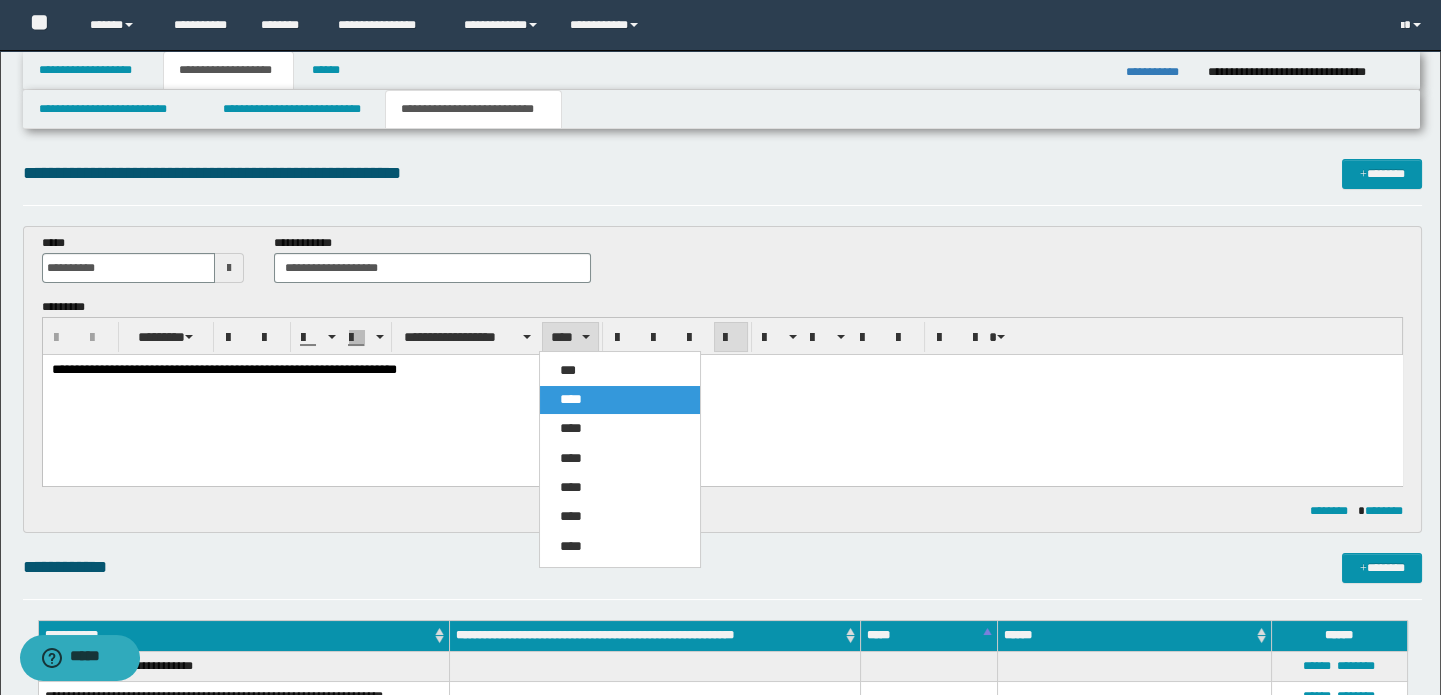 click on "**********" at bounding box center [722, 395] 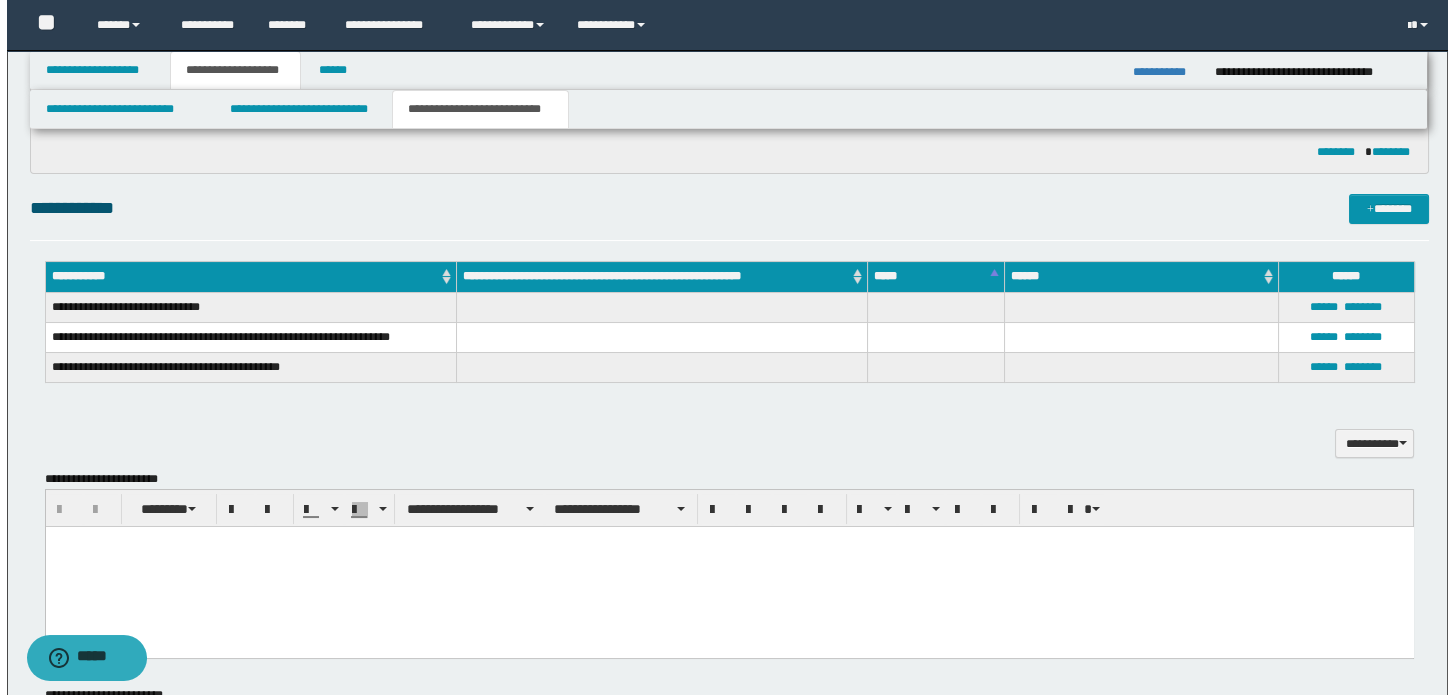 scroll, scrollTop: 363, scrollLeft: 0, axis: vertical 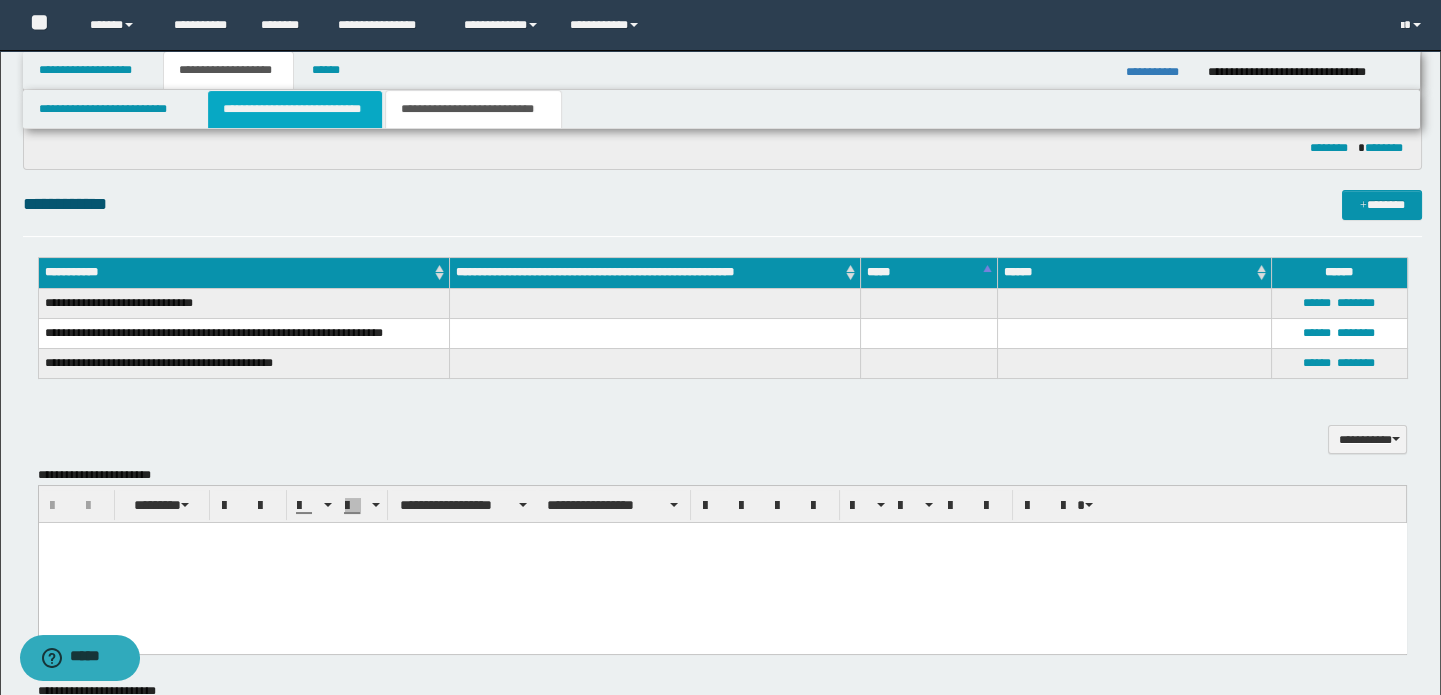 click on "**********" at bounding box center [294, 109] 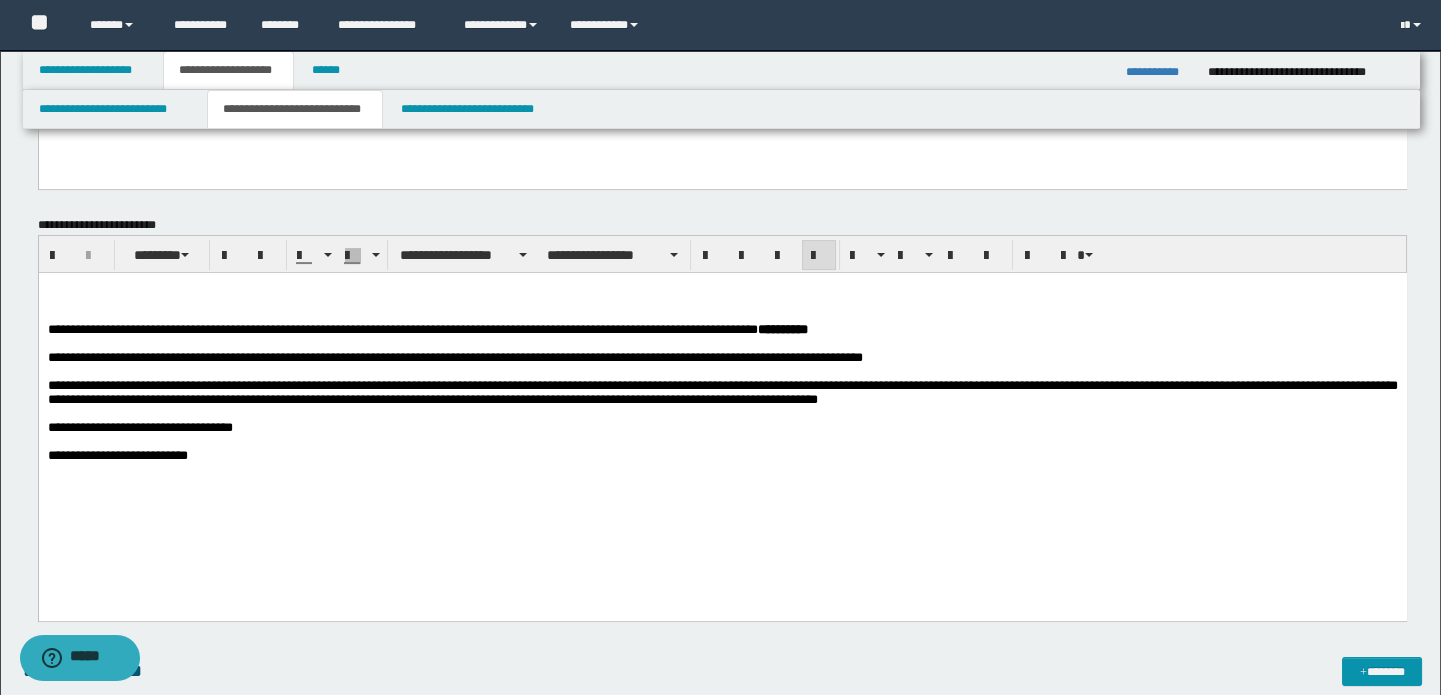 scroll, scrollTop: 1181, scrollLeft: 0, axis: vertical 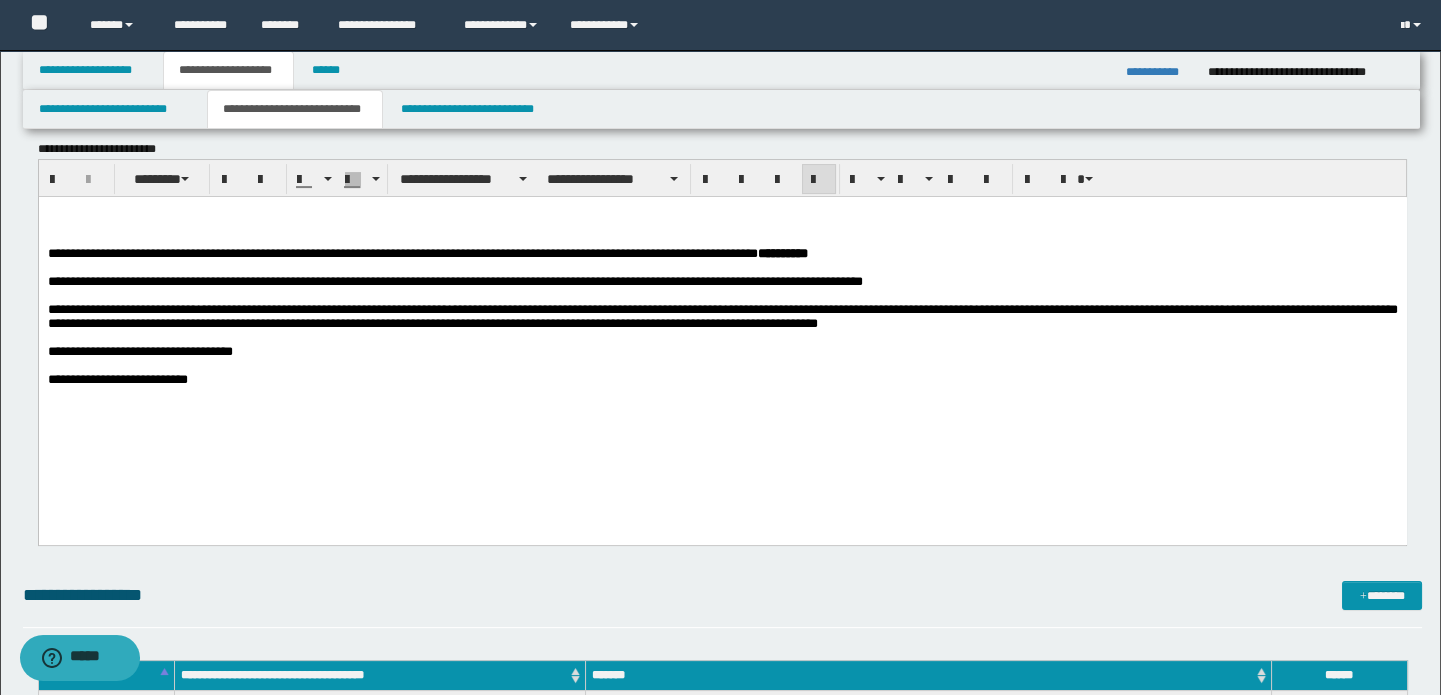 click at bounding box center [722, 408] 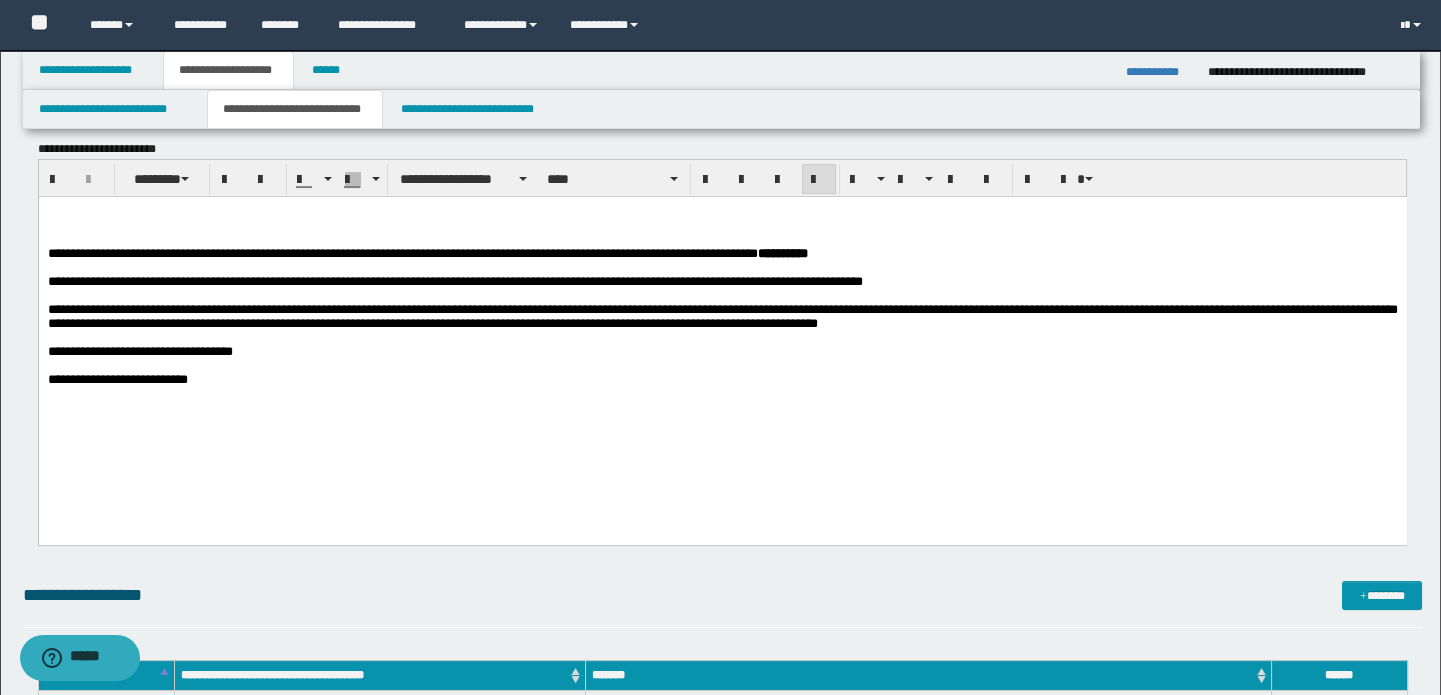 click on "**********" at bounding box center (722, 380) 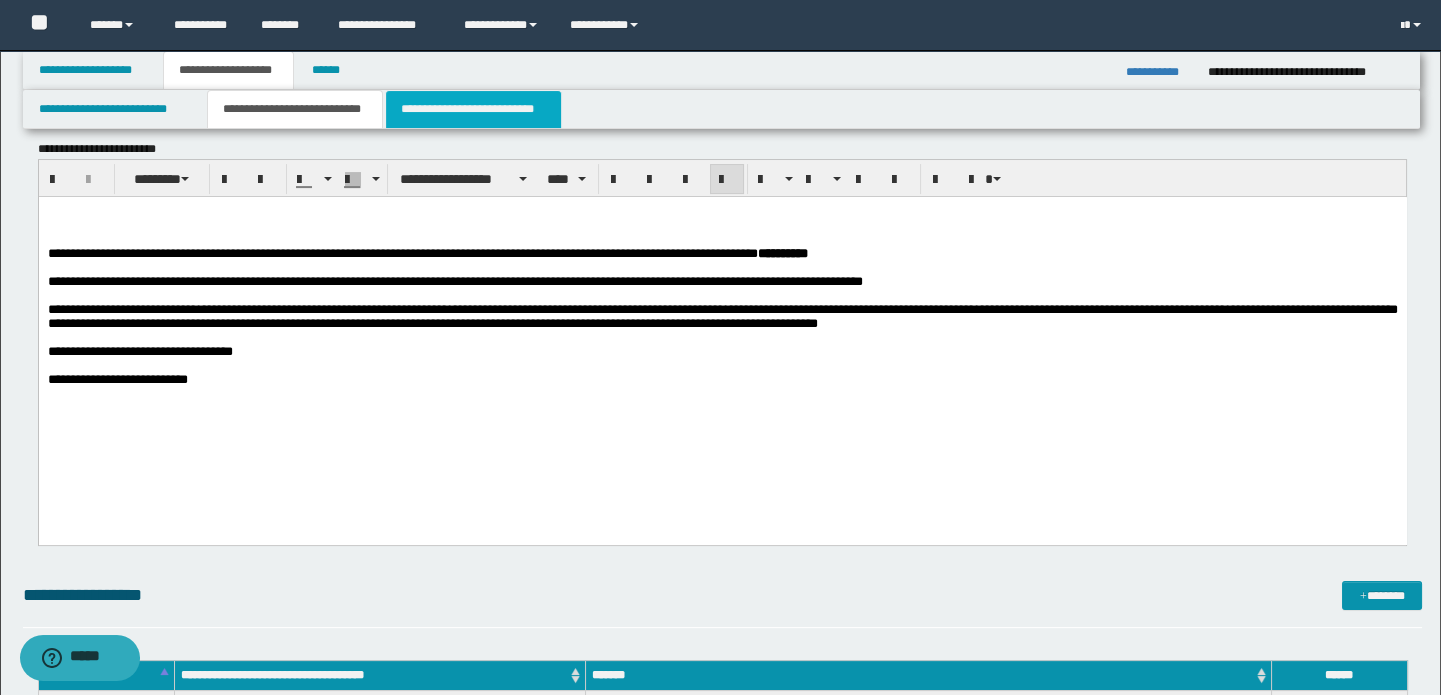 click on "**********" at bounding box center (473, 109) 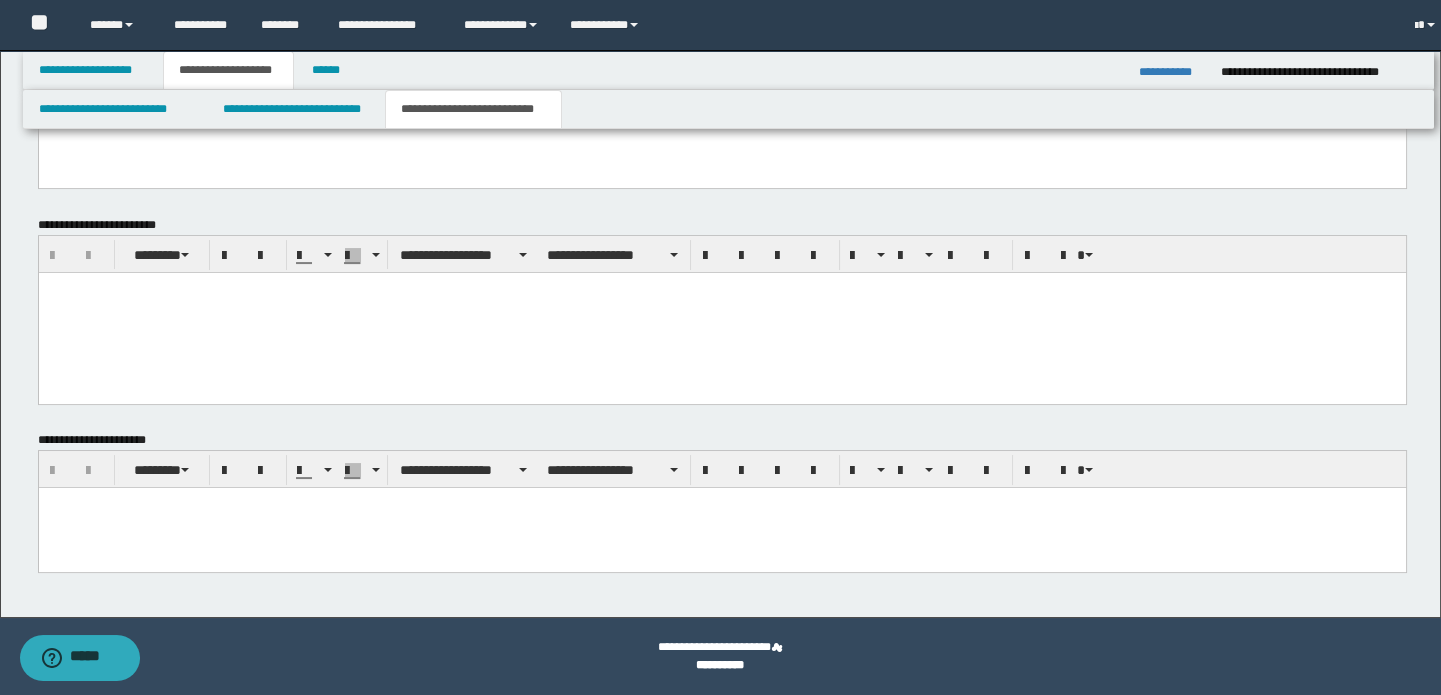 scroll, scrollTop: 829, scrollLeft: 0, axis: vertical 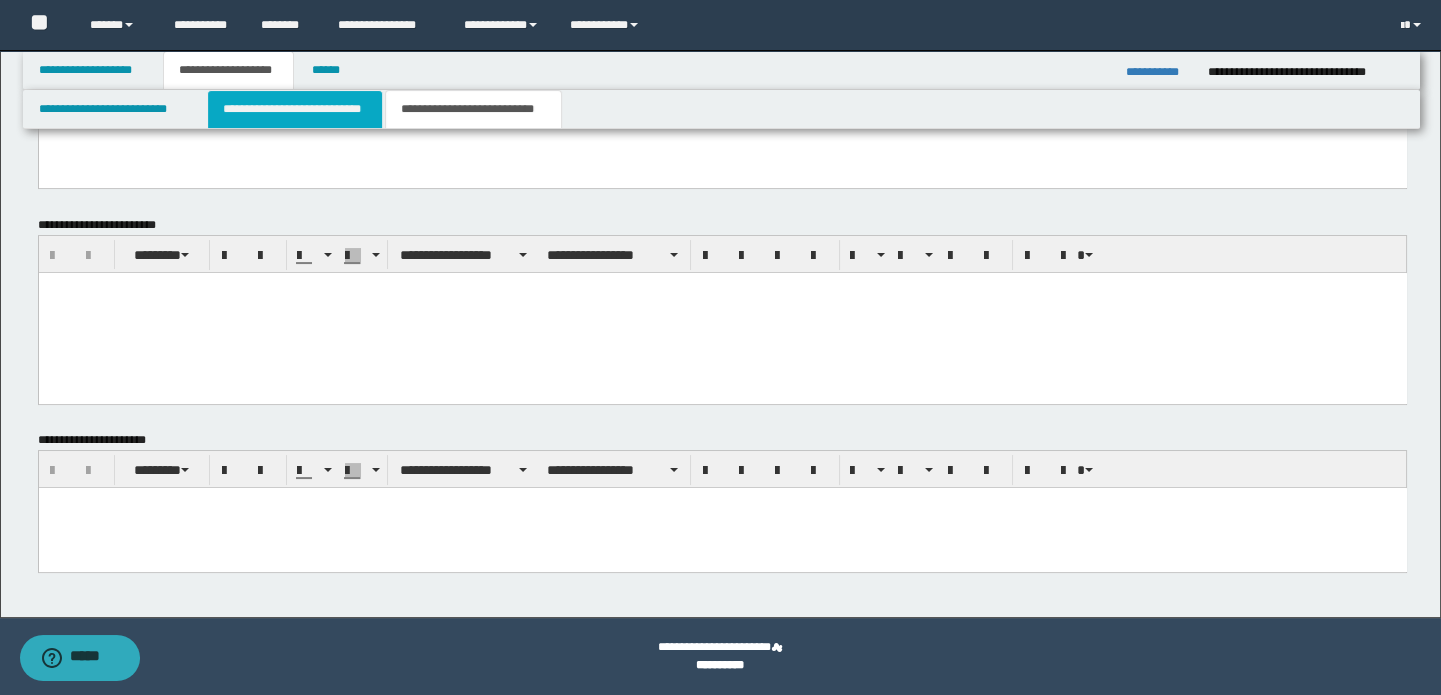 click on "**********" at bounding box center (294, 109) 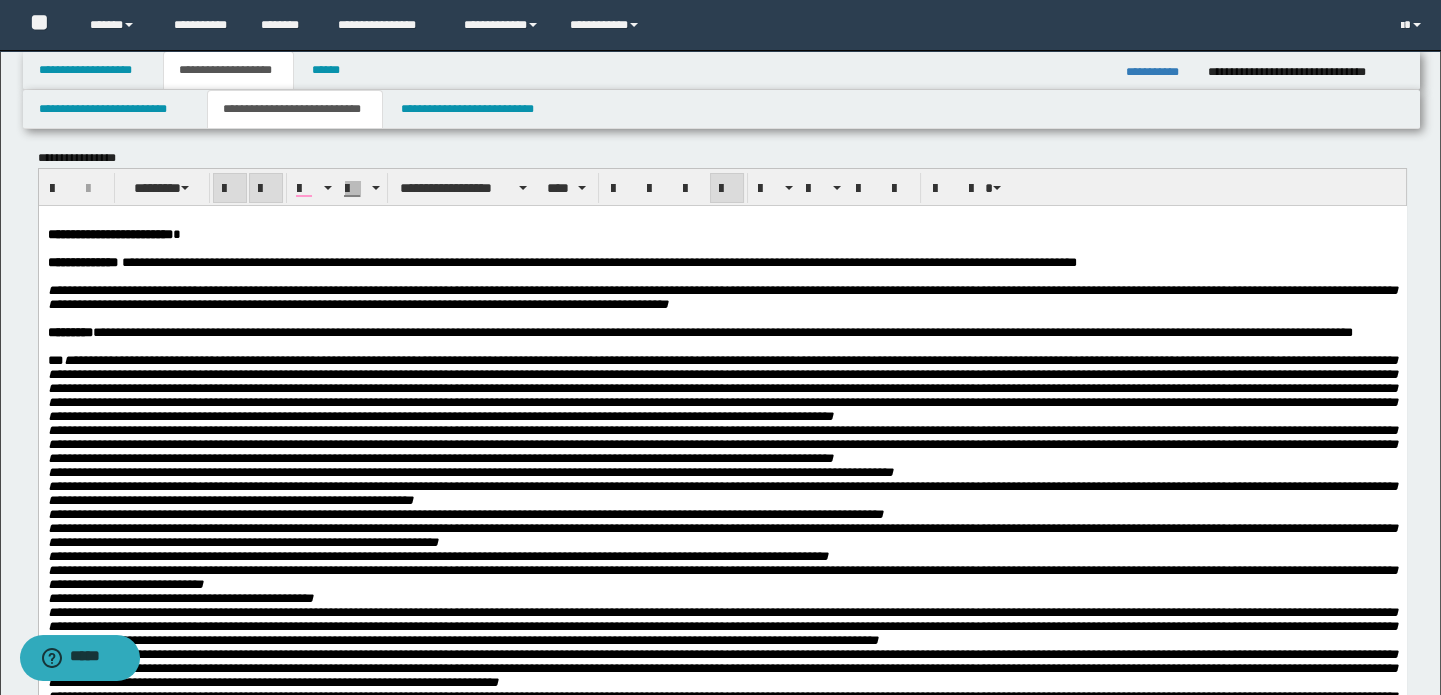 scroll, scrollTop: 0, scrollLeft: 0, axis: both 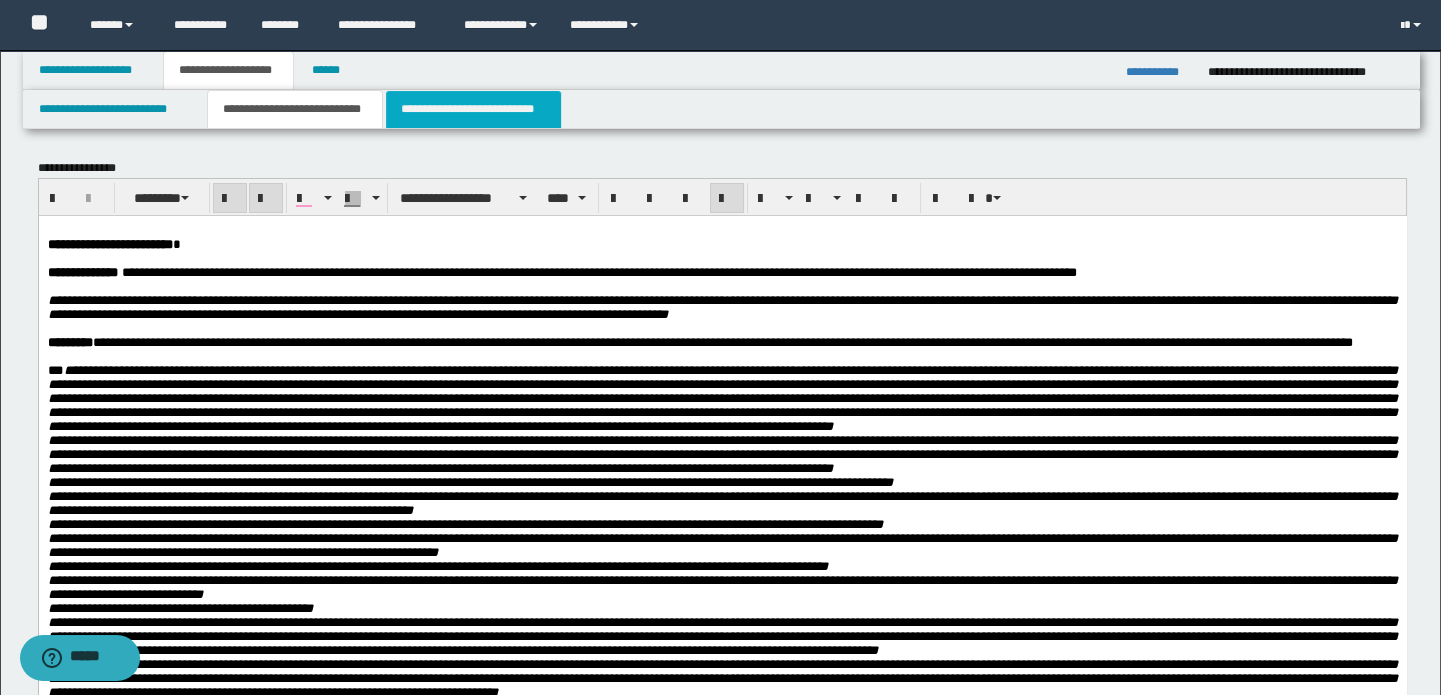 click on "**********" at bounding box center (473, 109) 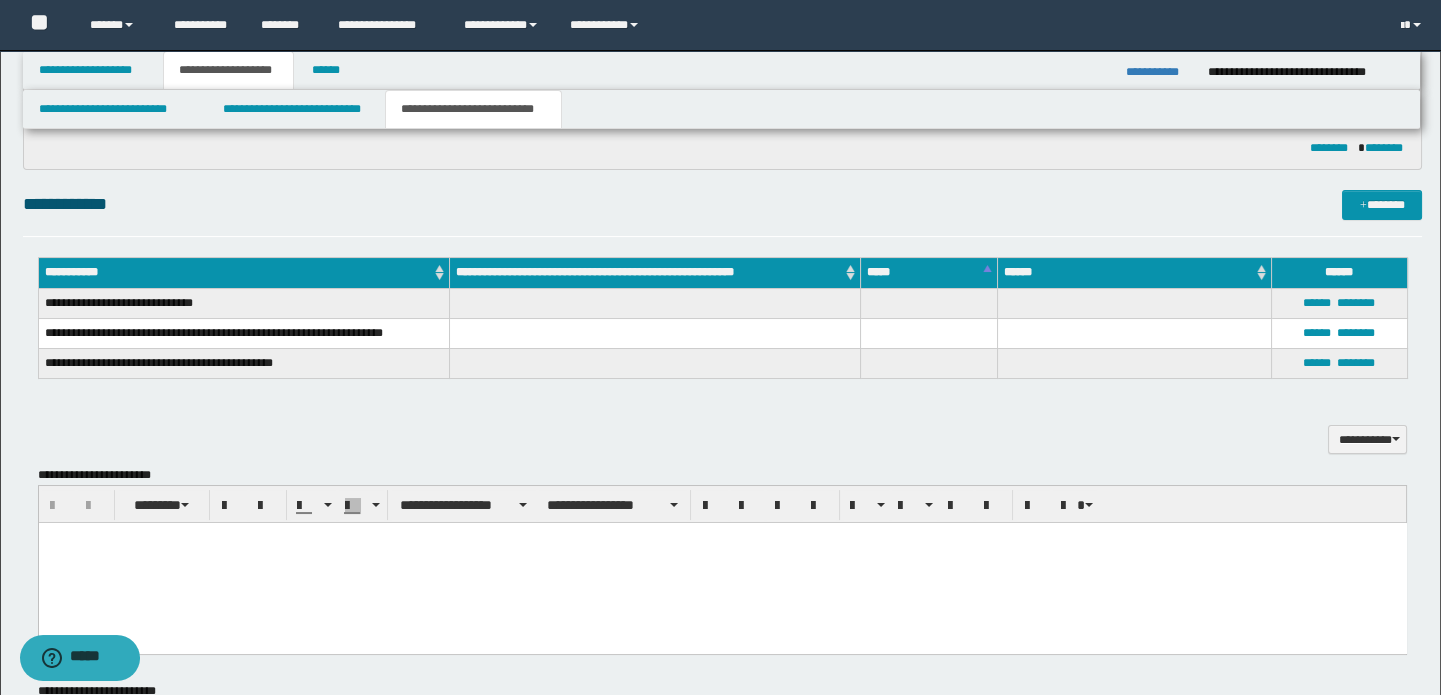 scroll, scrollTop: 454, scrollLeft: 0, axis: vertical 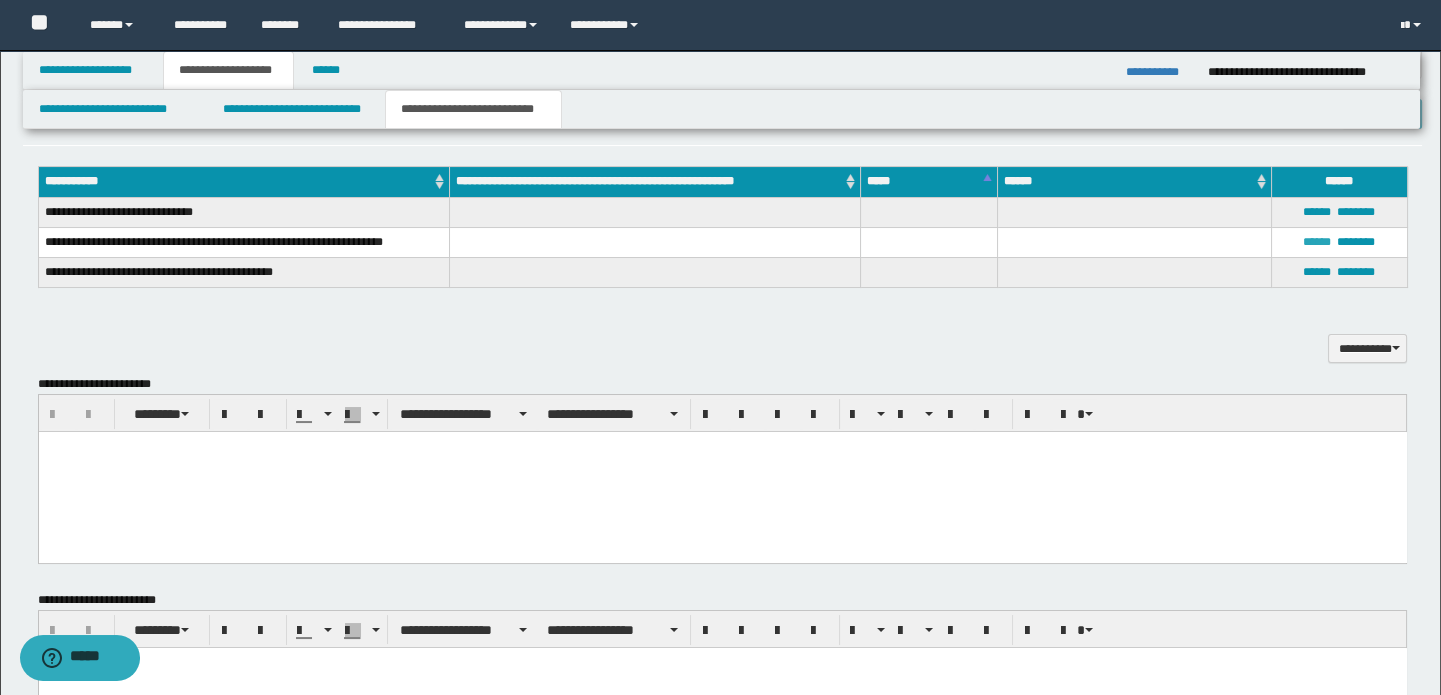 click on "******" at bounding box center (1317, 242) 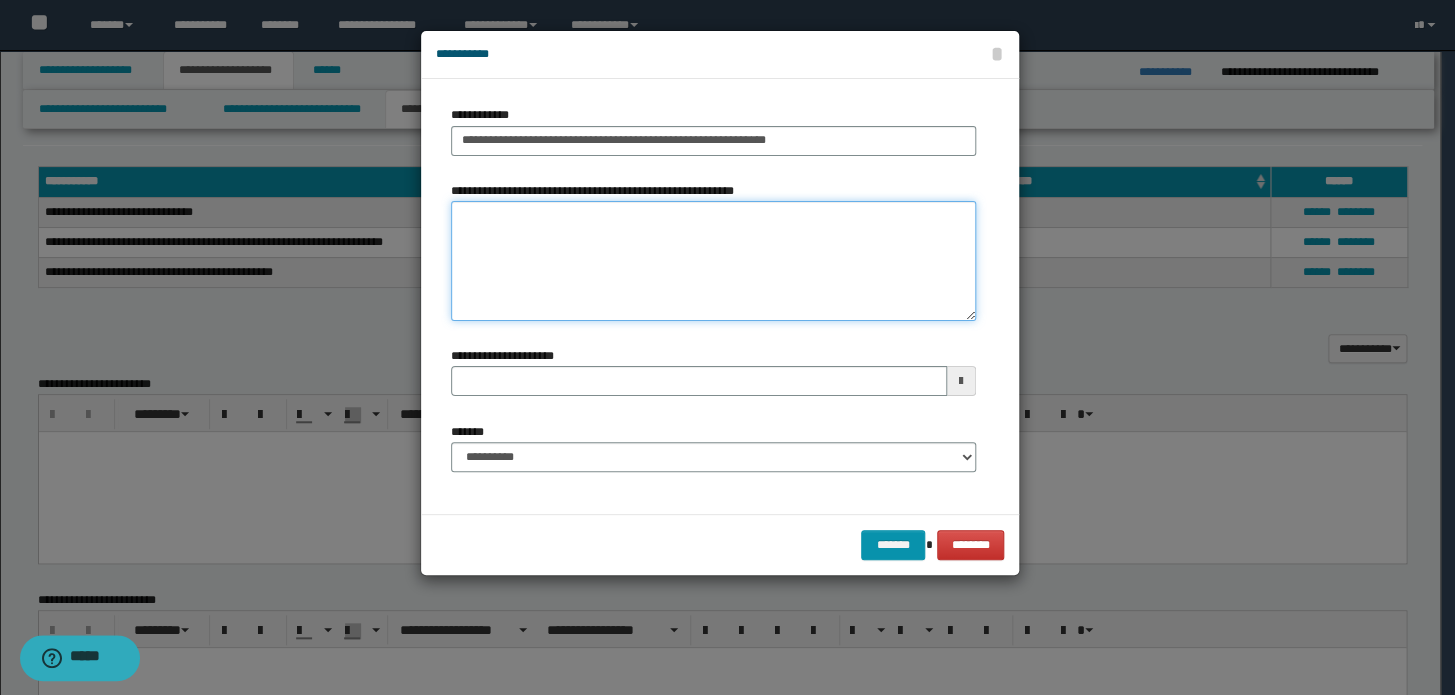 click on "**********" at bounding box center (713, 261) 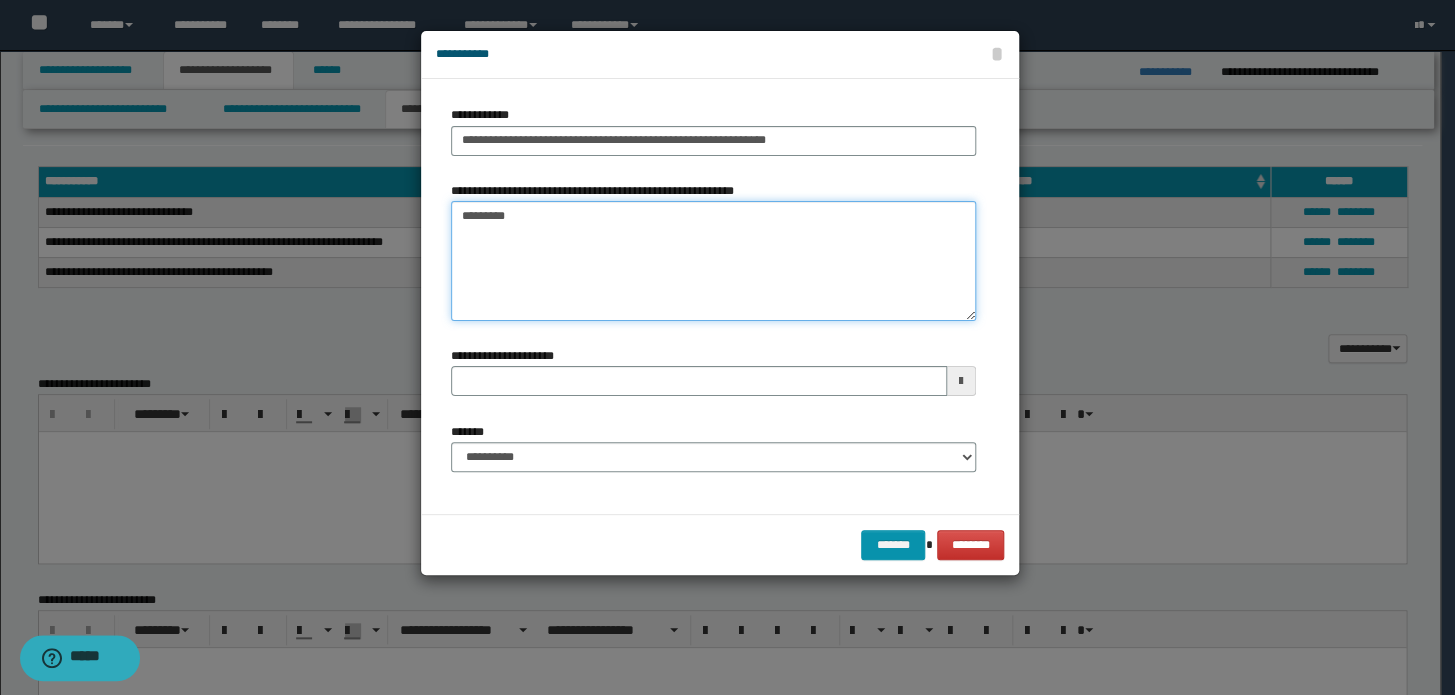 type on "********" 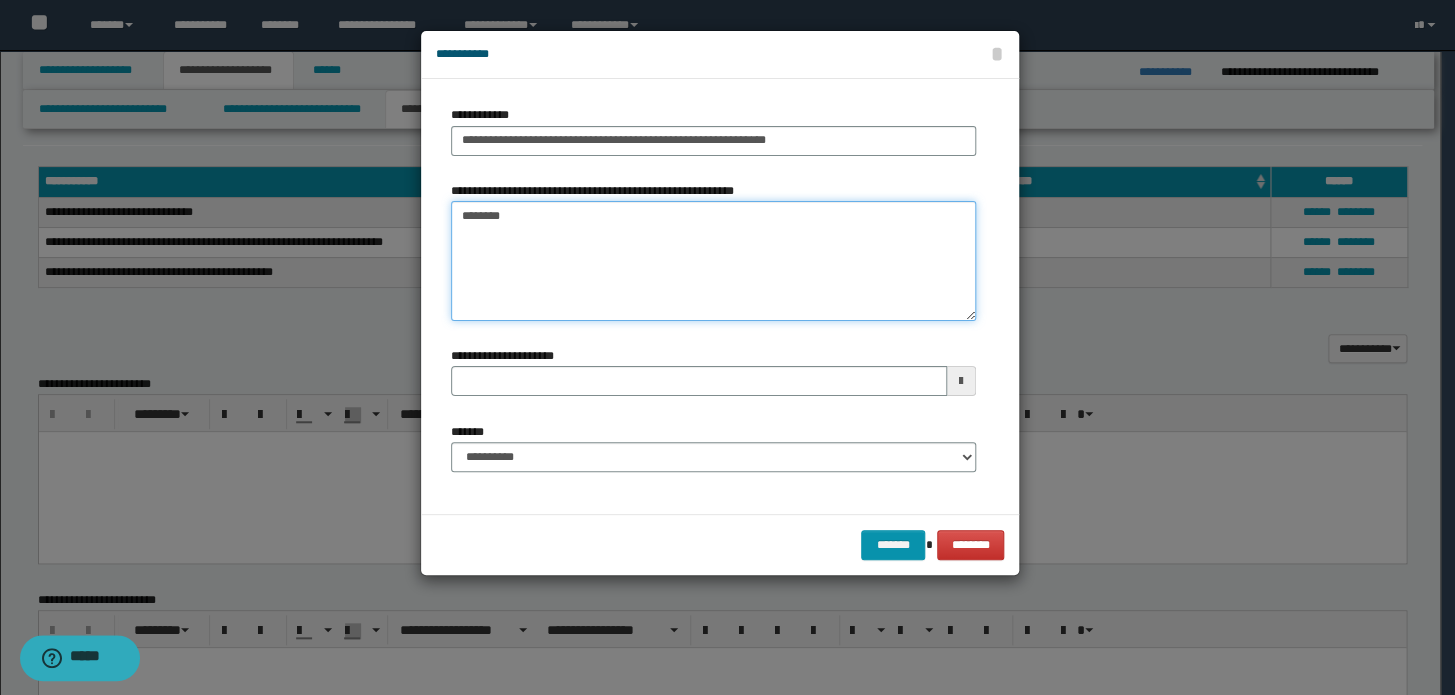 type 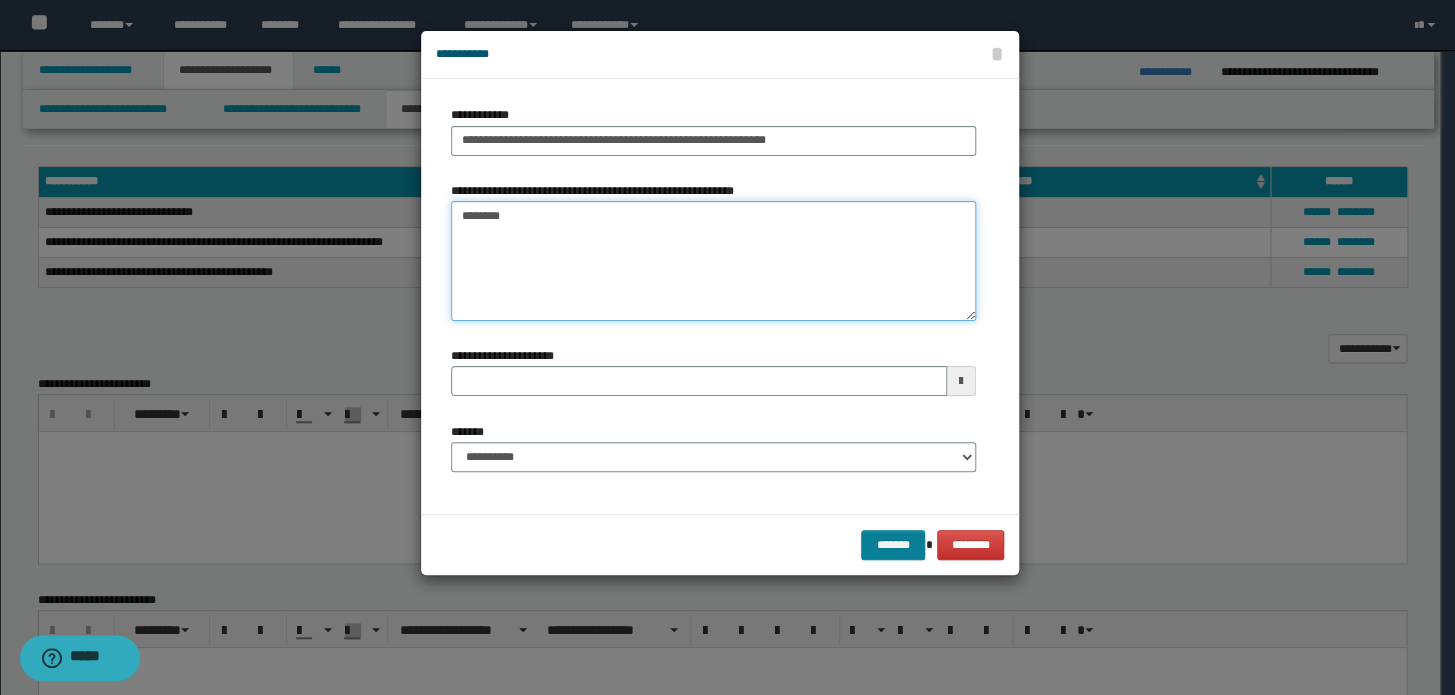 type on "********" 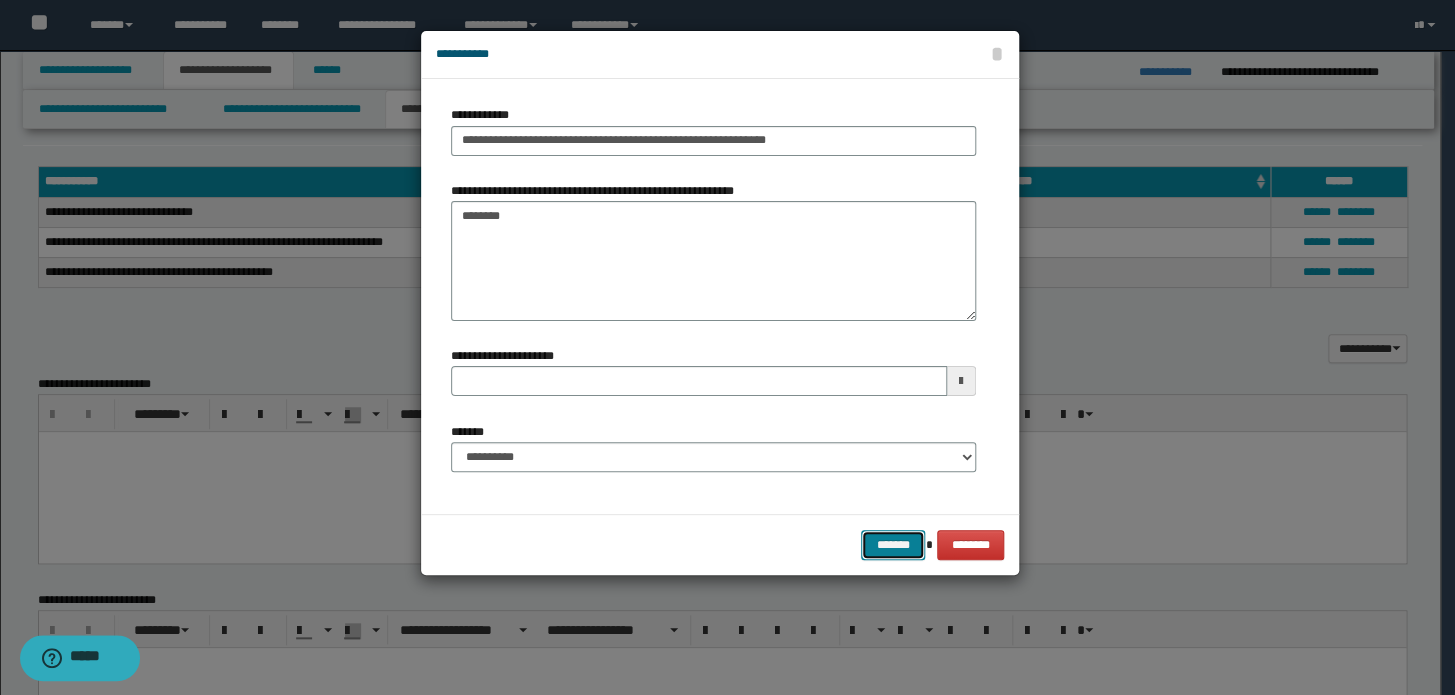click on "*******" at bounding box center [893, 545] 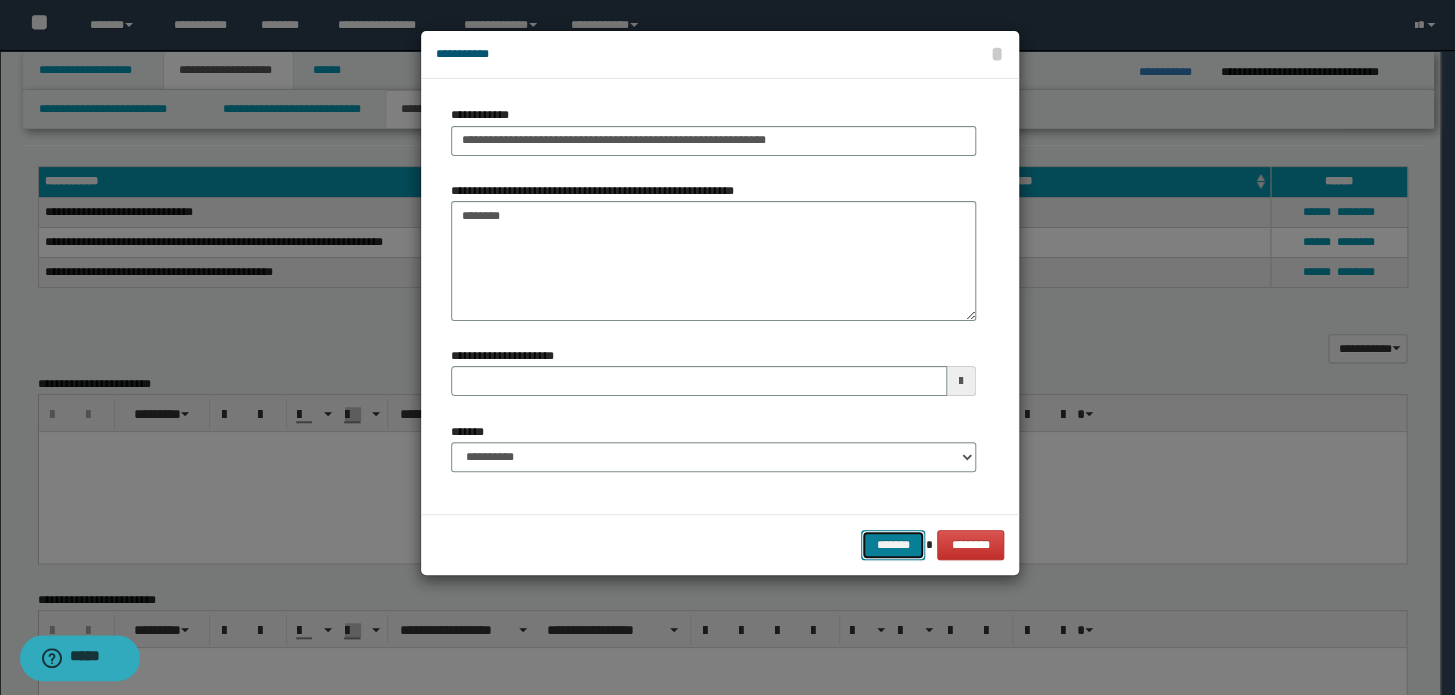 type 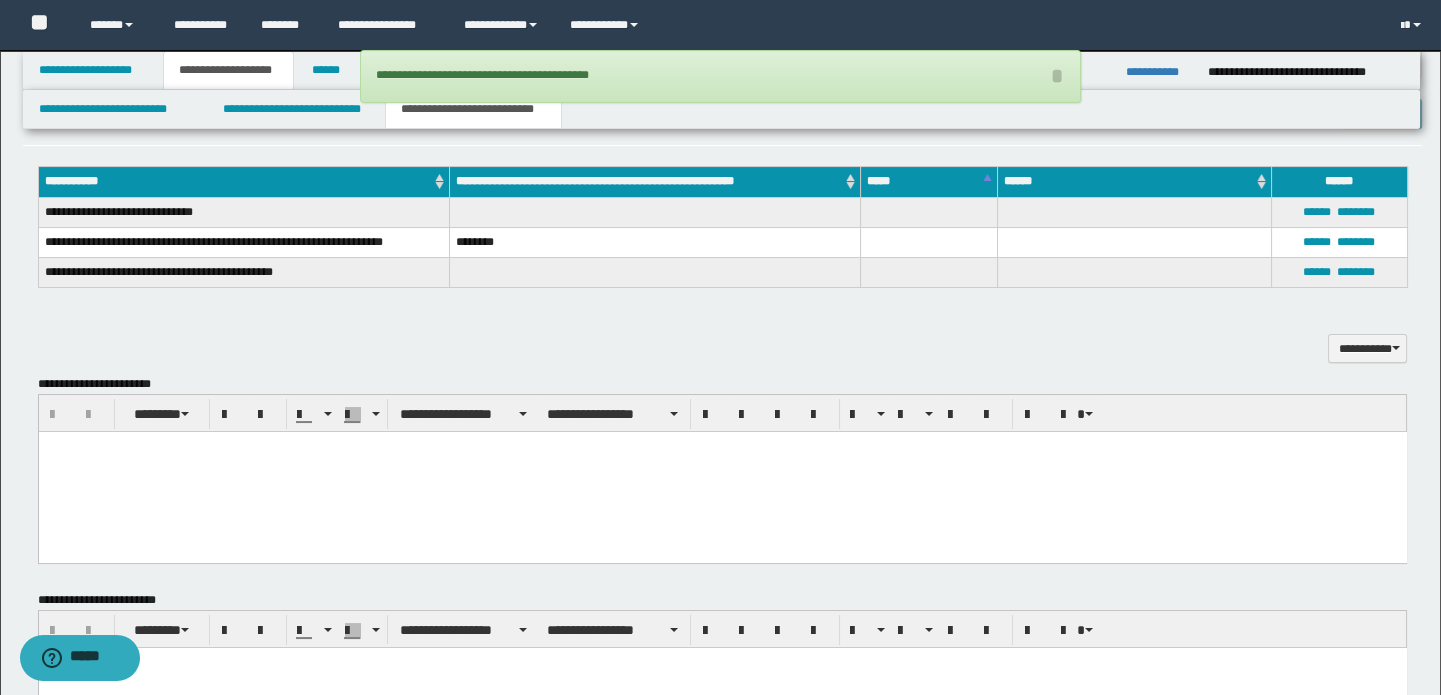 drag, startPoint x: 817, startPoint y: 492, endPoint x: 1025, endPoint y: 492, distance: 208 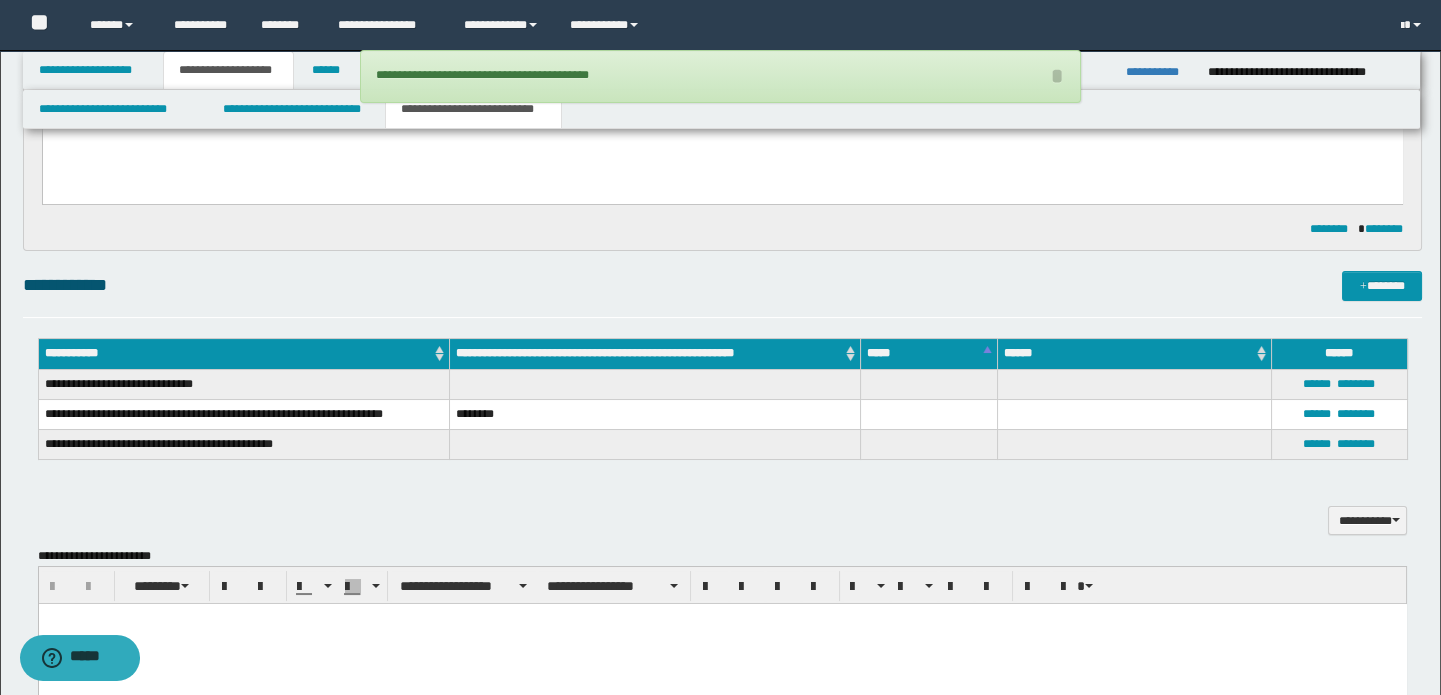 scroll, scrollTop: 272, scrollLeft: 0, axis: vertical 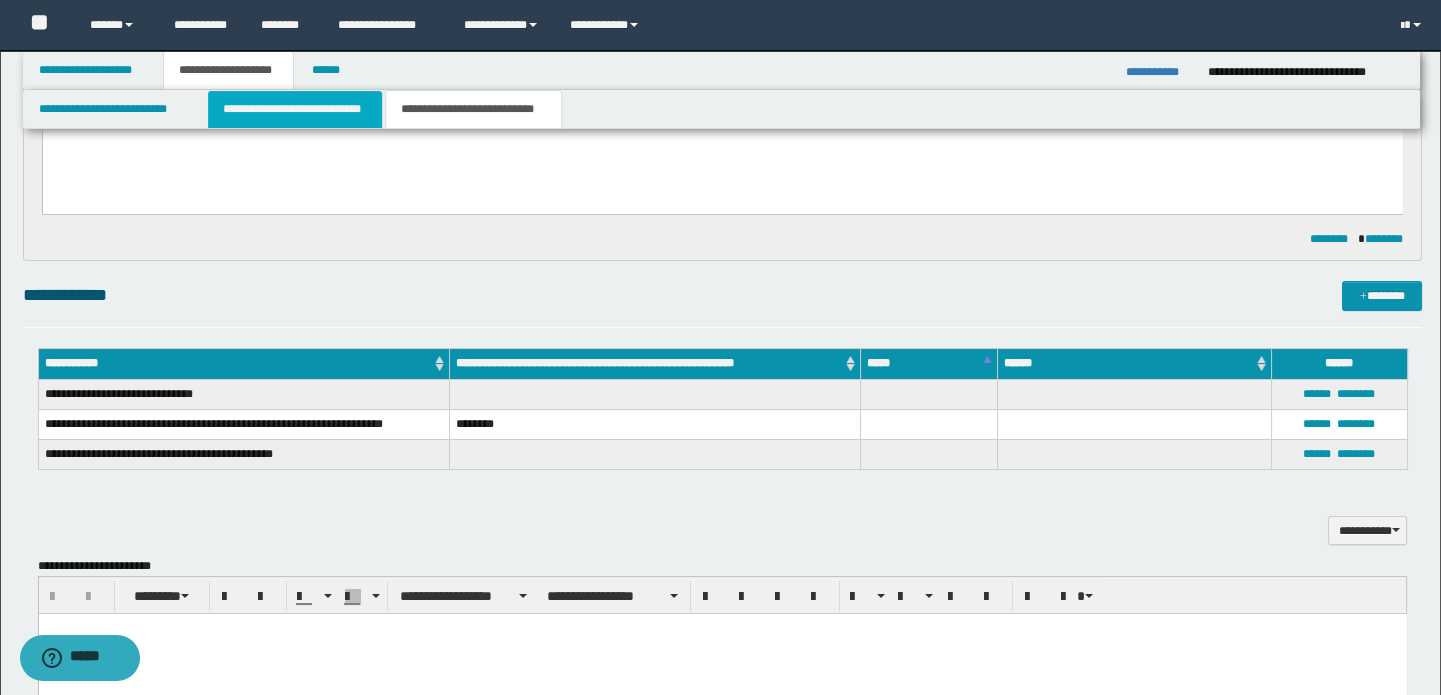 click on "**********" at bounding box center (294, 109) 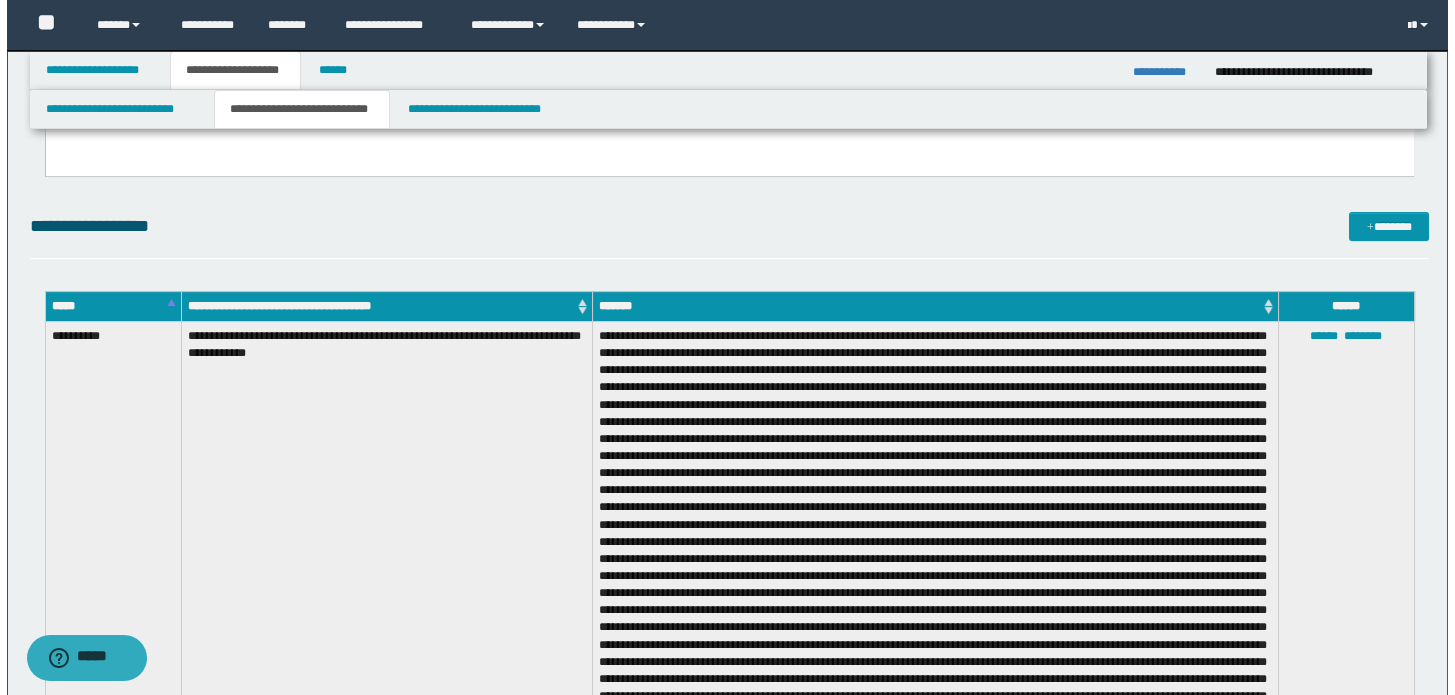 scroll, scrollTop: 1636, scrollLeft: 0, axis: vertical 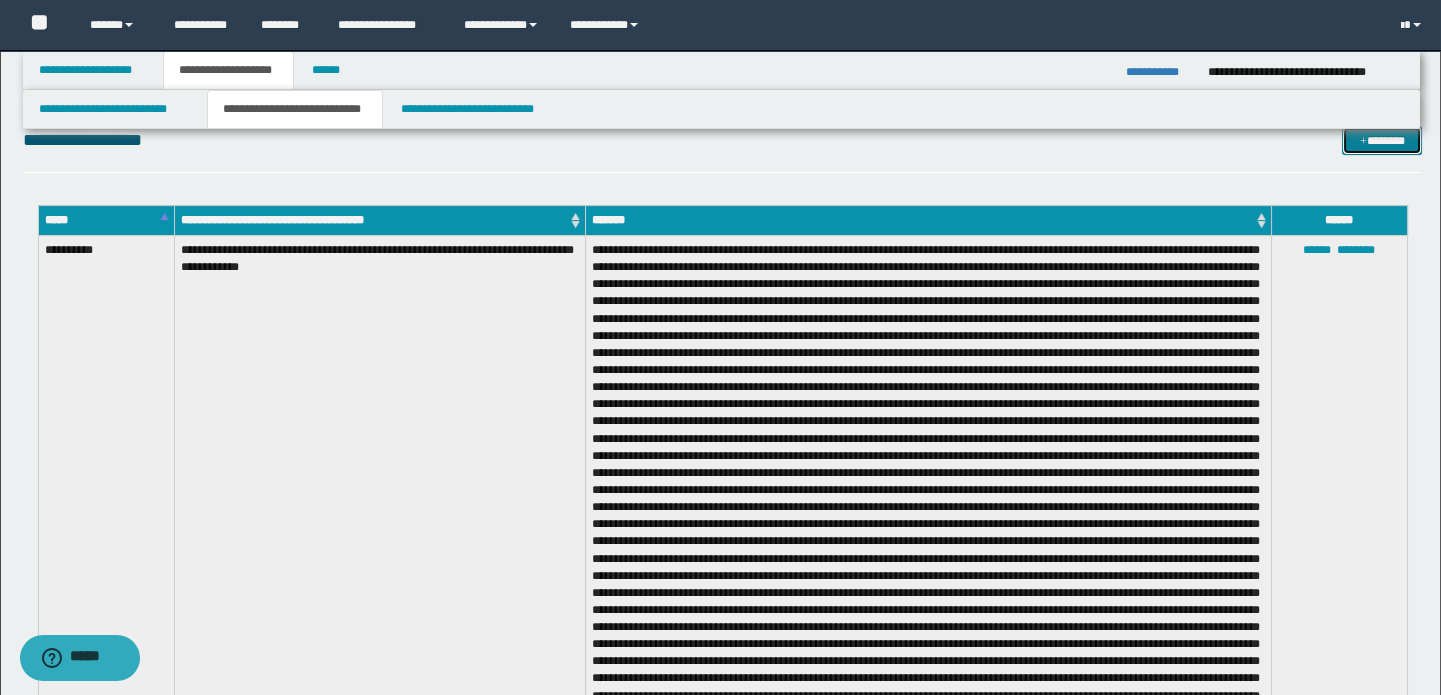 click on "*******" at bounding box center [1382, 141] 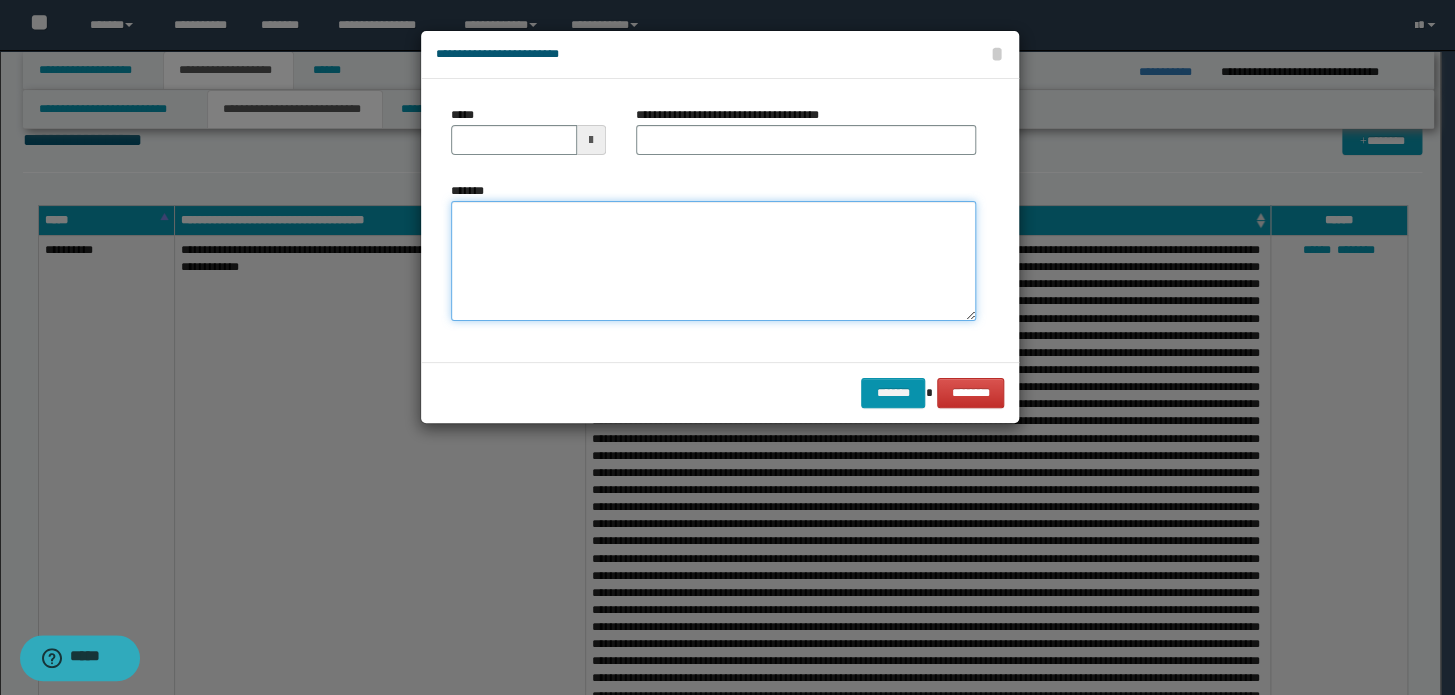 click on "*******" at bounding box center [713, 261] 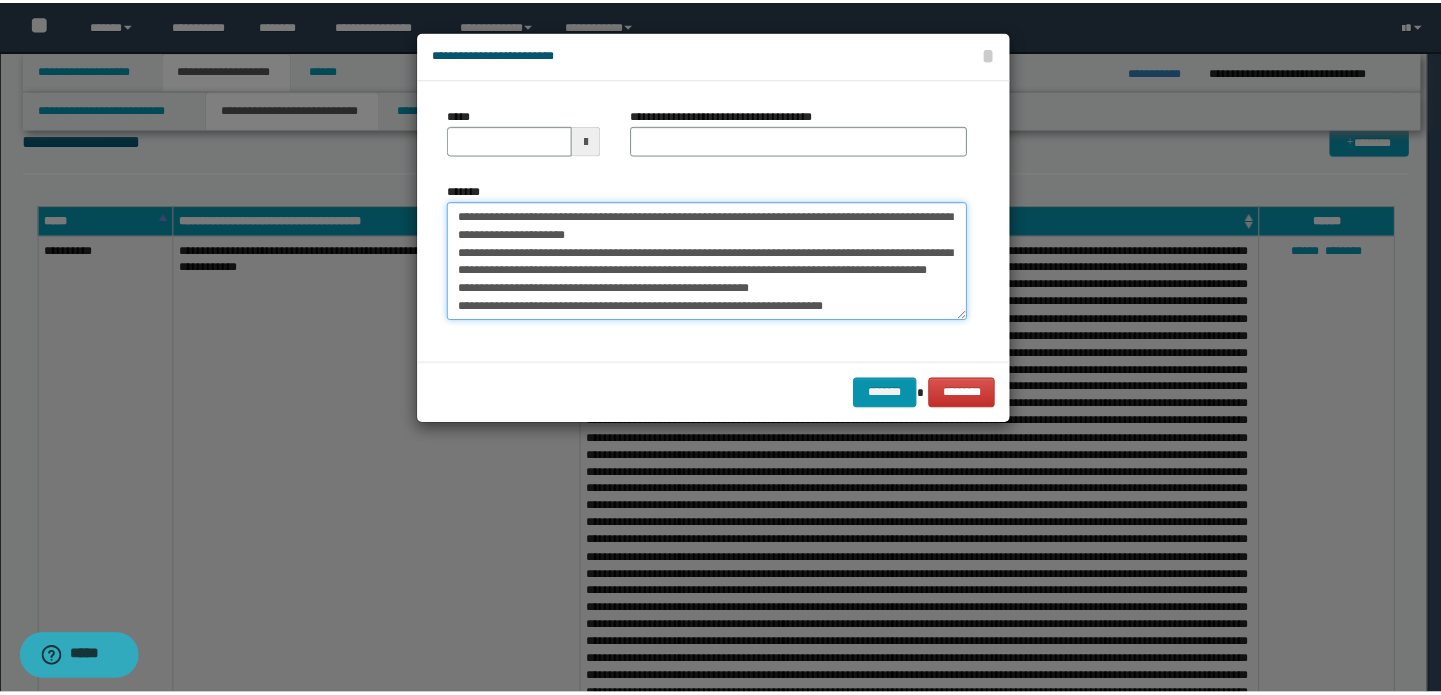 scroll, scrollTop: 0, scrollLeft: 0, axis: both 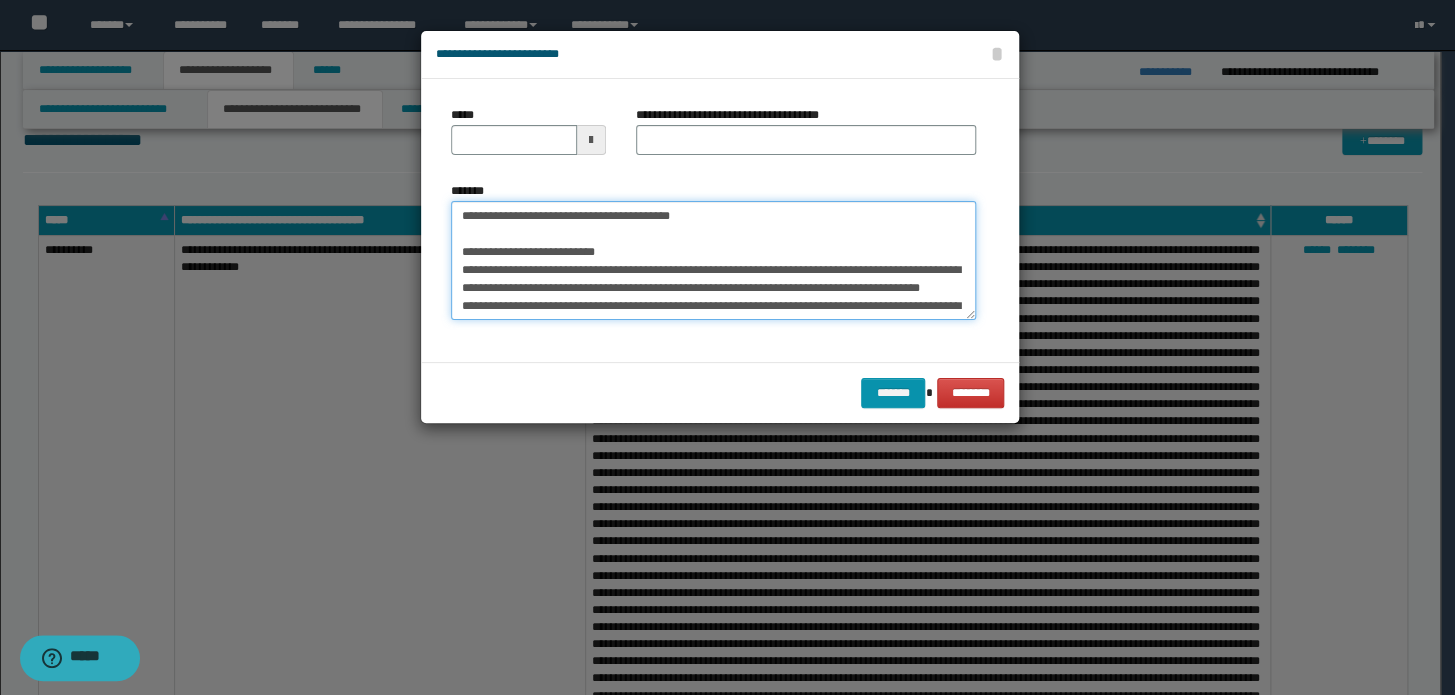 drag, startPoint x: 790, startPoint y: 227, endPoint x: 3, endPoint y: 200, distance: 787.463 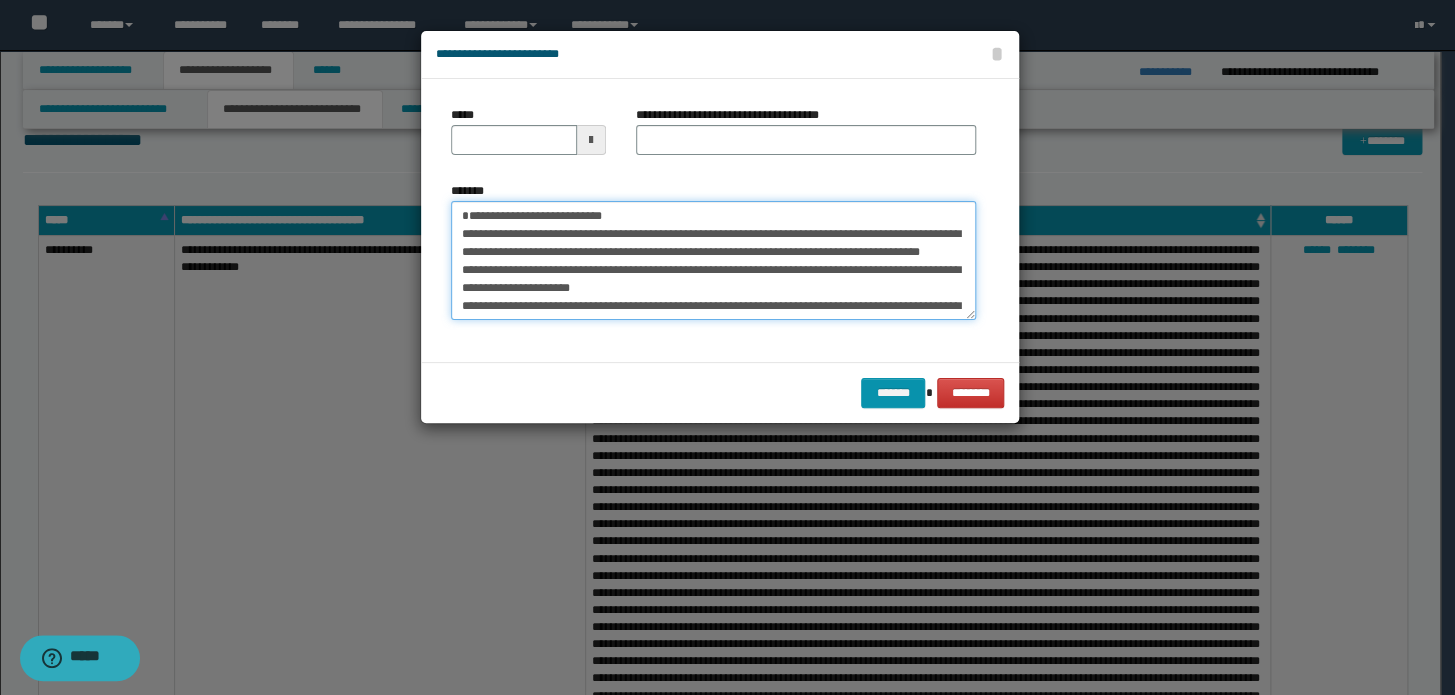 type 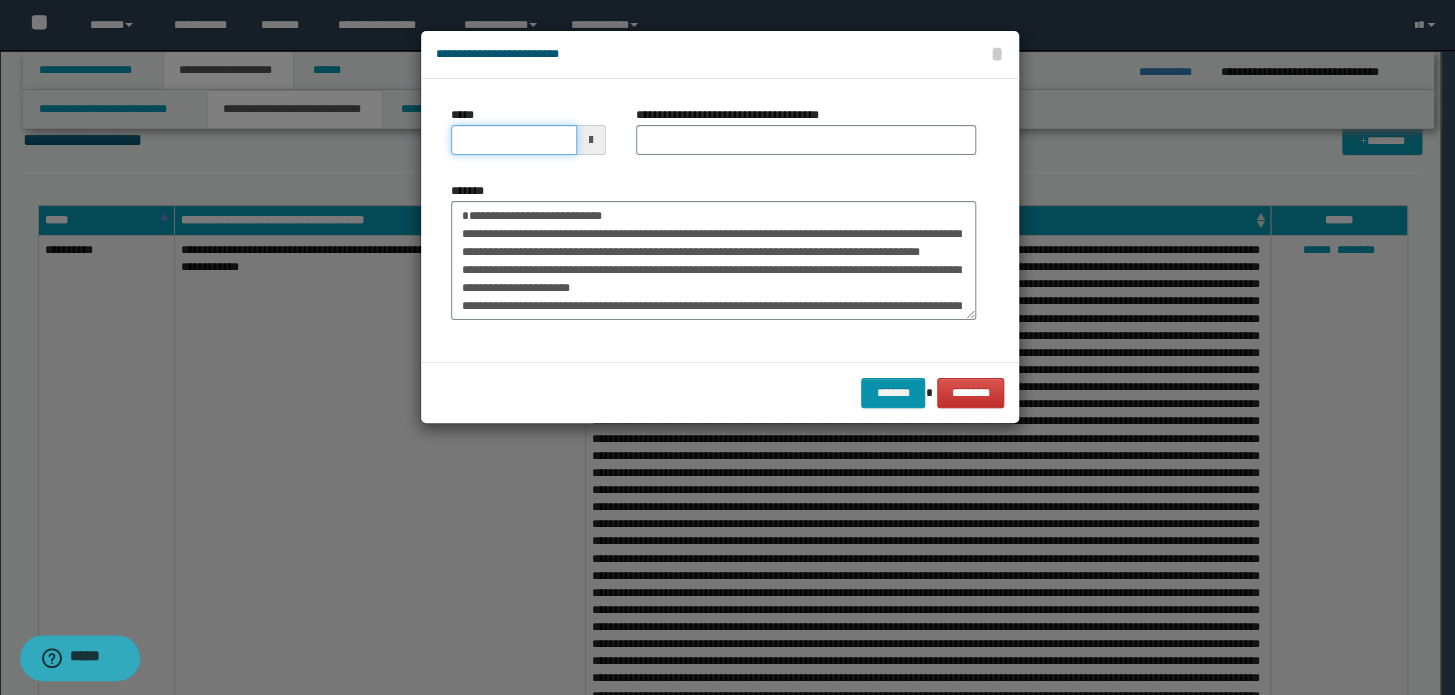 click on "*****" at bounding box center [514, 140] 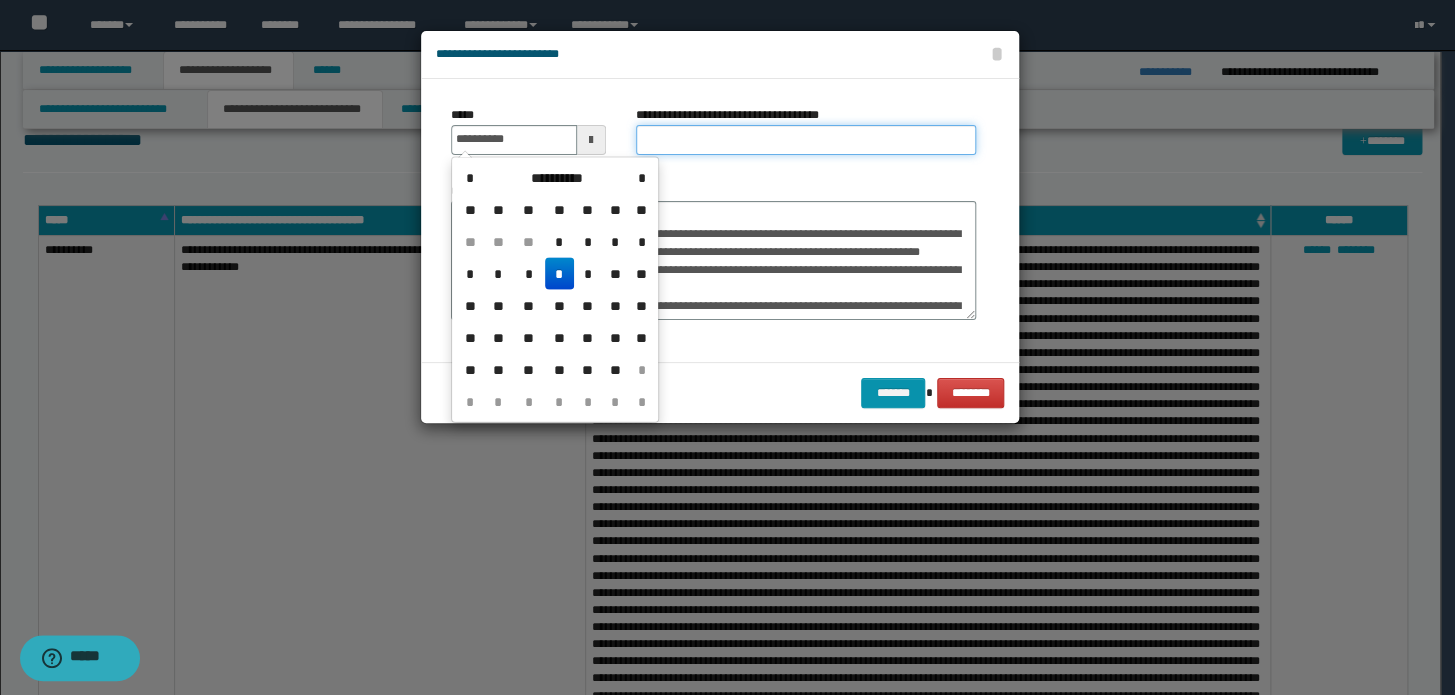 type on "**********" 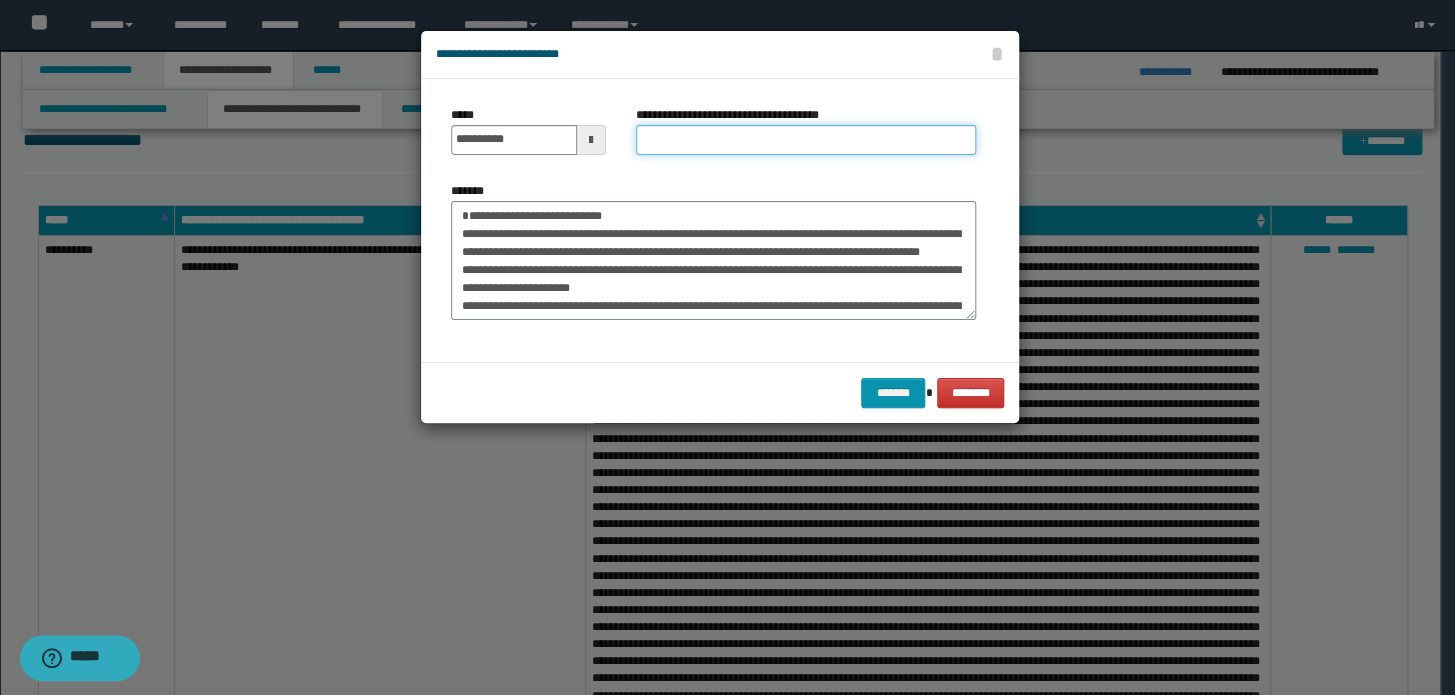paste on "**********" 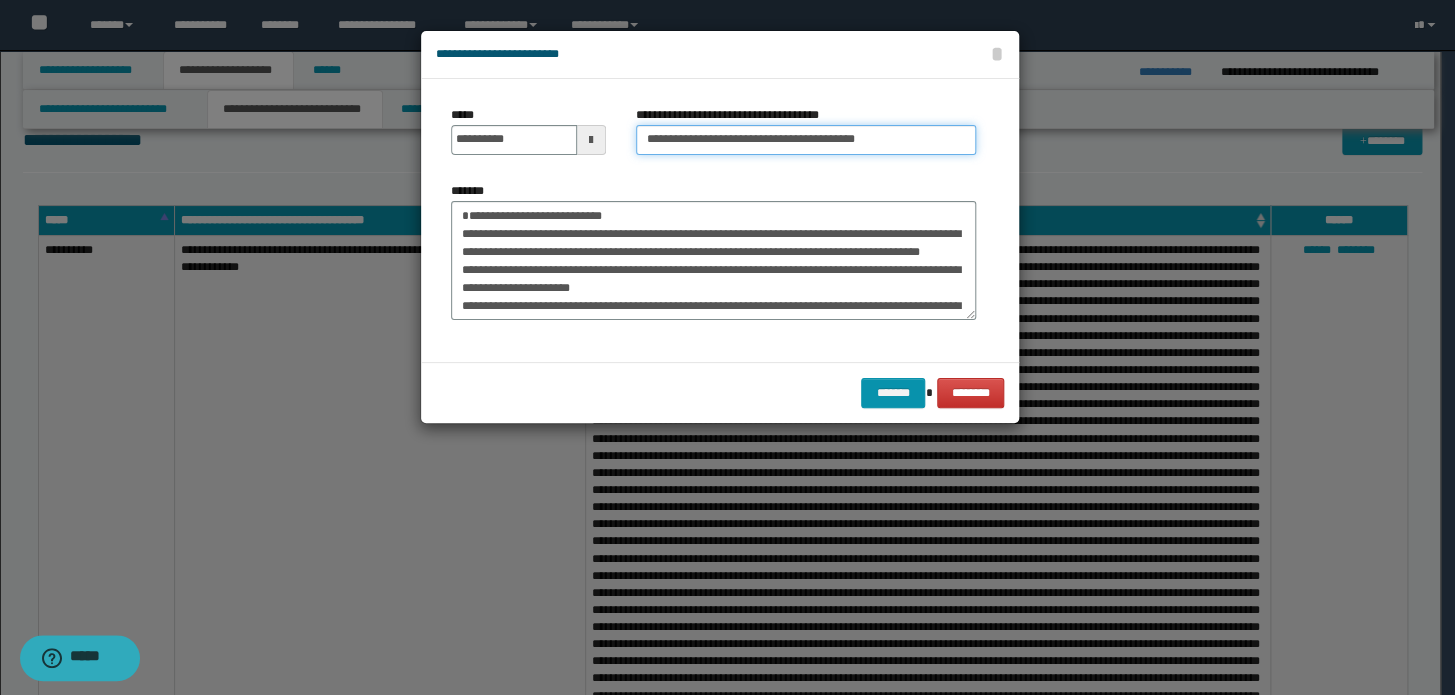 drag, startPoint x: 710, startPoint y: 133, endPoint x: 336, endPoint y: 119, distance: 374.26193 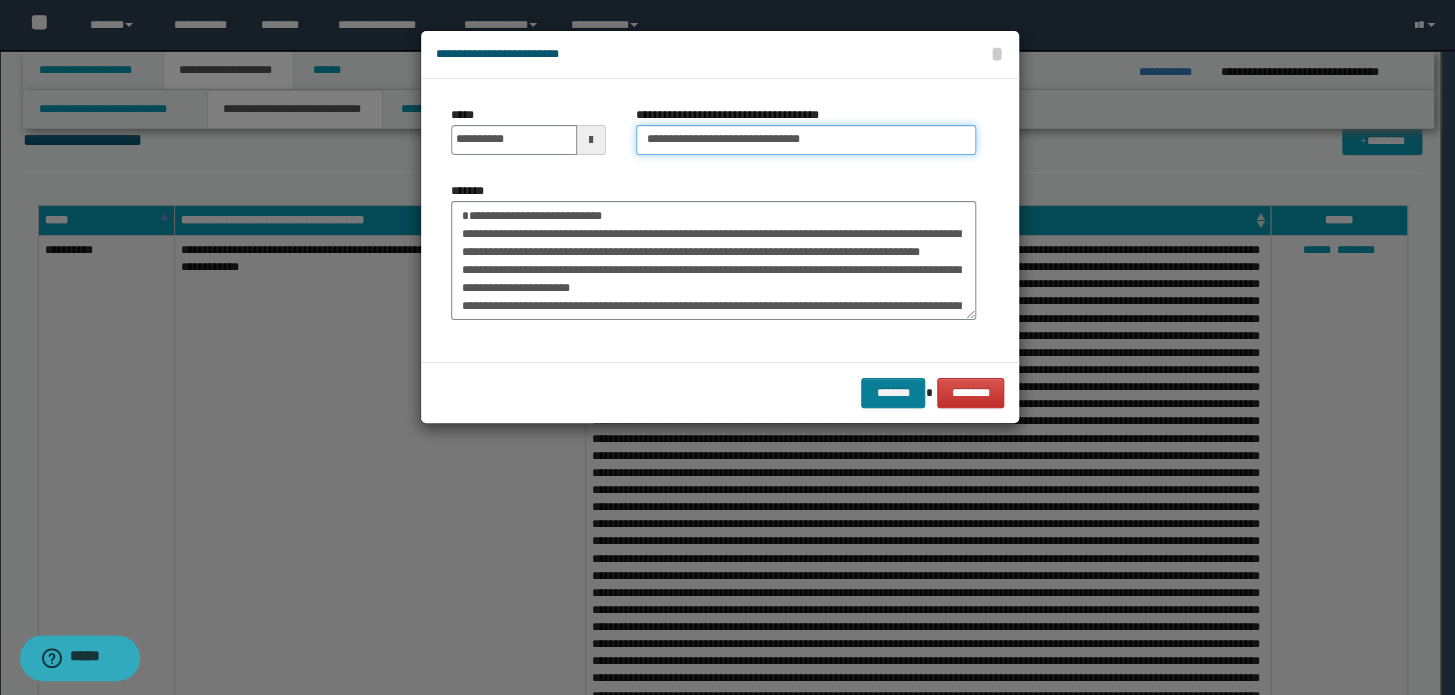 type on "**********" 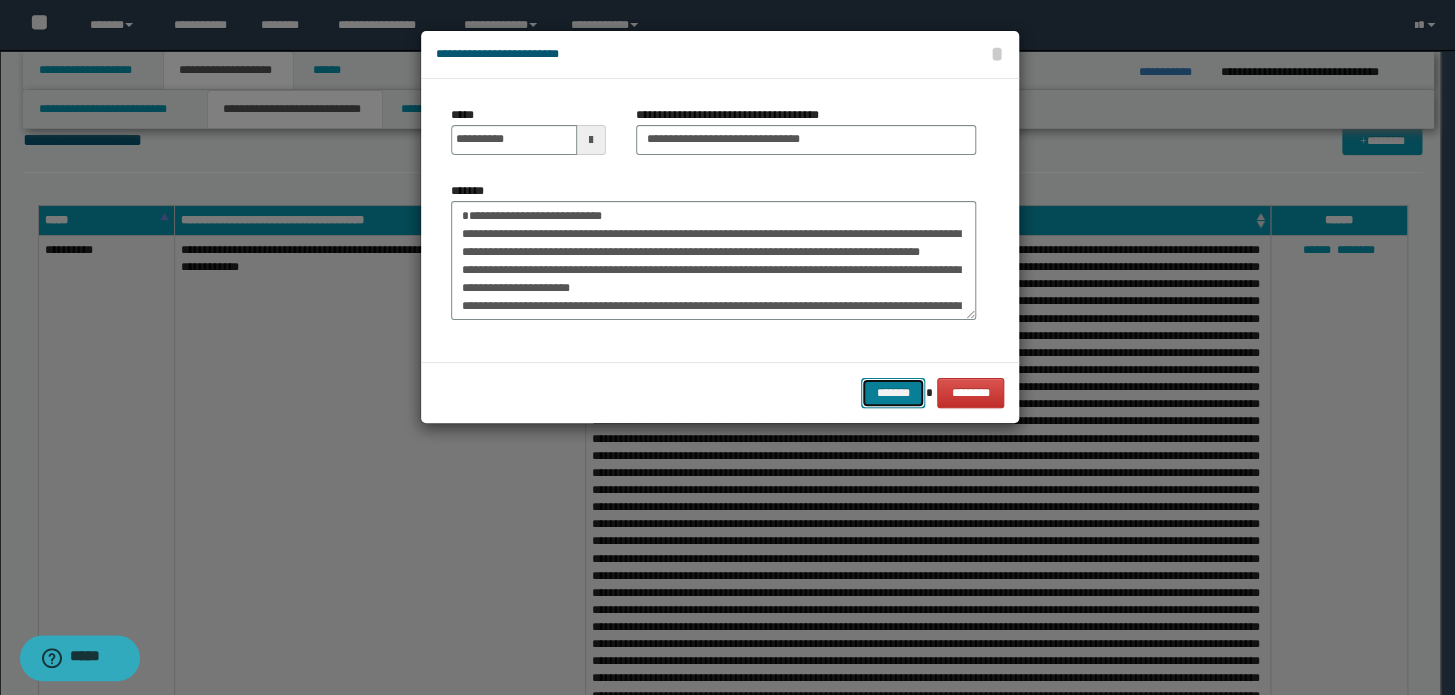 click on "*******" at bounding box center [893, 393] 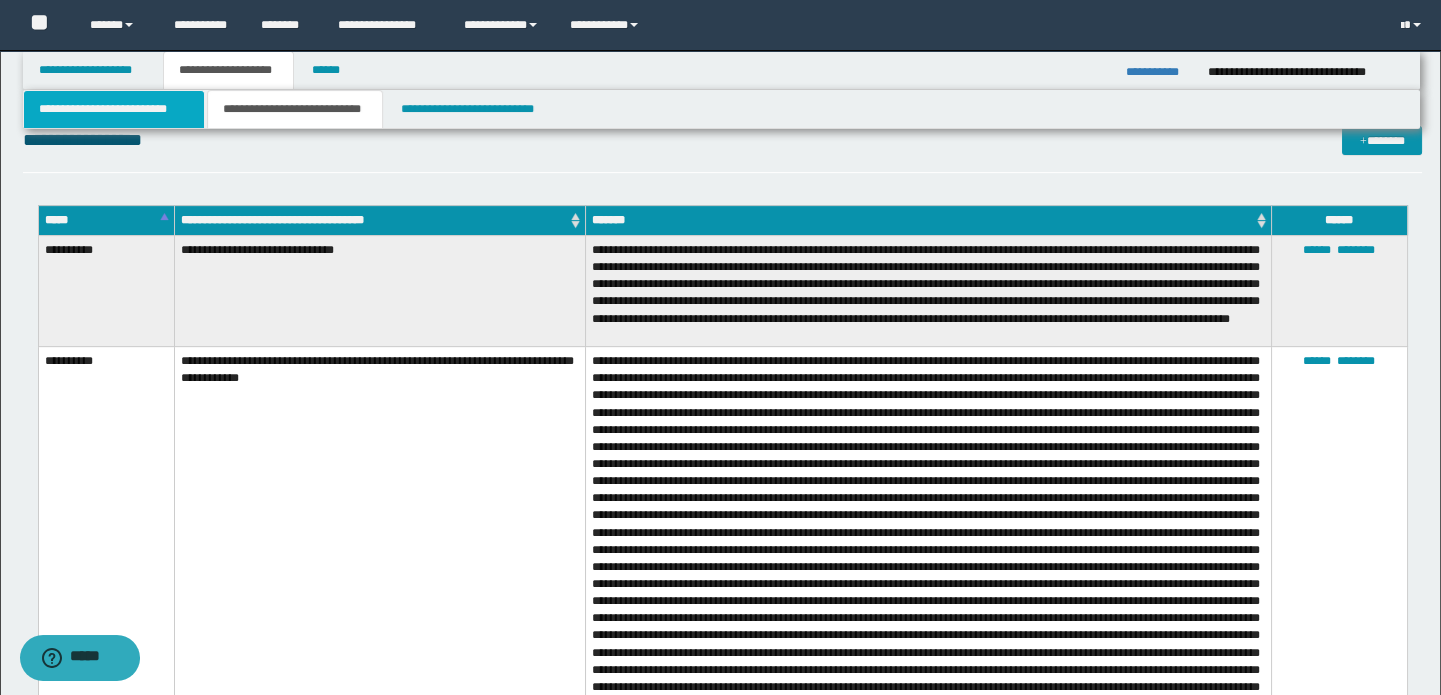 click on "**********" at bounding box center [114, 109] 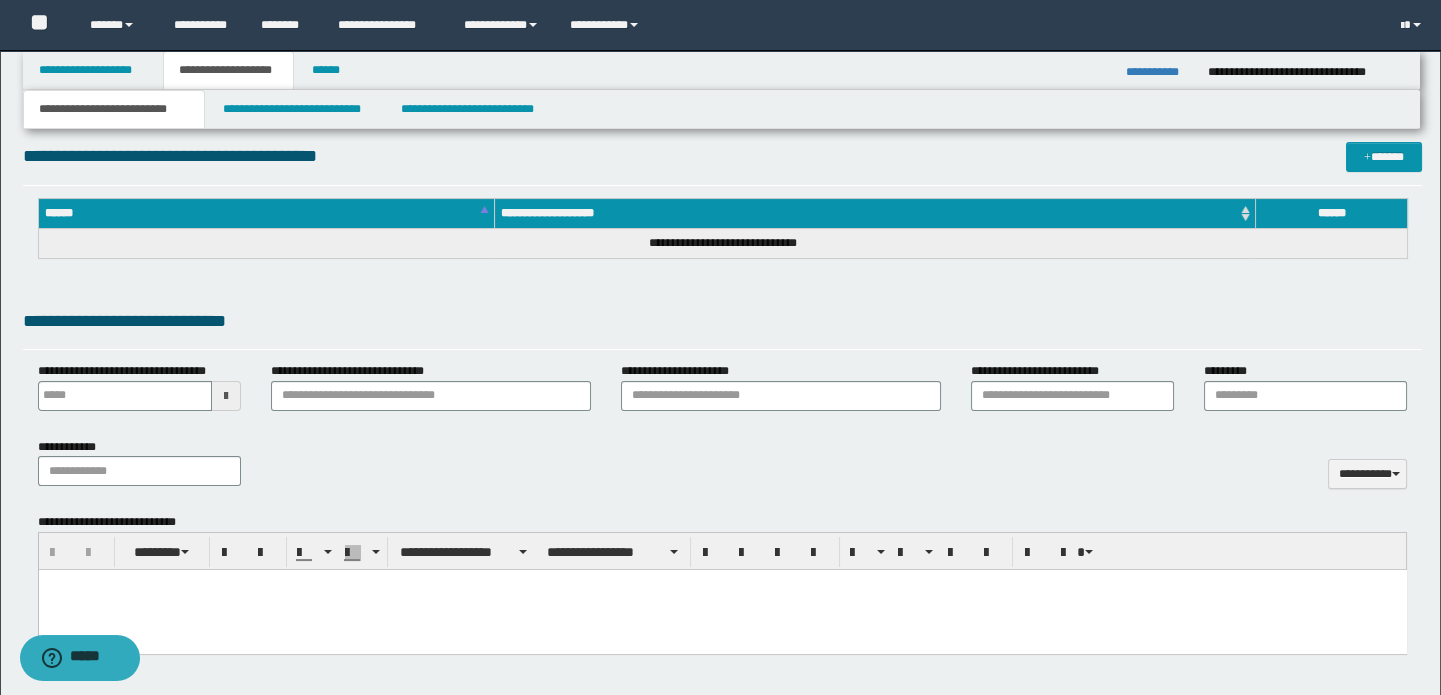 scroll, scrollTop: 761, scrollLeft: 0, axis: vertical 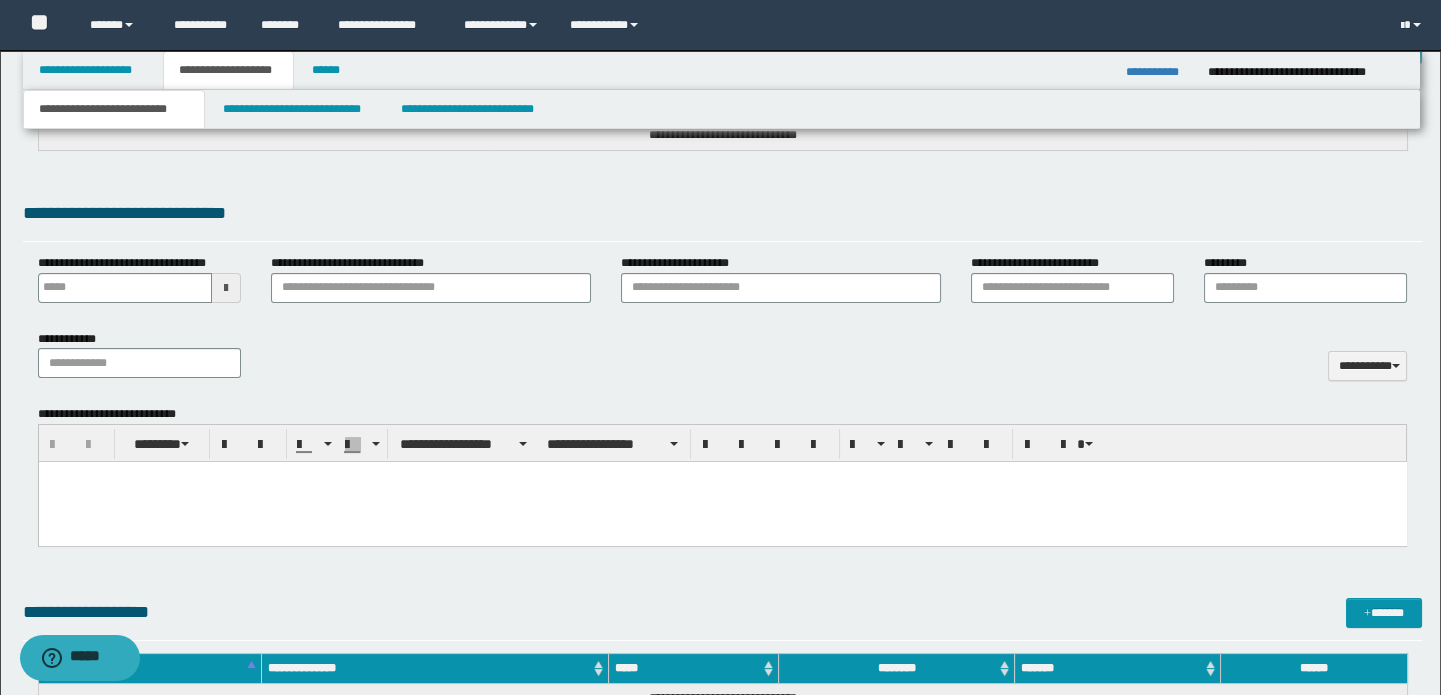 click at bounding box center (722, 502) 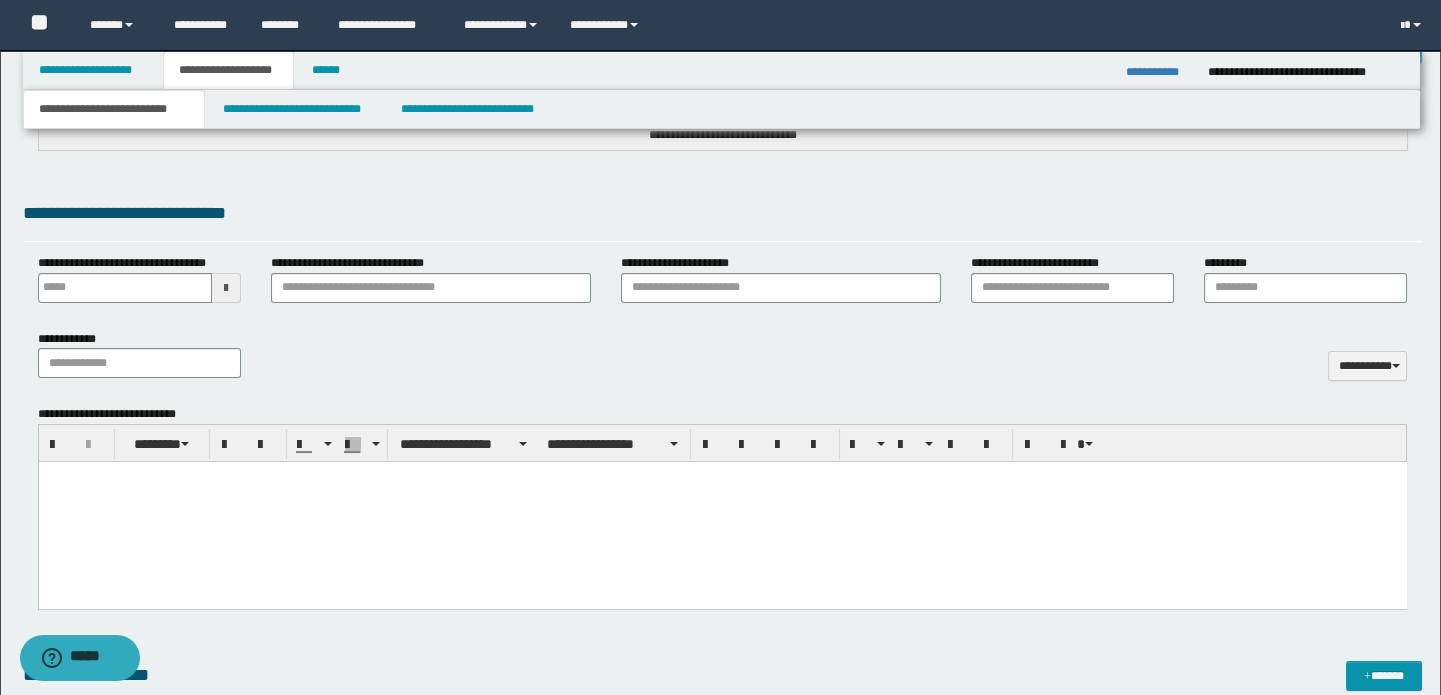 type 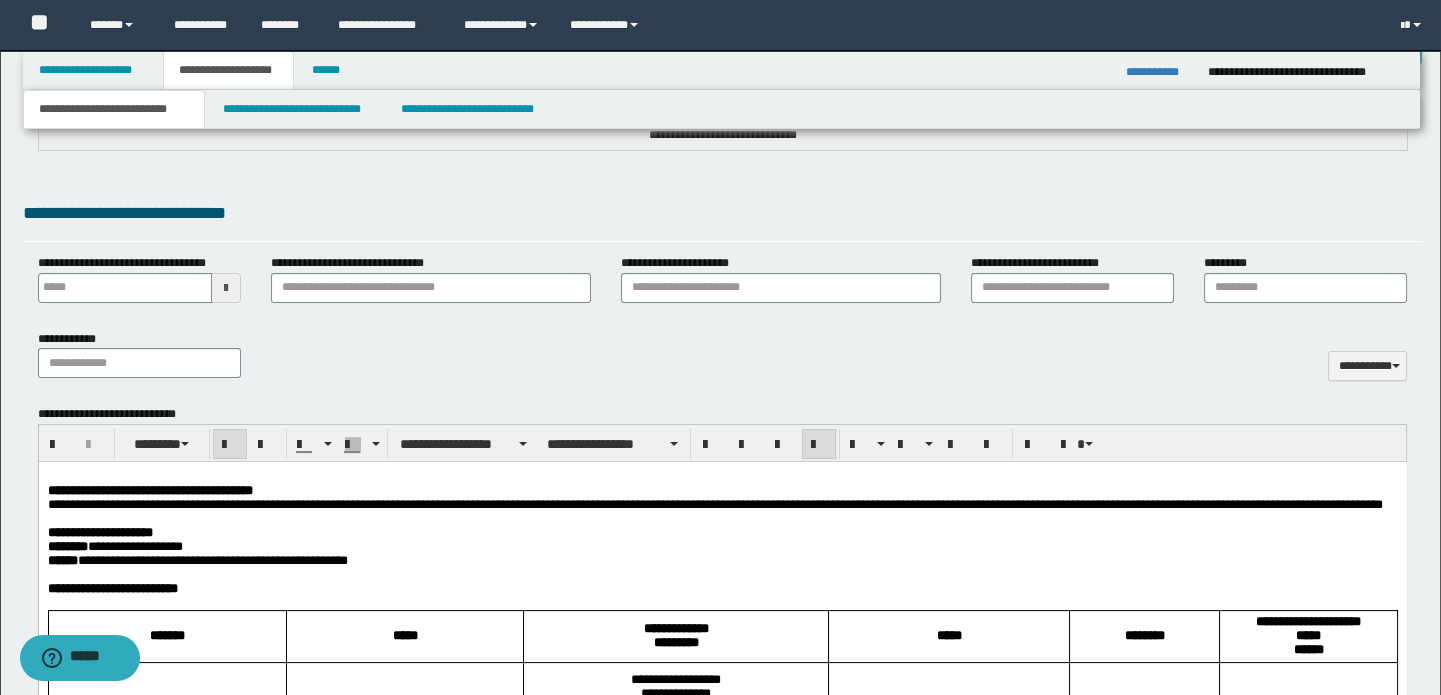 click on "**********" at bounding box center [722, 491] 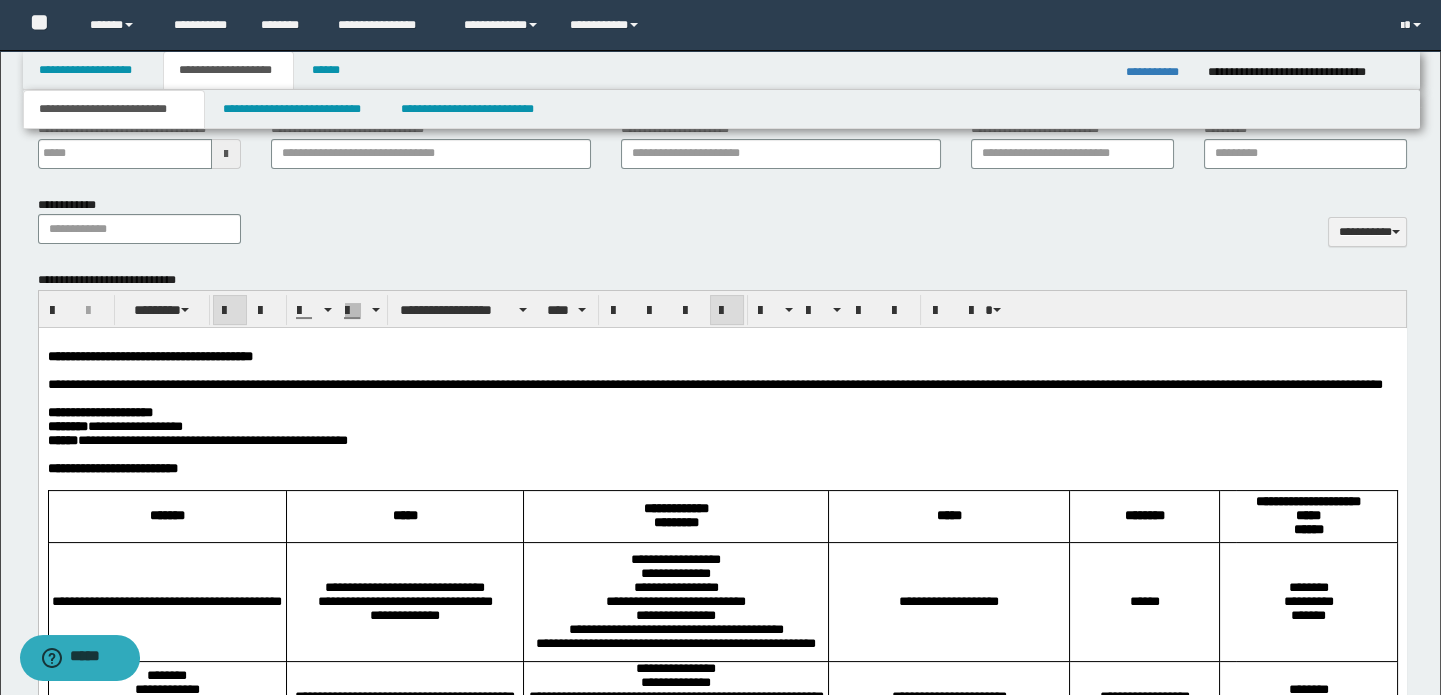 scroll, scrollTop: 852, scrollLeft: 0, axis: vertical 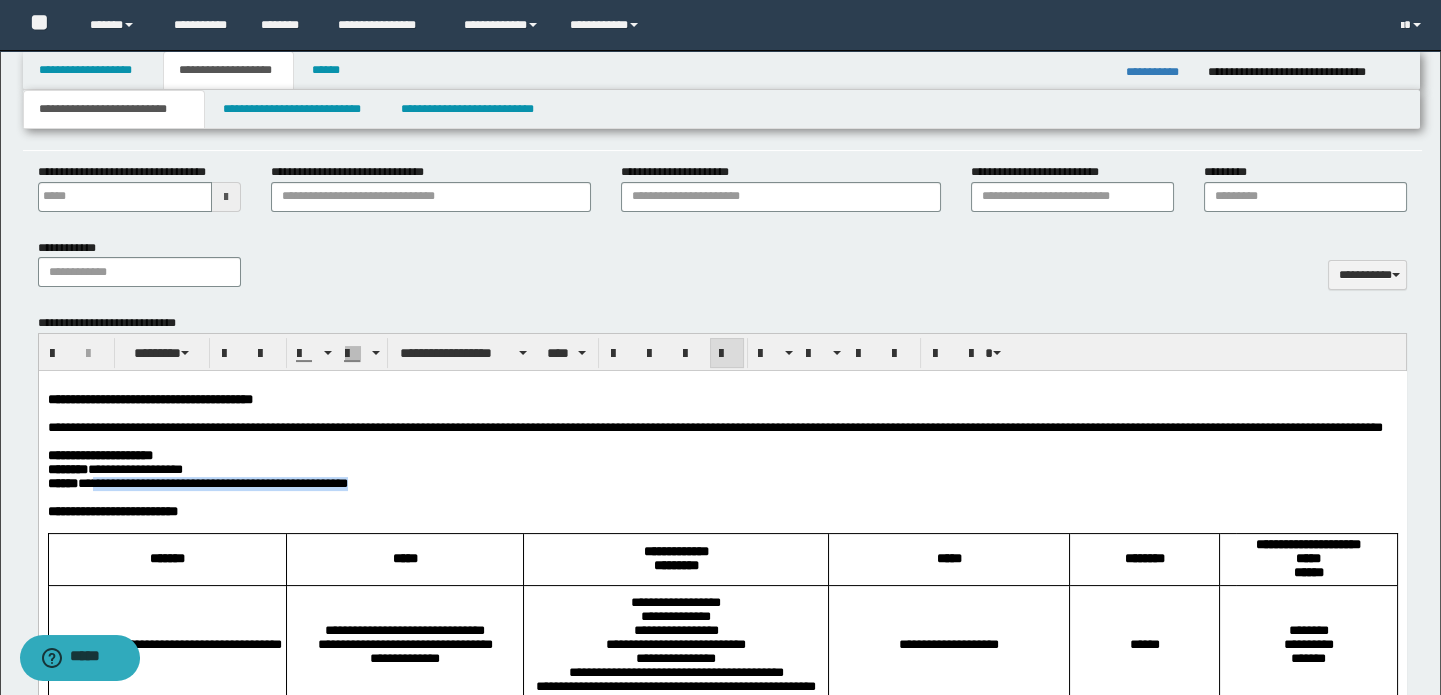 drag, startPoint x: 115, startPoint y: 509, endPoint x: 398, endPoint y: 505, distance: 283.02826 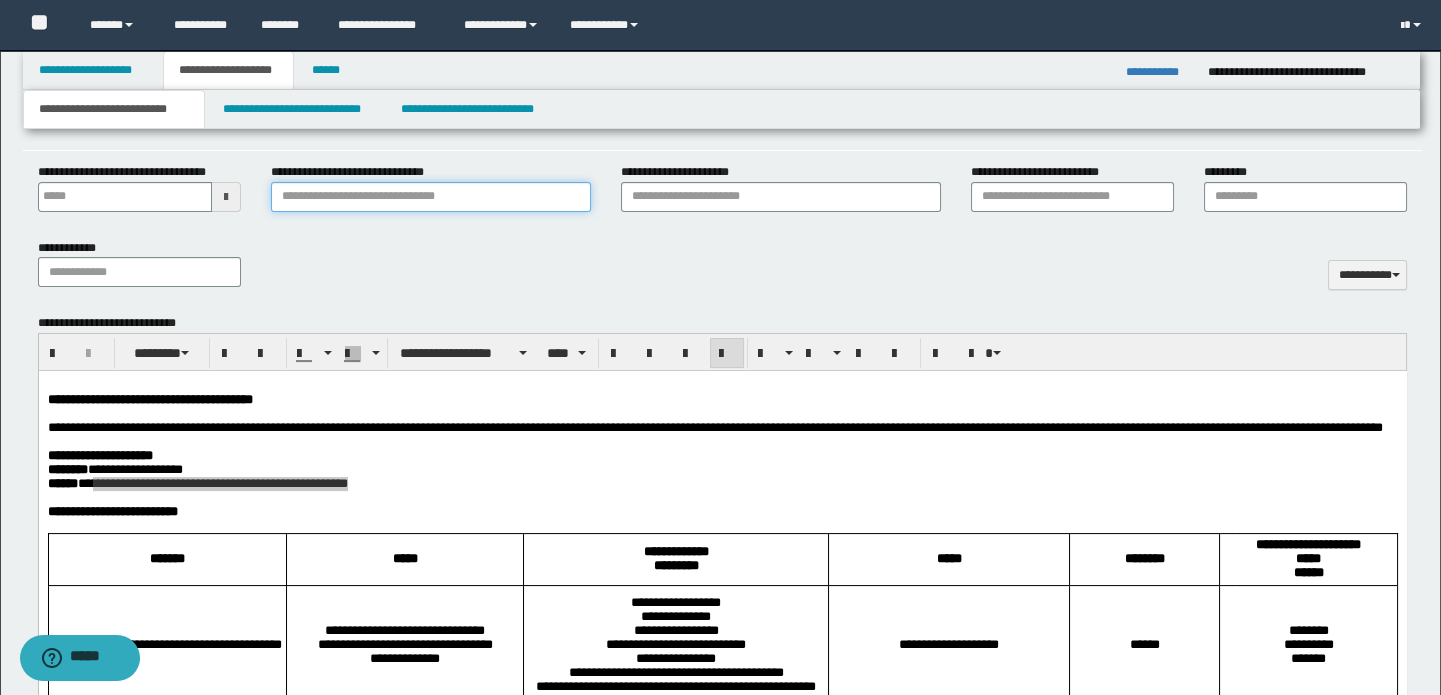 click on "**********" at bounding box center [431, 197] 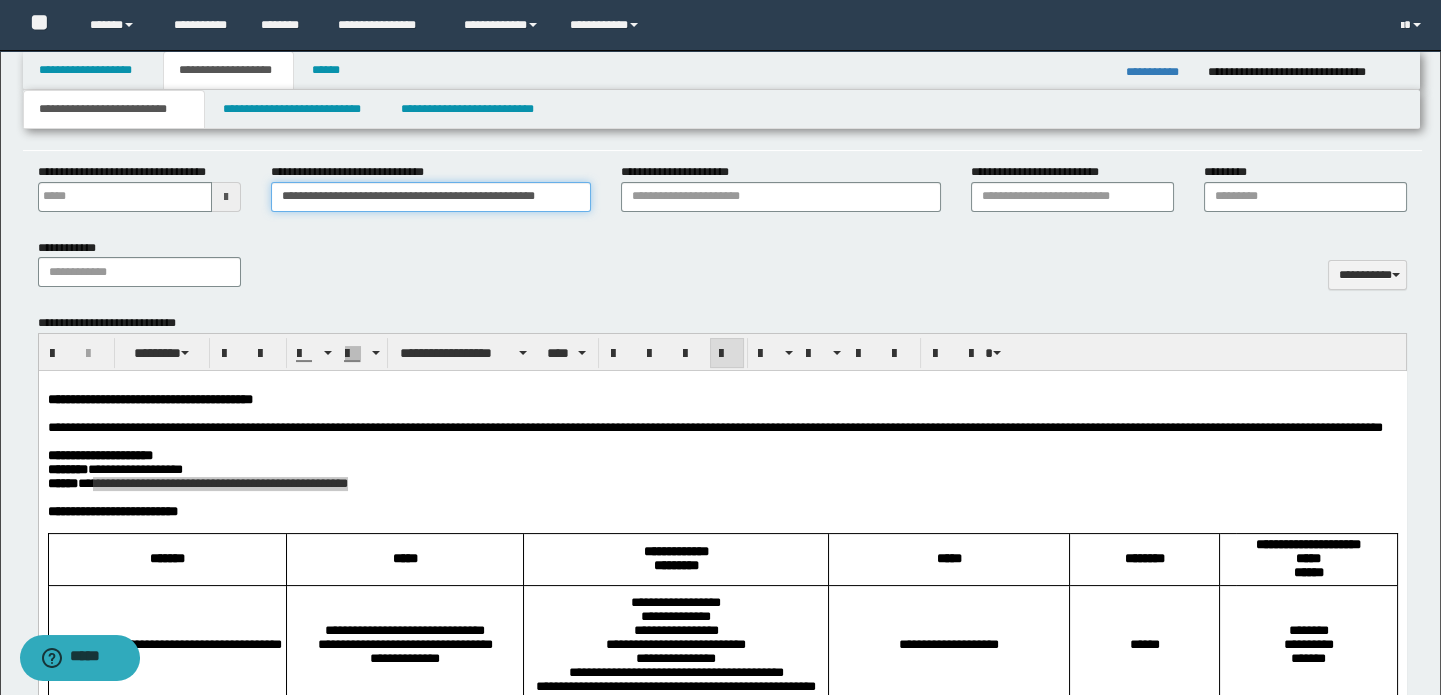 click on "**********" at bounding box center [431, 197] 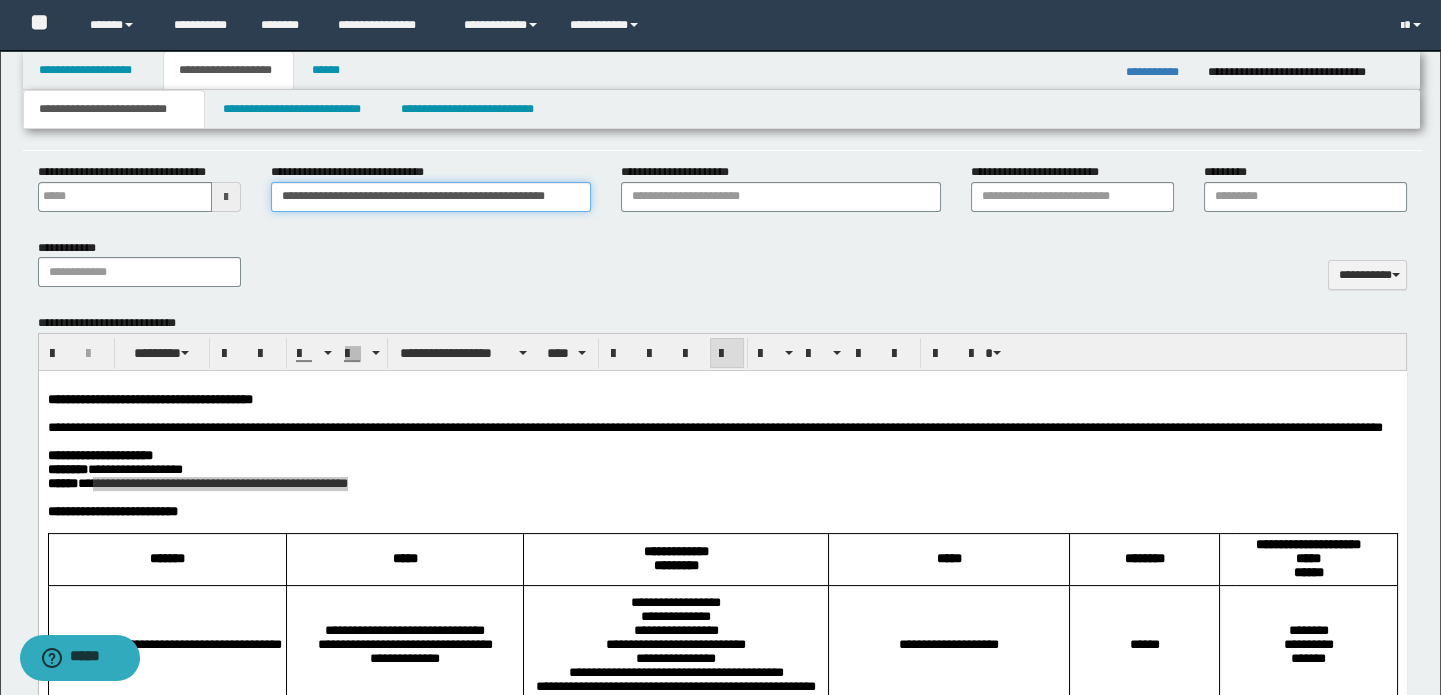 type on "**********" 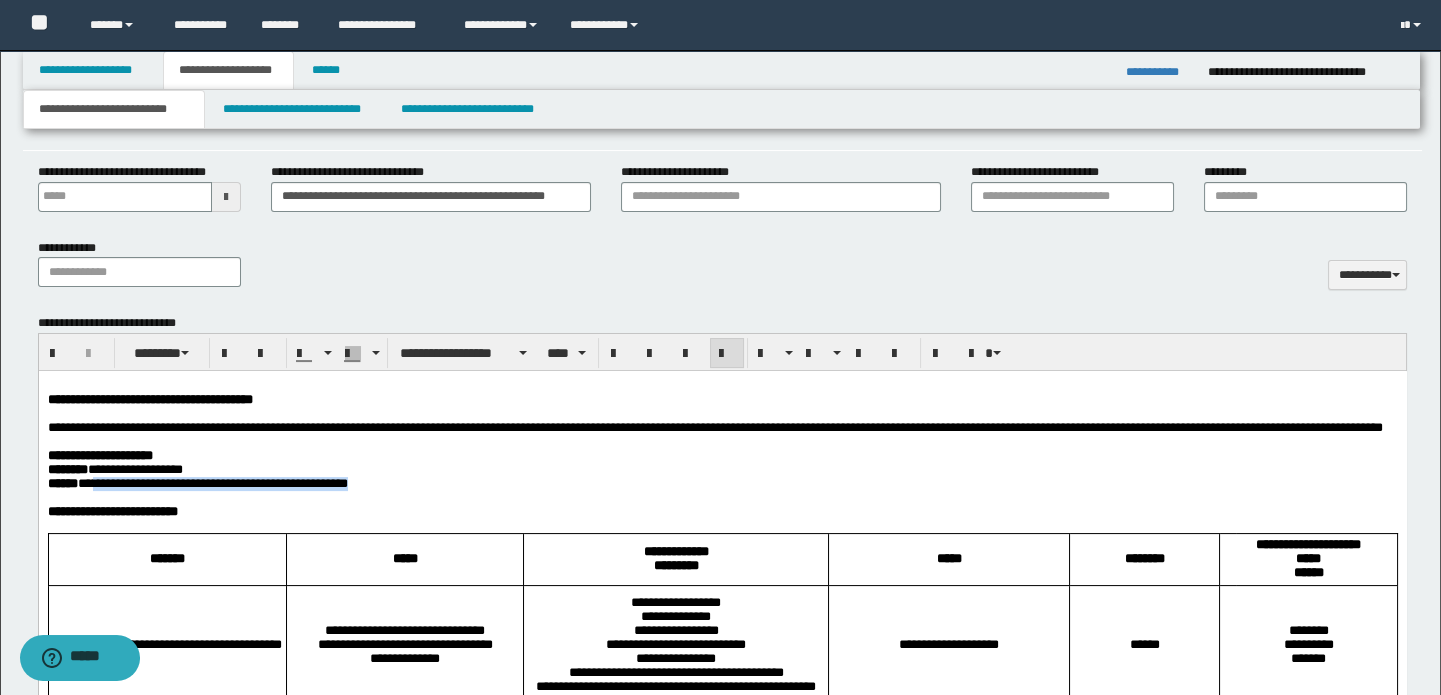 click on "**********" at bounding box center [722, 456] 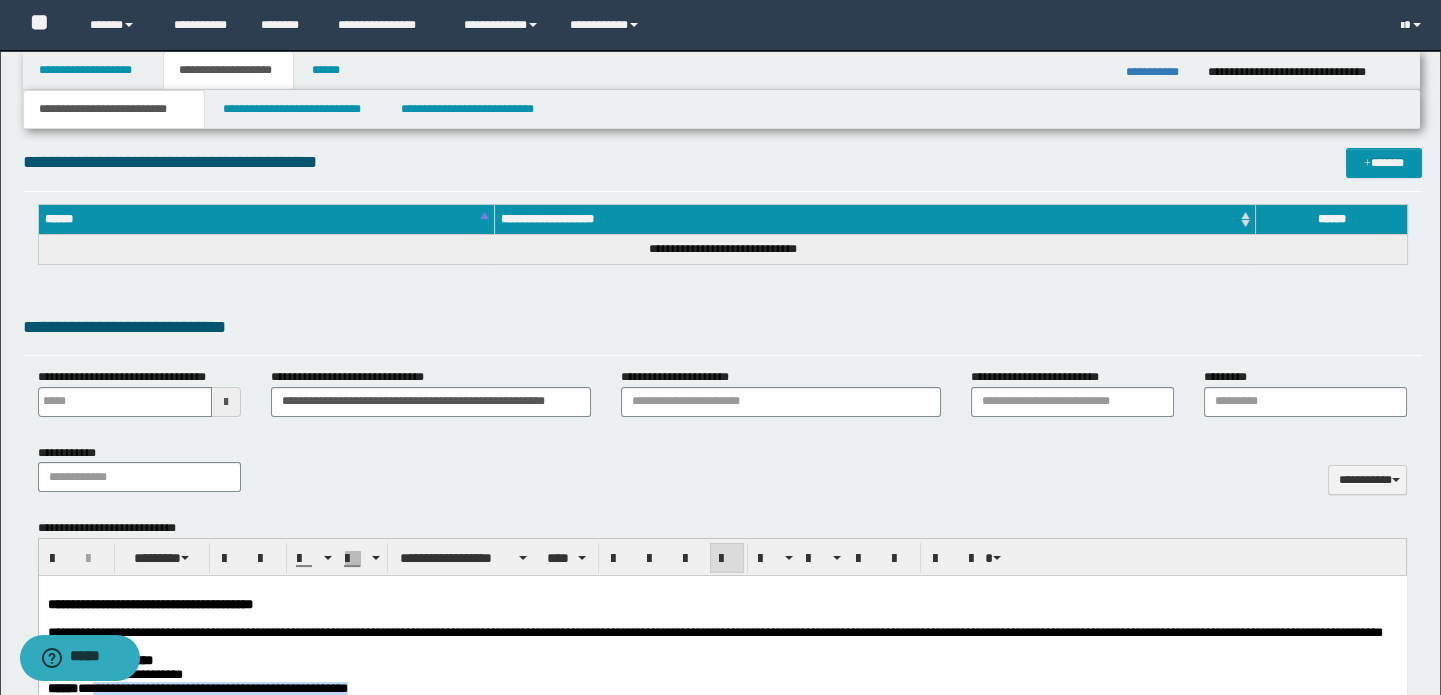 scroll, scrollTop: 761, scrollLeft: 0, axis: vertical 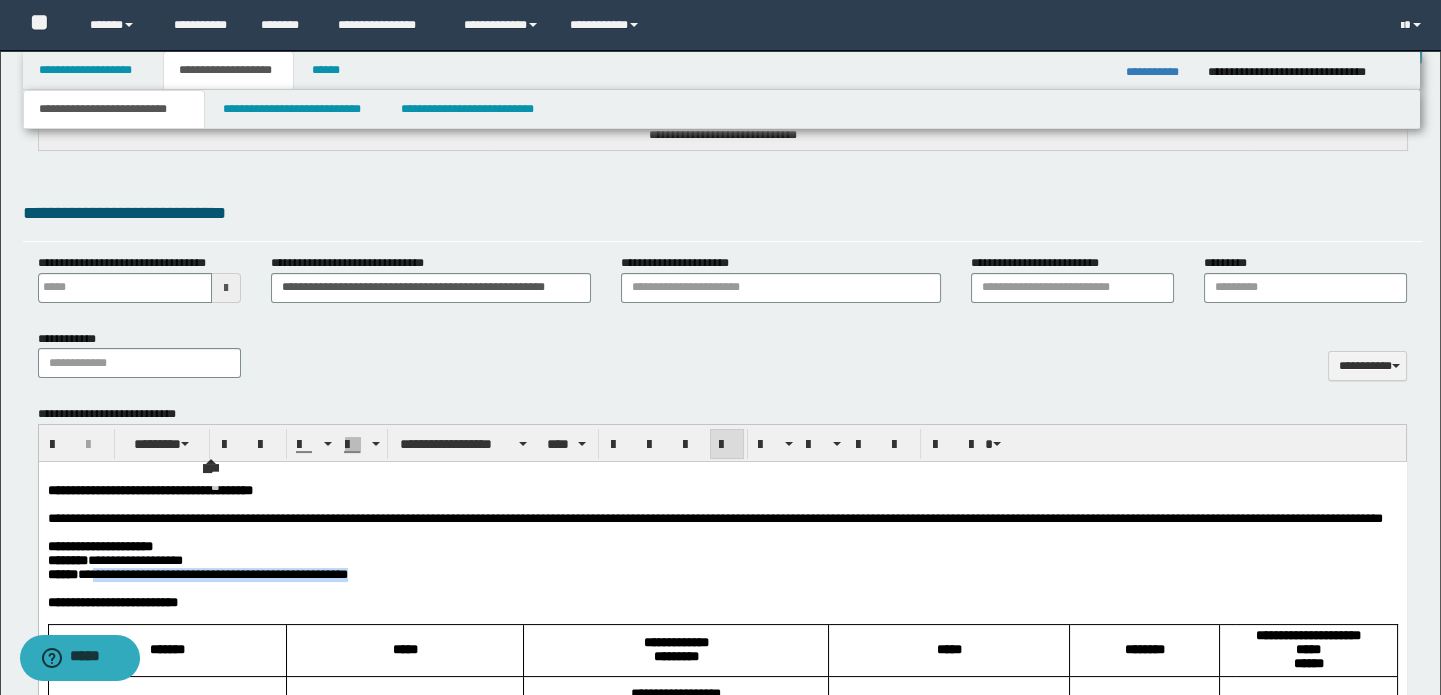type 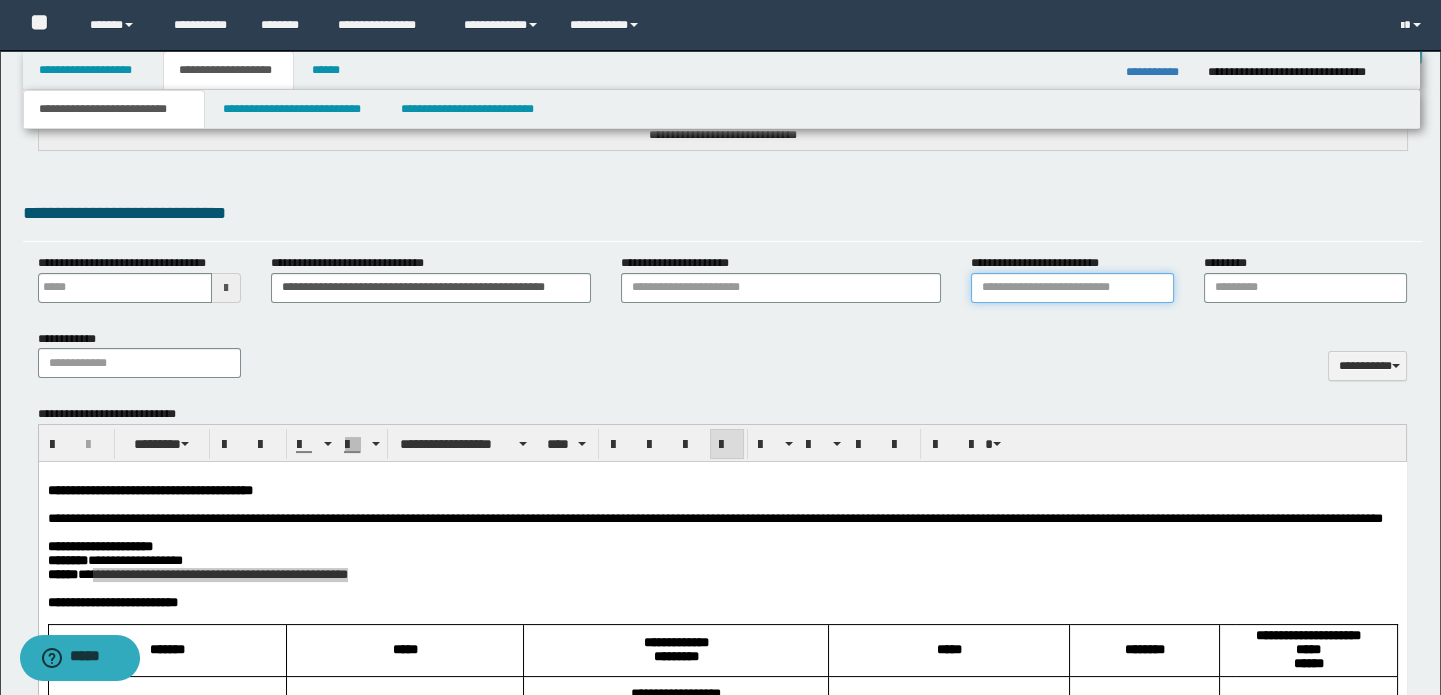 click on "**********" at bounding box center (1072, 288) 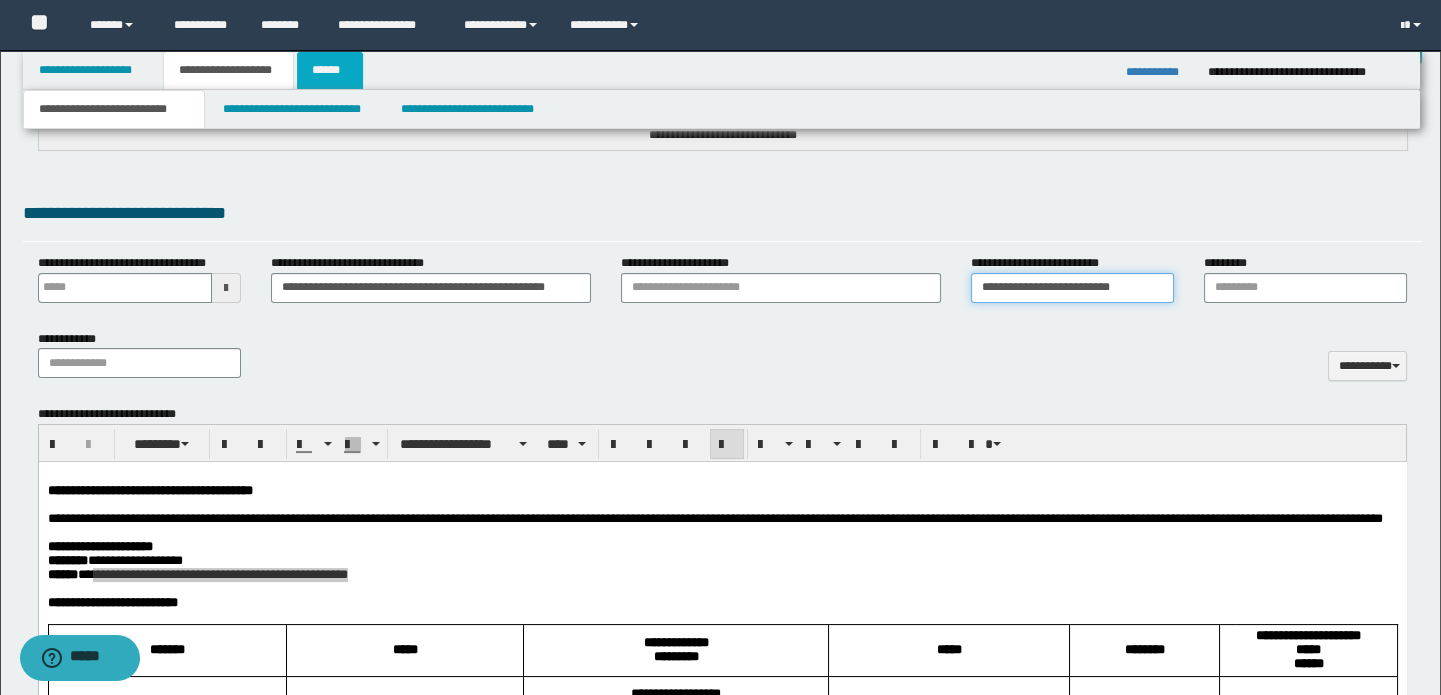 type on "**********" 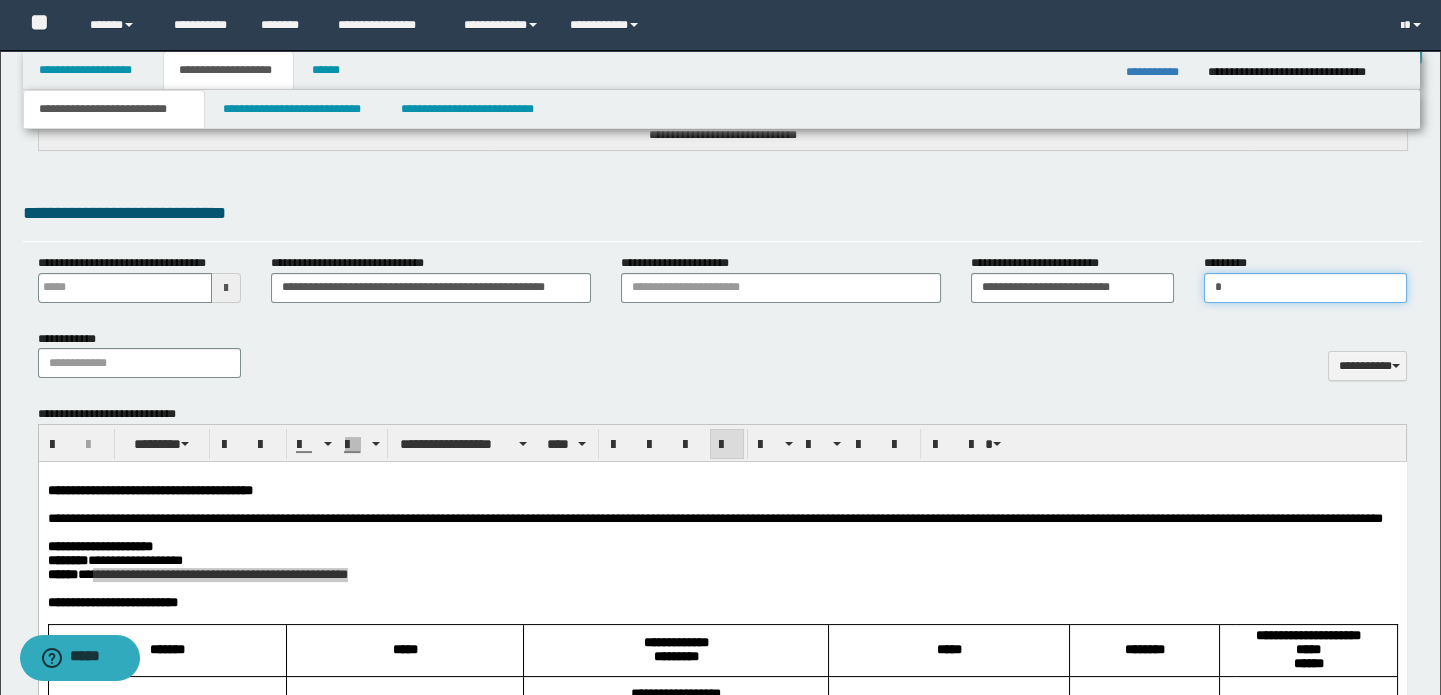 type on "**********" 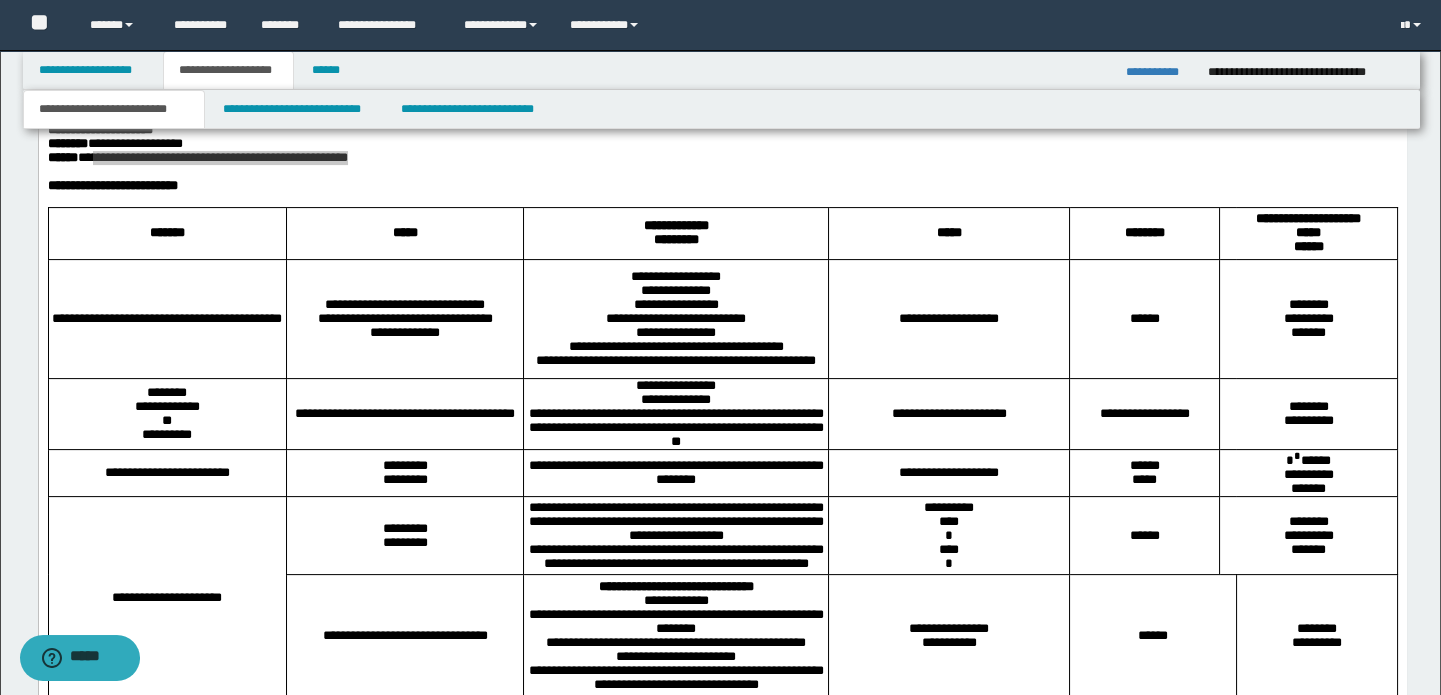 scroll, scrollTop: 1034, scrollLeft: 0, axis: vertical 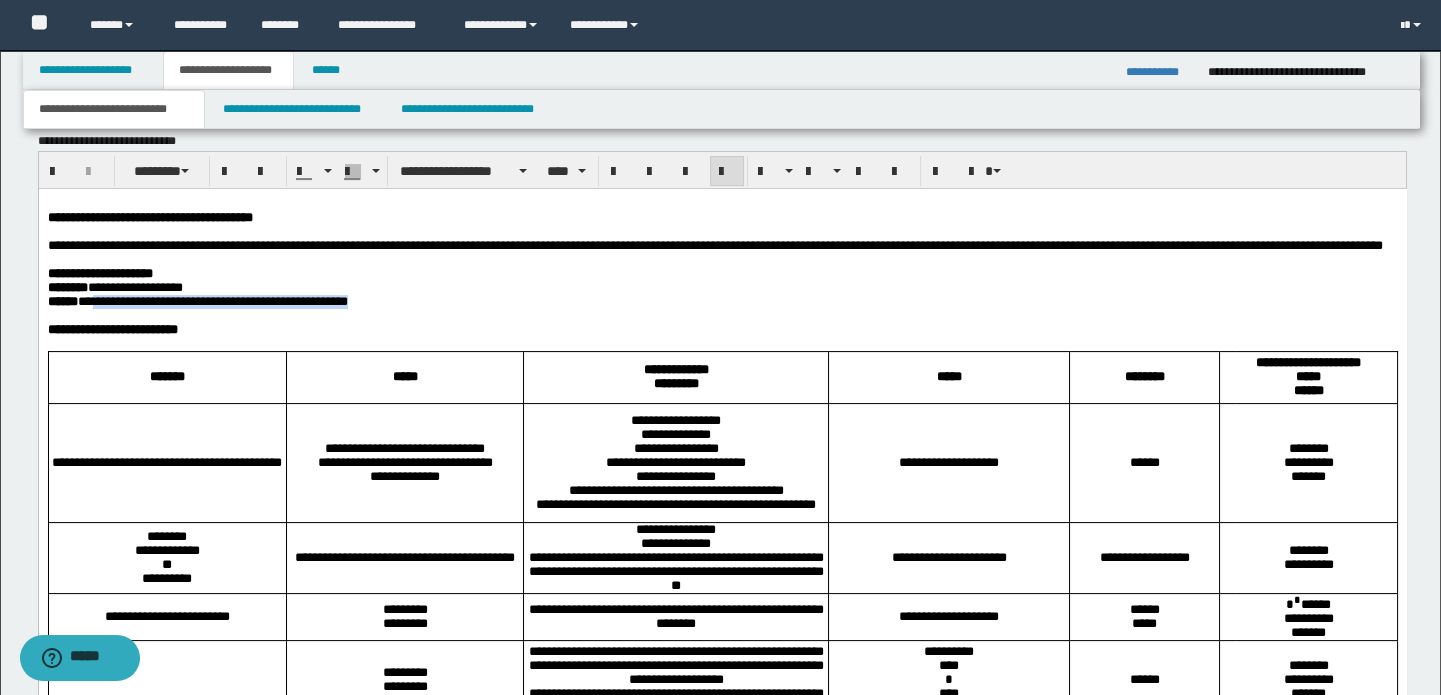 click at bounding box center (722, 260) 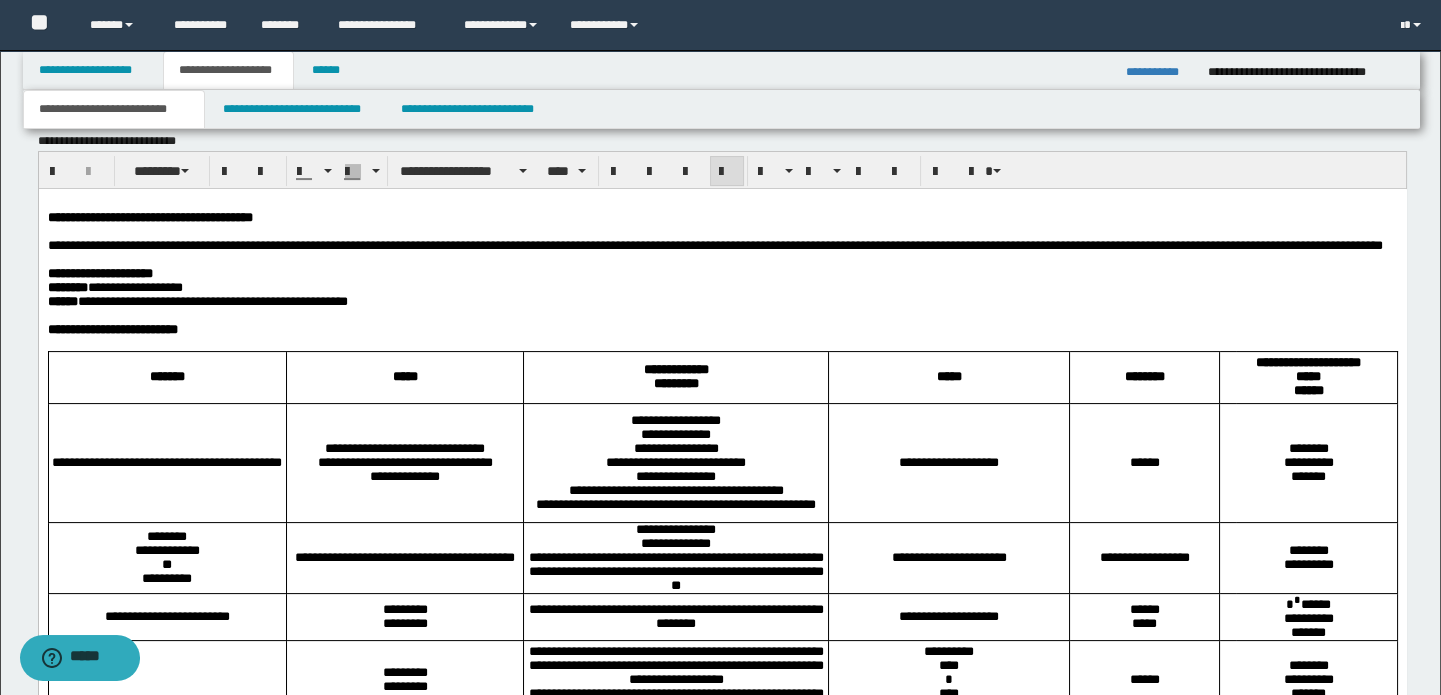 click at bounding box center (722, 316) 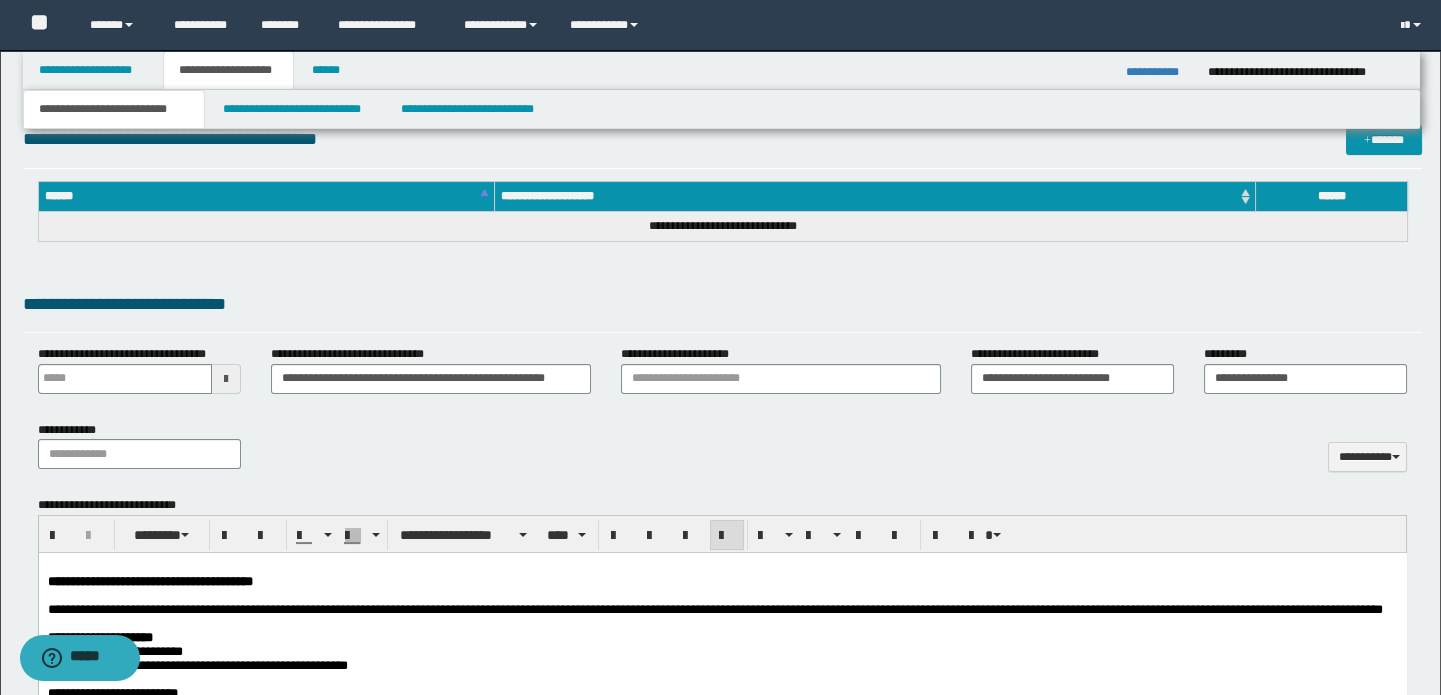 scroll, scrollTop: 398, scrollLeft: 0, axis: vertical 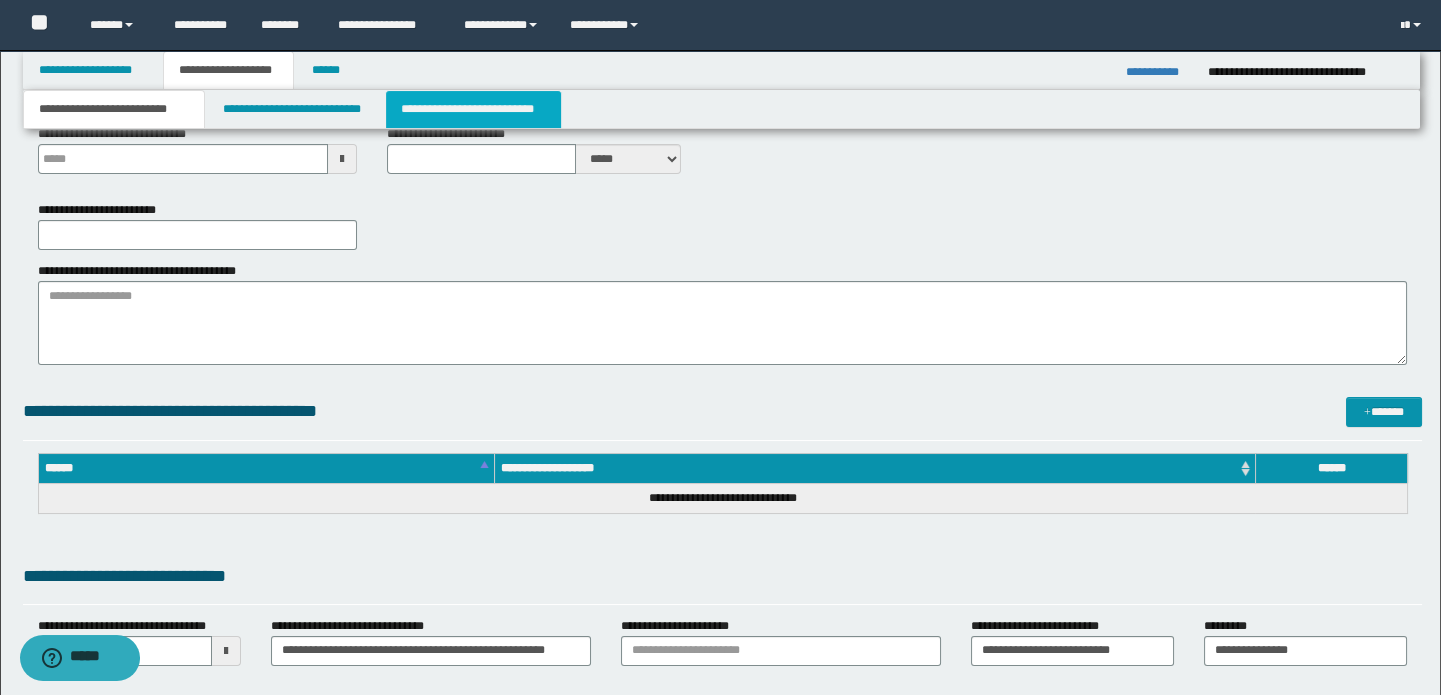 click on "**********" at bounding box center [473, 109] 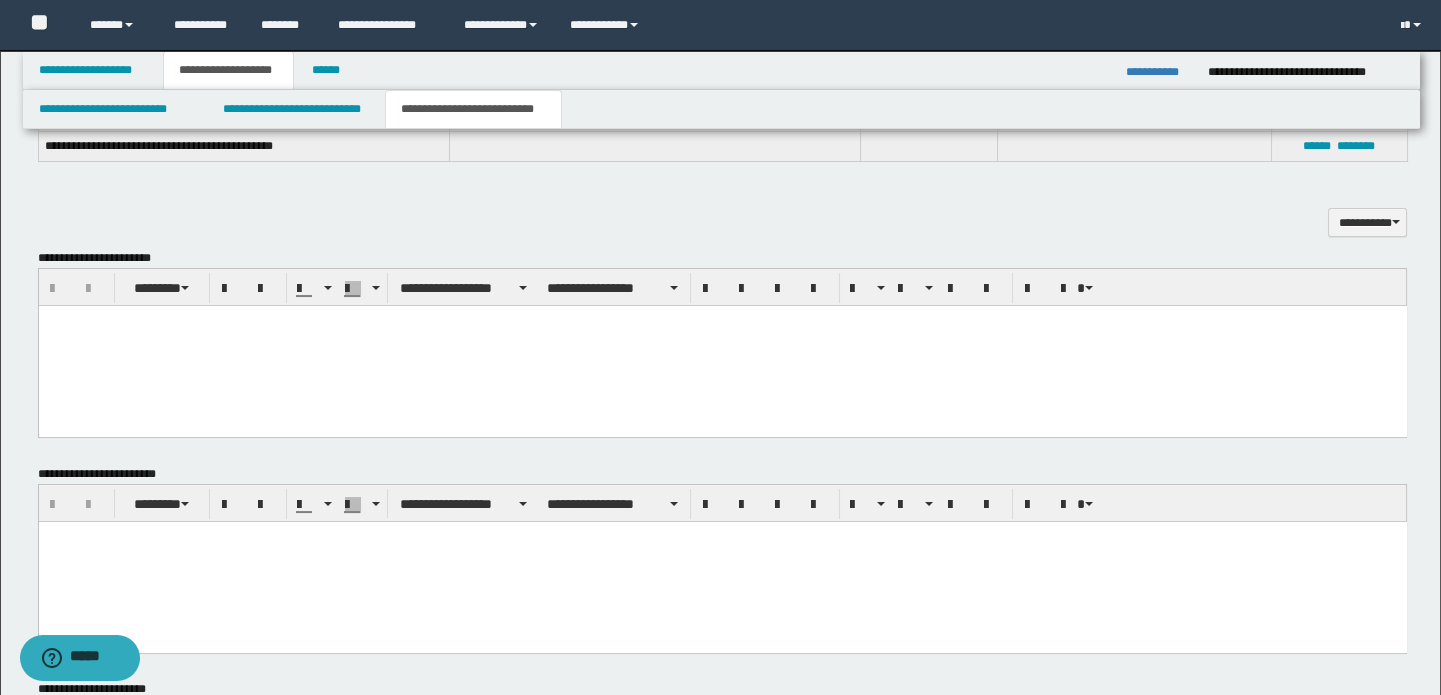 scroll, scrollTop: 489, scrollLeft: 0, axis: vertical 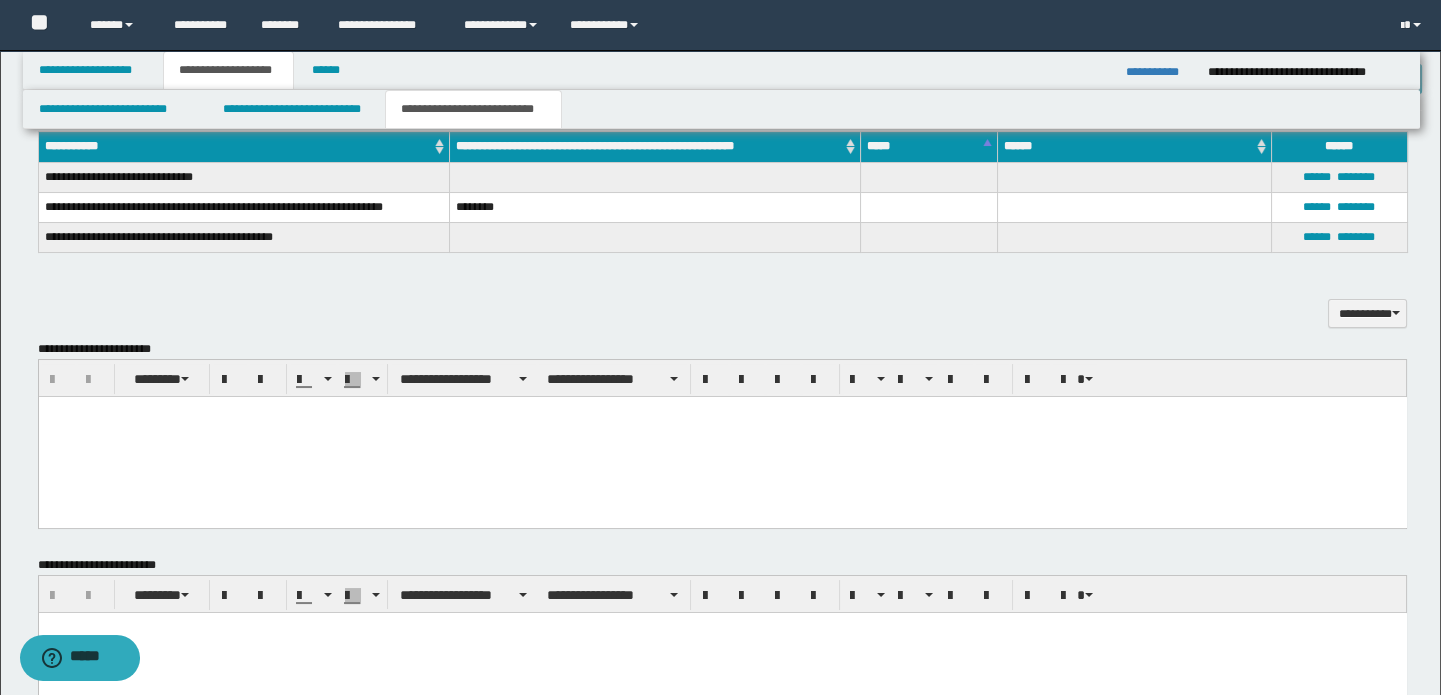 click at bounding box center (722, 437) 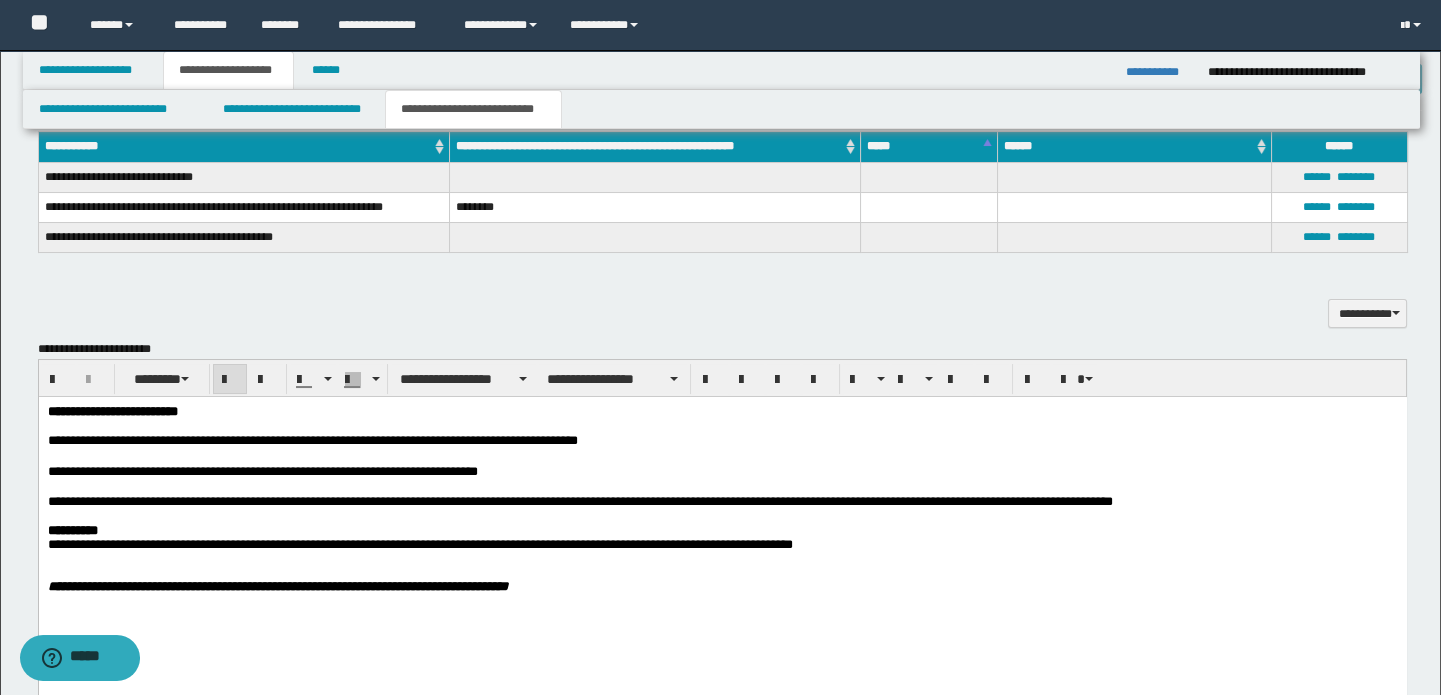 click on "**********" at bounding box center (722, 412) 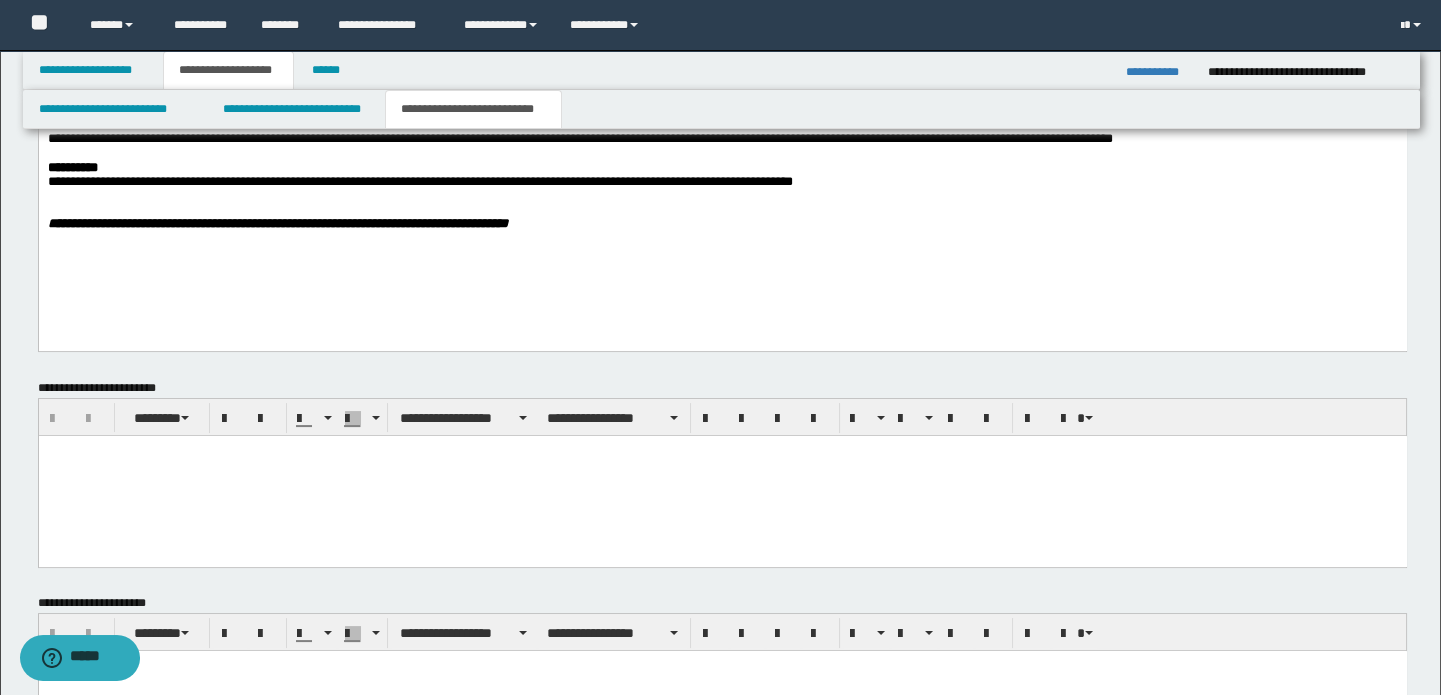 scroll, scrollTop: 1014, scrollLeft: 0, axis: vertical 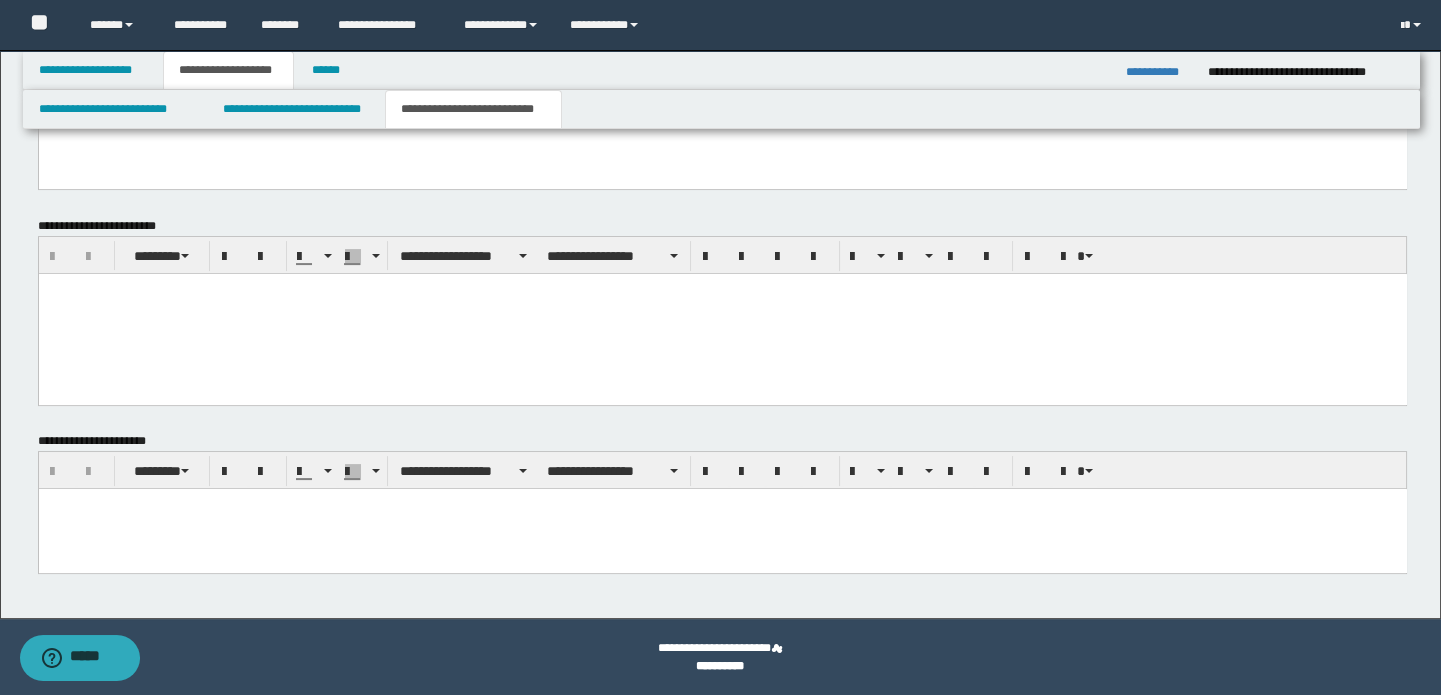 click at bounding box center [722, 528] 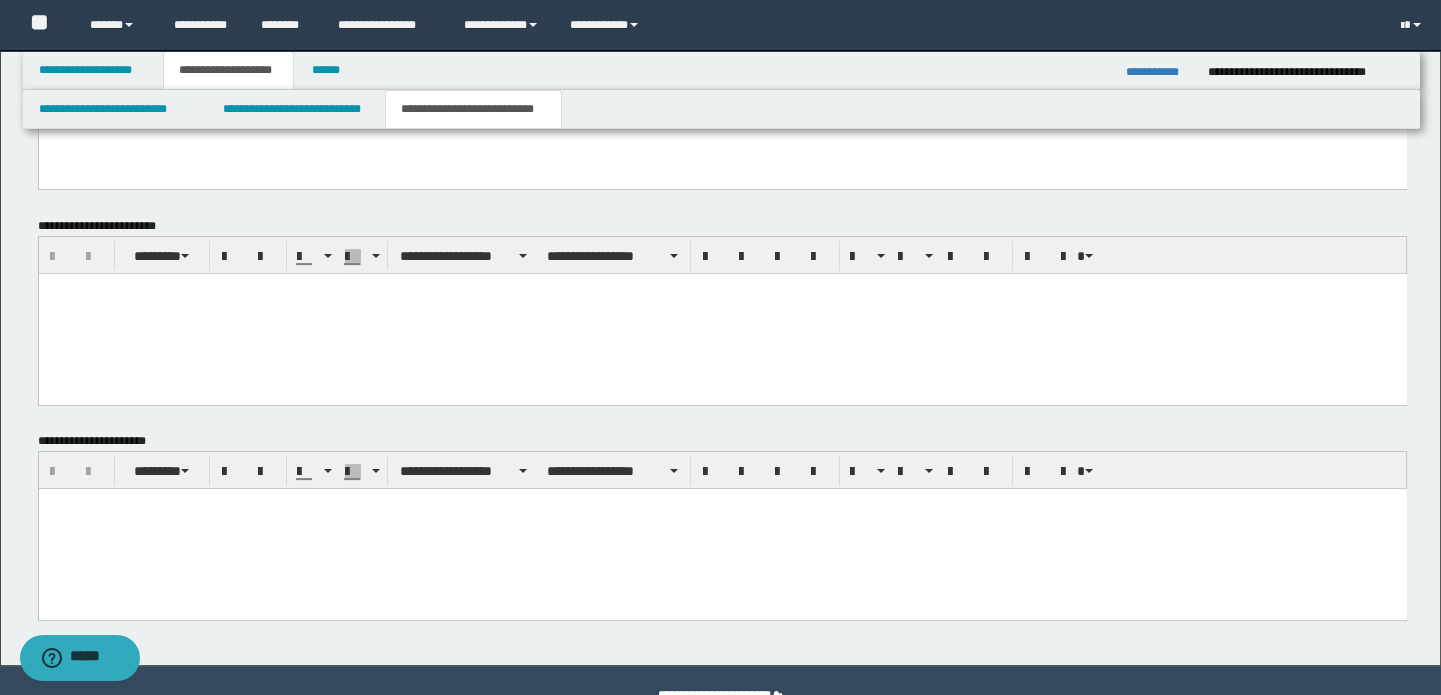 type 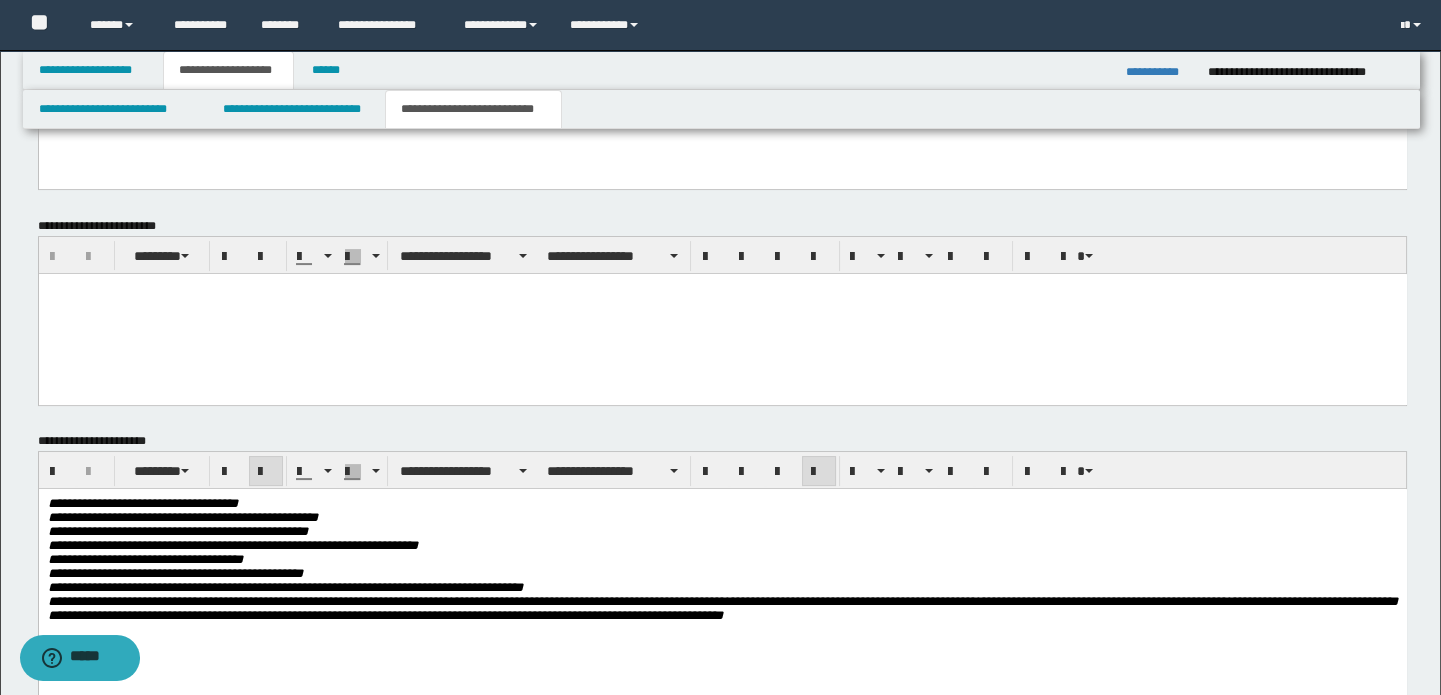 click on "**********" at bounding box center [722, 503] 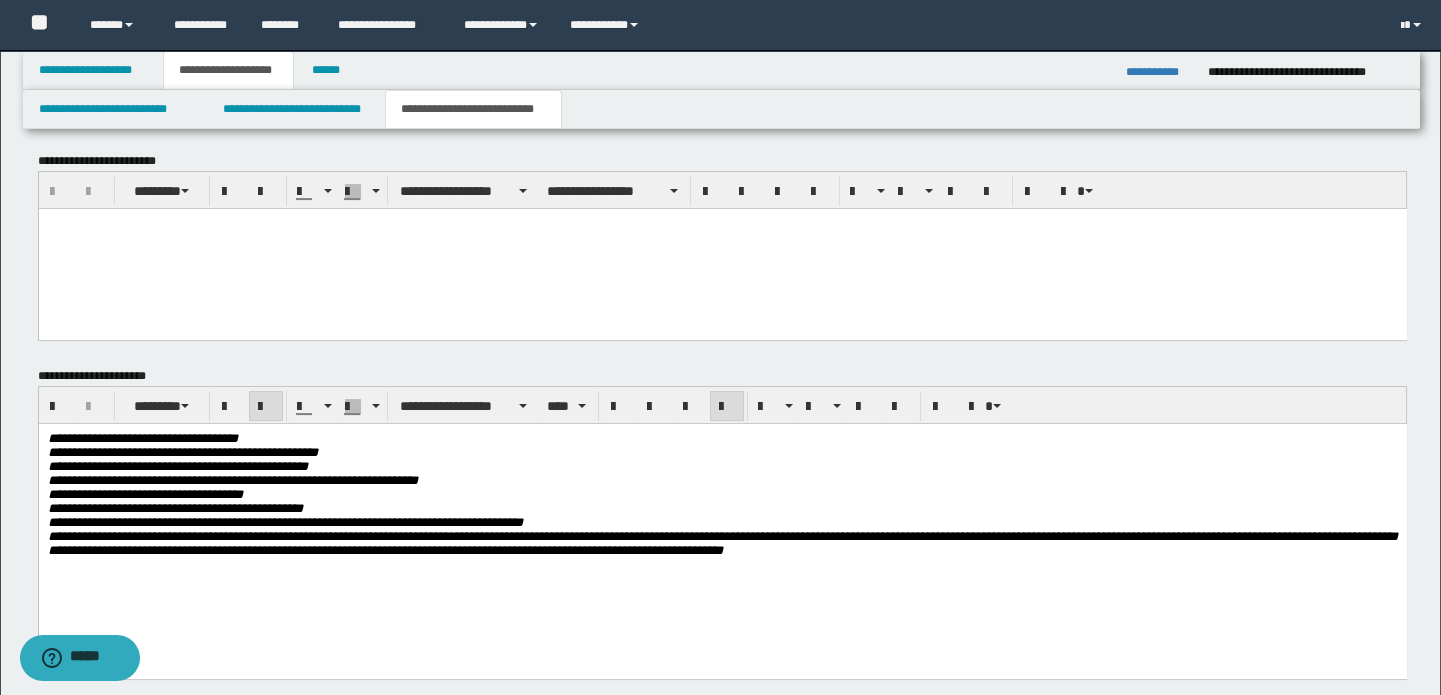 scroll, scrollTop: 1185, scrollLeft: 0, axis: vertical 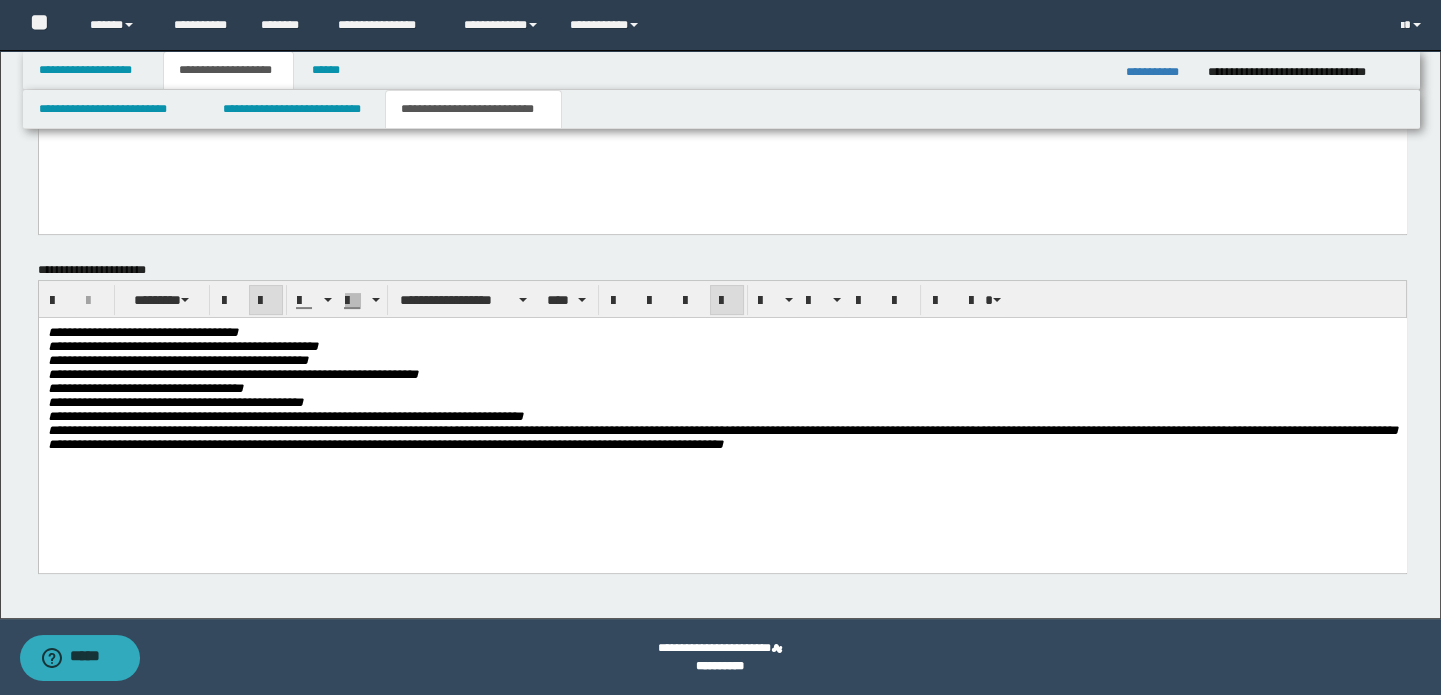 click on "**********" at bounding box center (1159, 72) 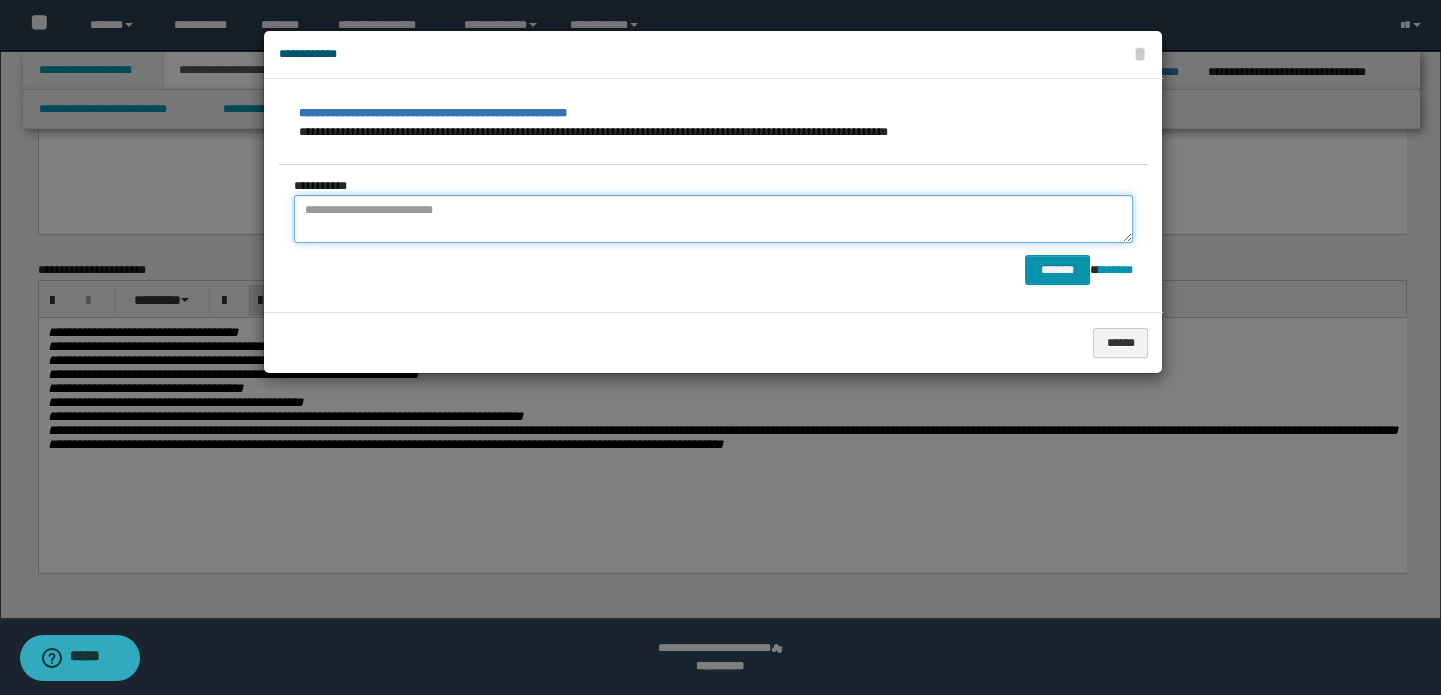 click at bounding box center [713, 219] 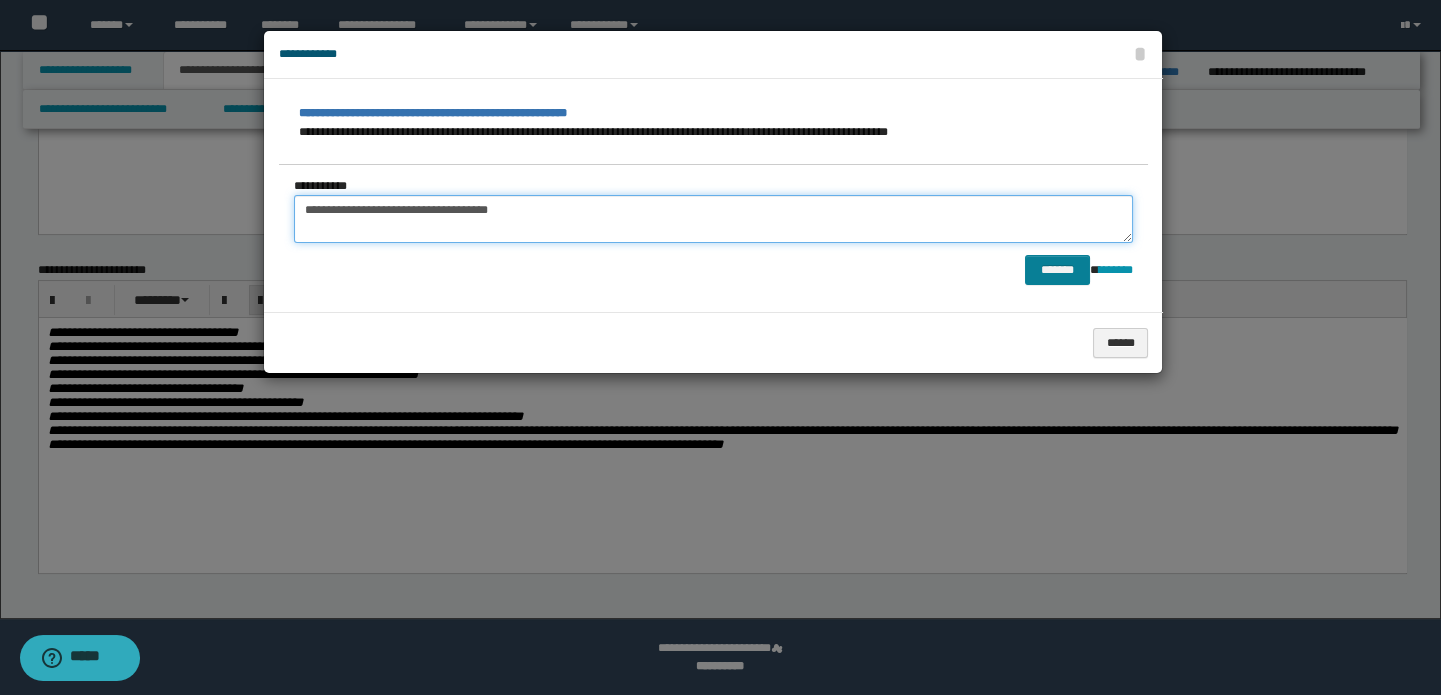 type on "**********" 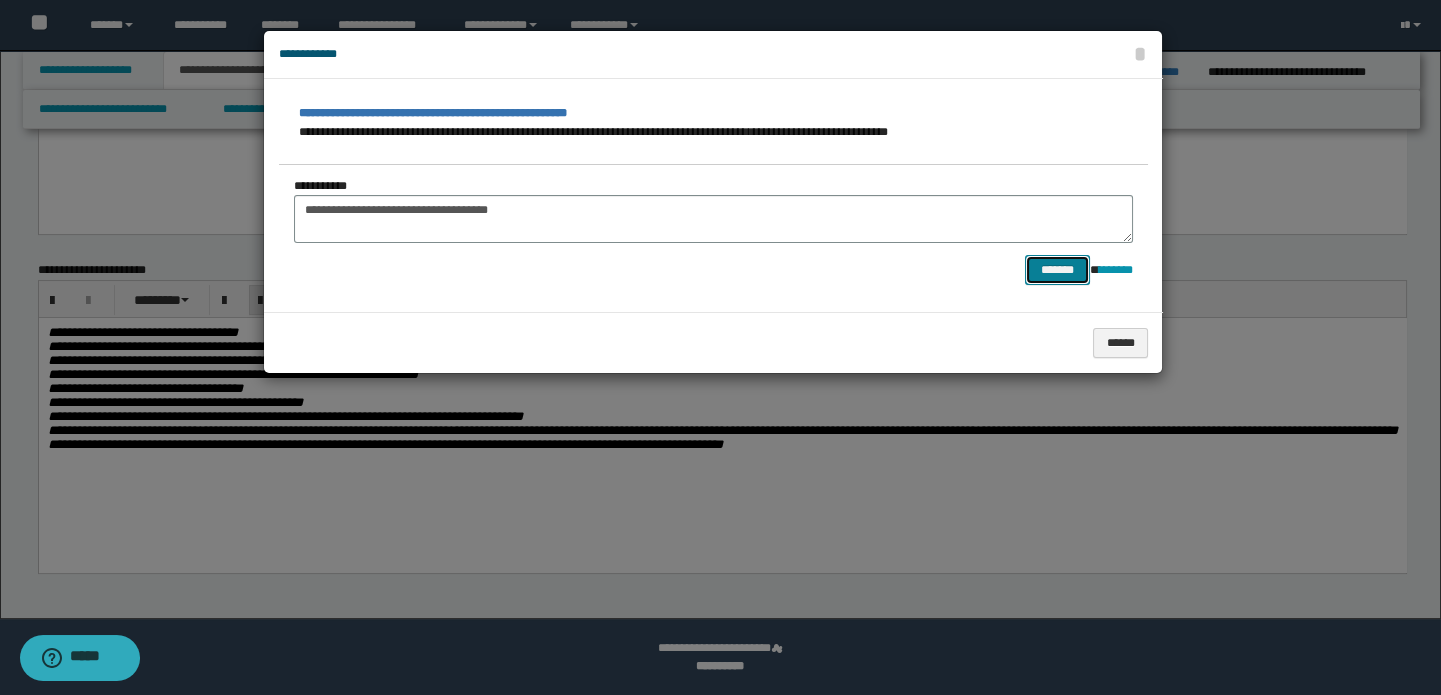 click on "*******" at bounding box center (1057, 270) 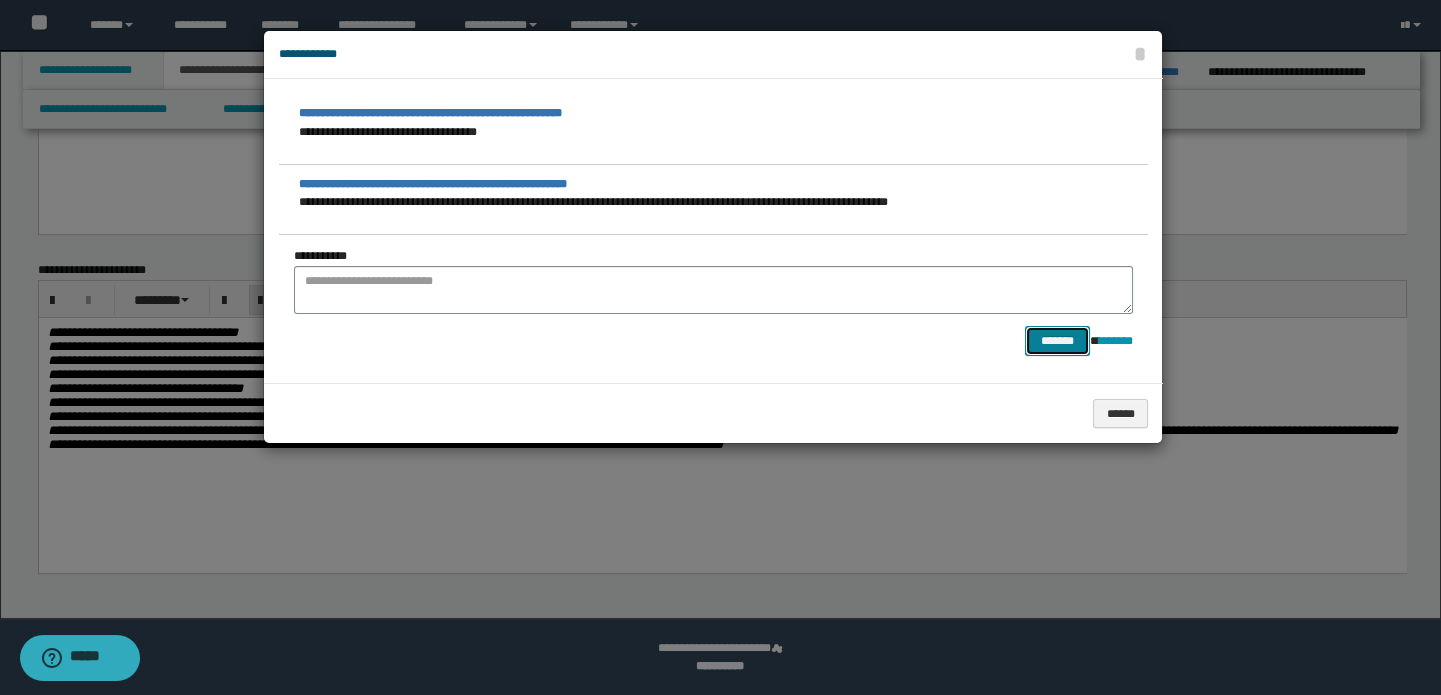 type 